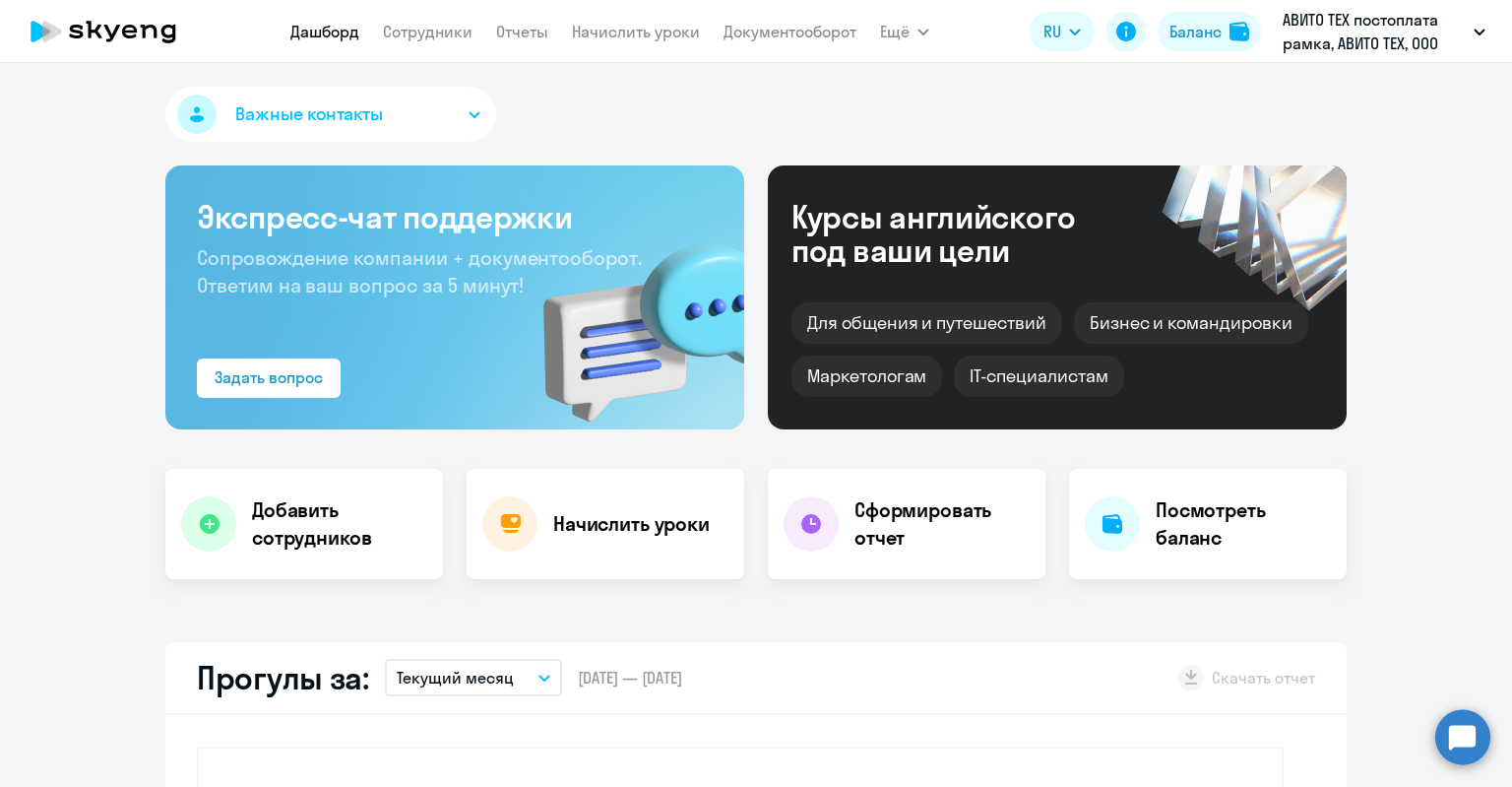 select on "30" 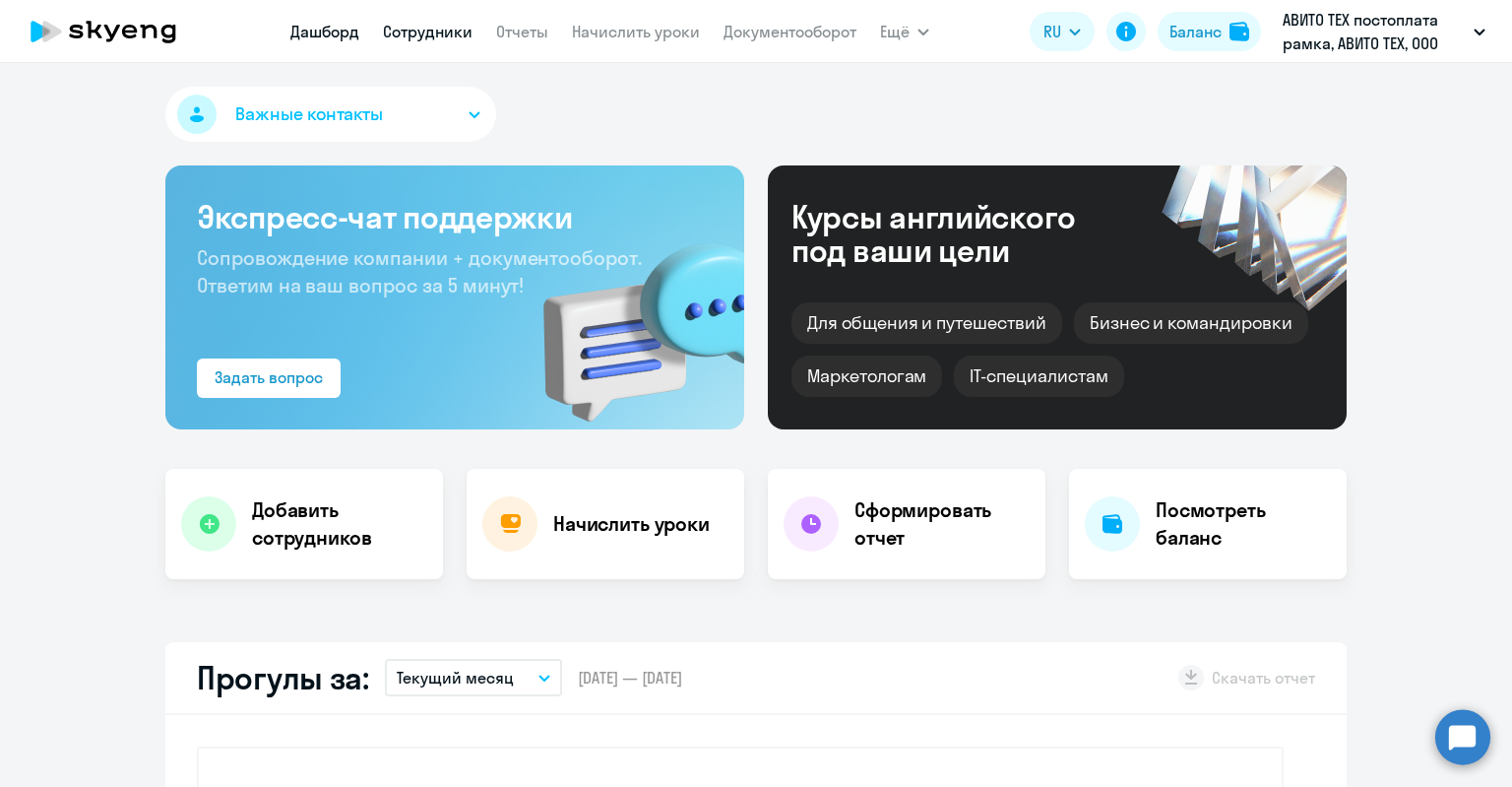click on "Сотрудники" at bounding box center (427, 32) 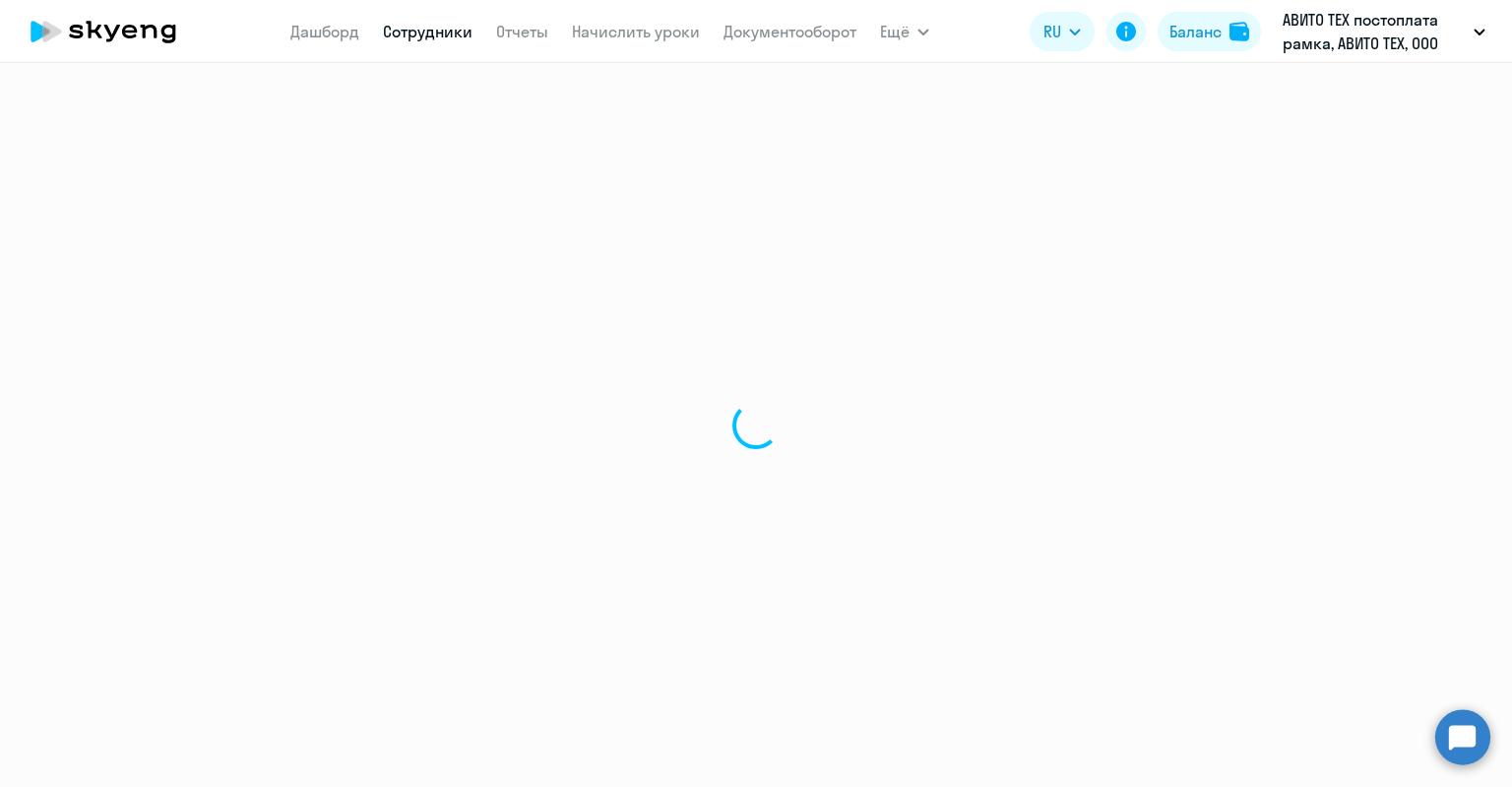select on "30" 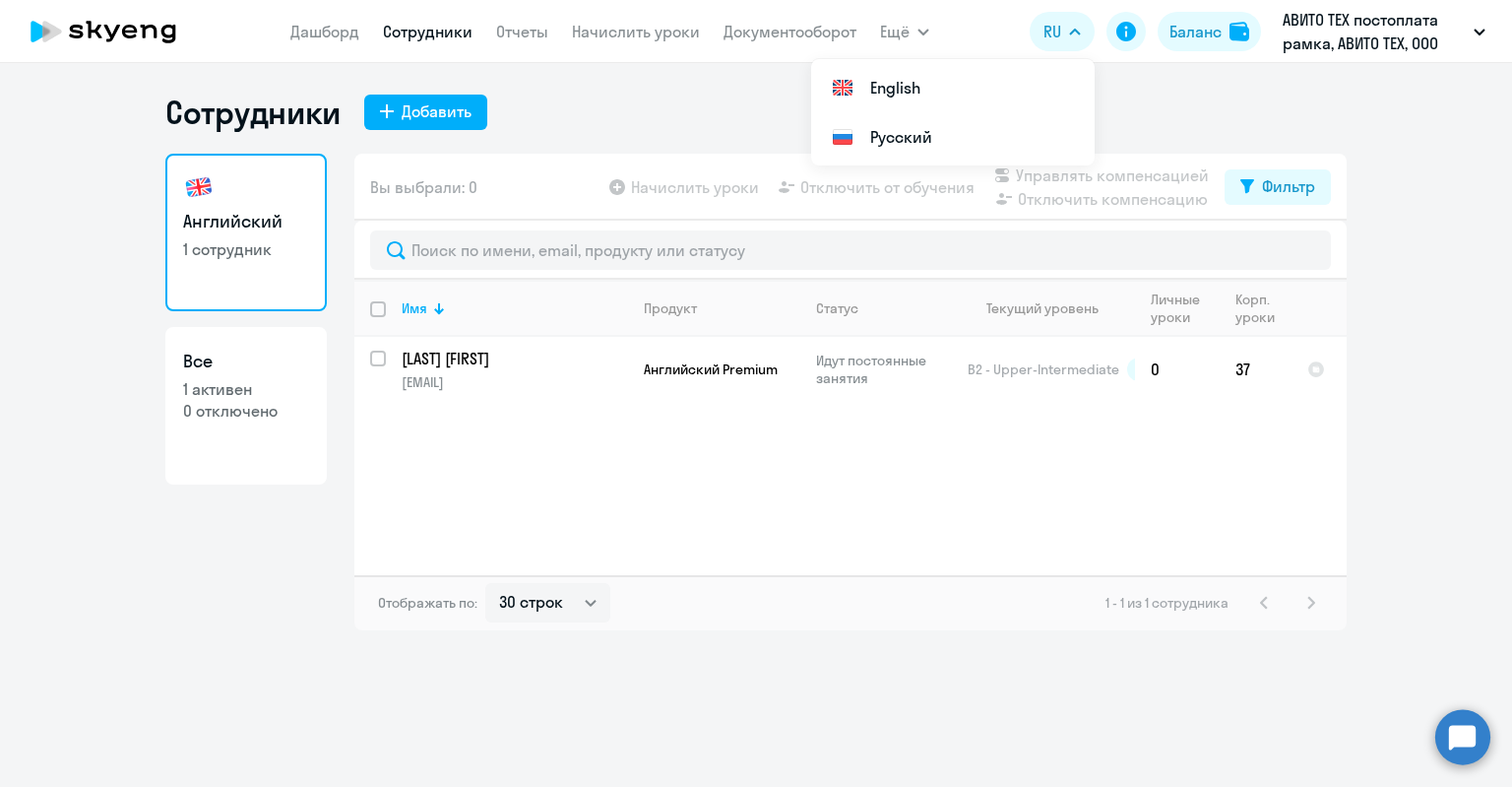 click on "Имя   Продукт   Статус   Текущий уровень   Личные уроки   Корп. уроки  [LAST] [FIRST] [EMAIL] Английский Premium Идут постоянные занятия B2 - Upper-Intermediate
0   37" 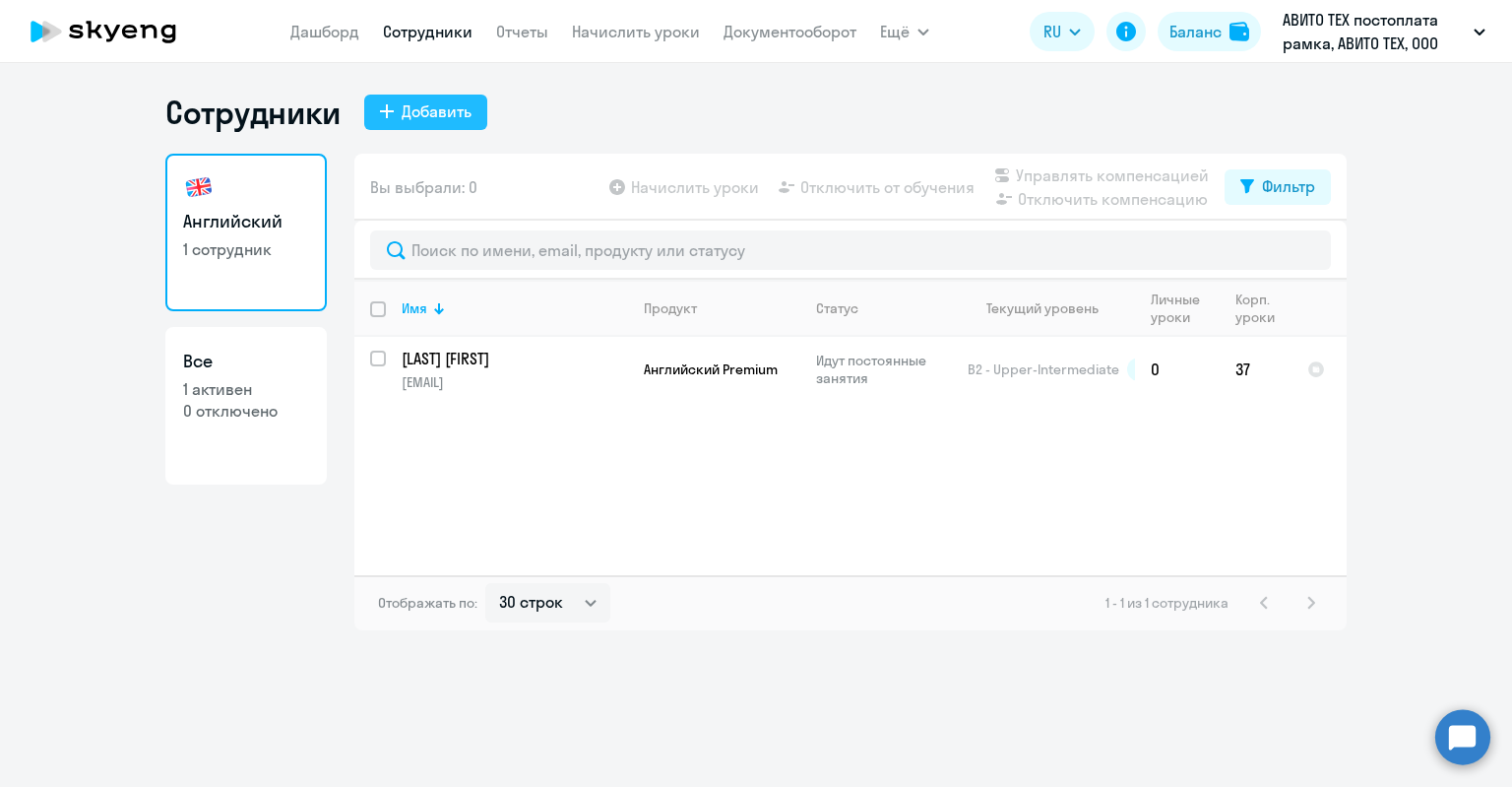 click on "Добавить" 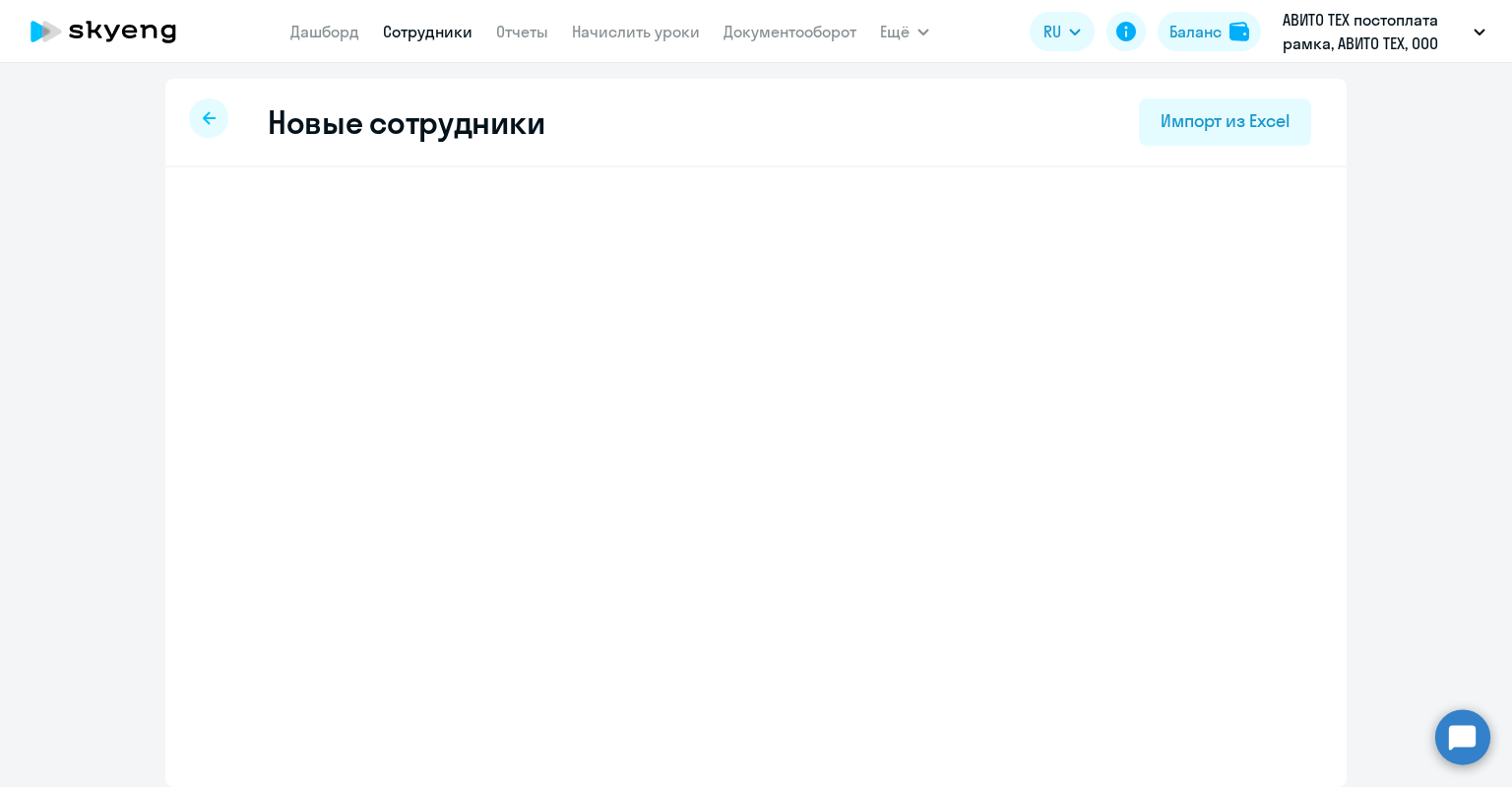 select on "english_adult_not_native_speaker_premium" 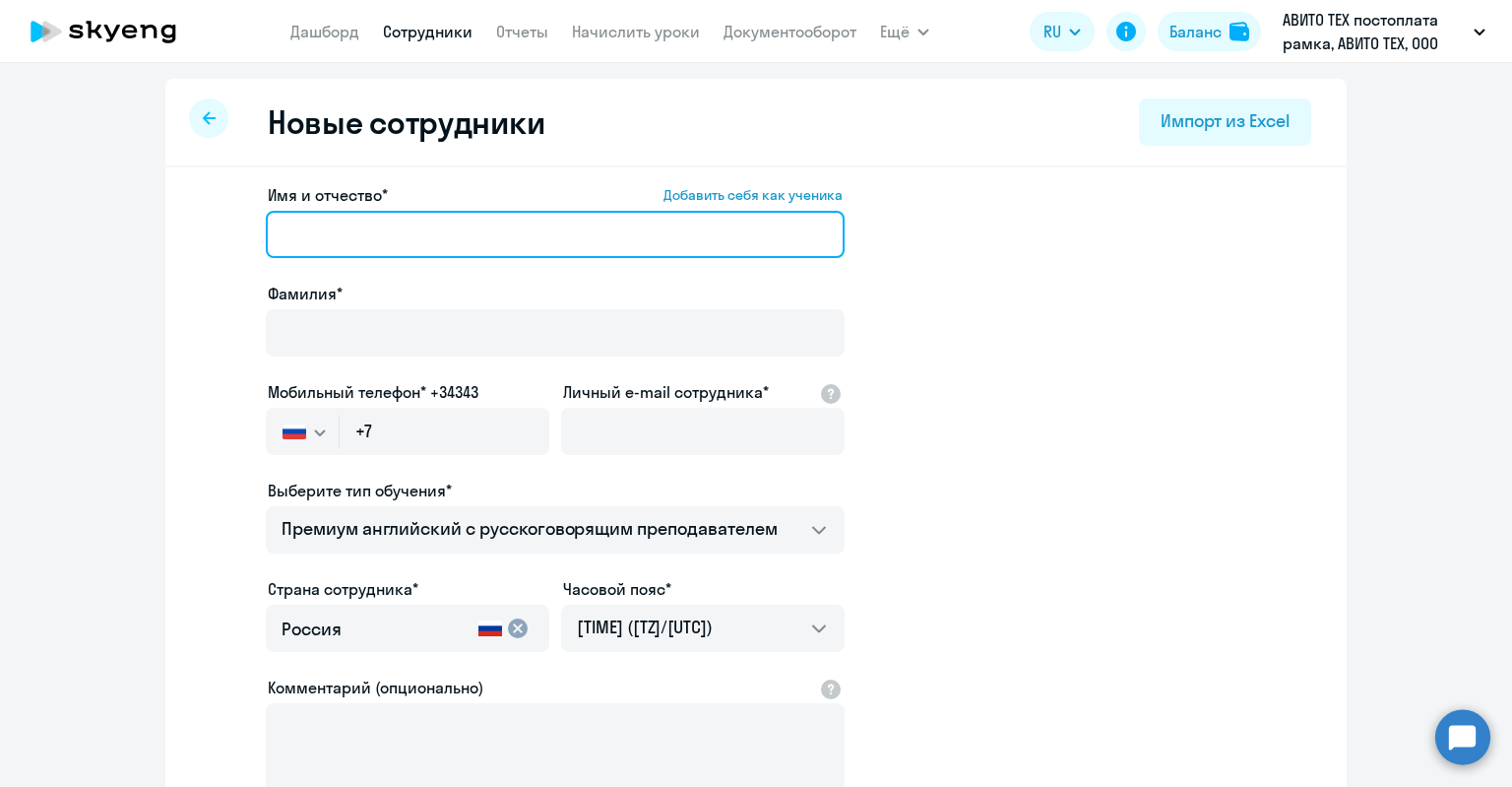 click on "Имя и отчество*  Добавить себя как ученика" at bounding box center [555, 234] 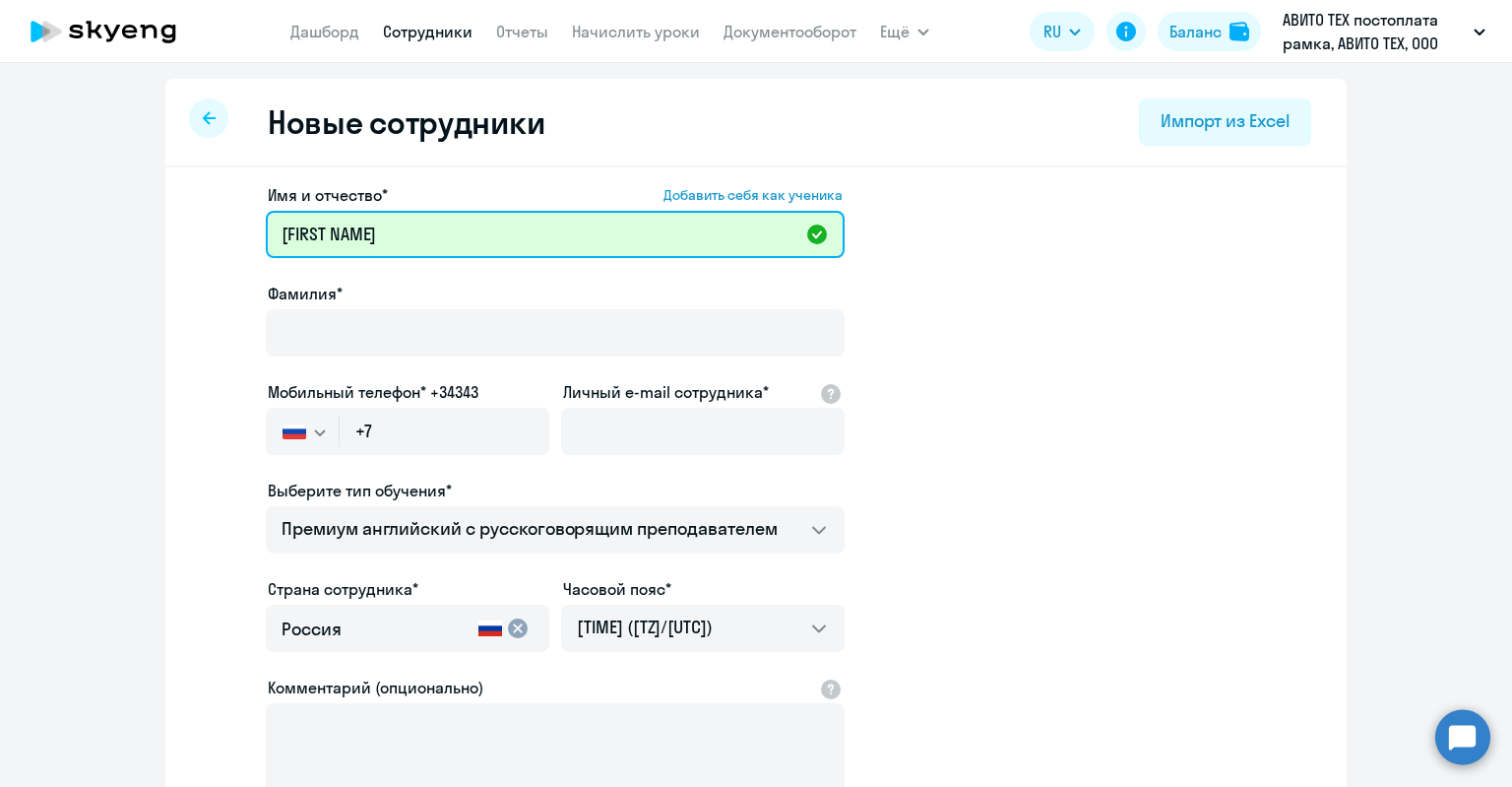type on "[FIRST NAME]" 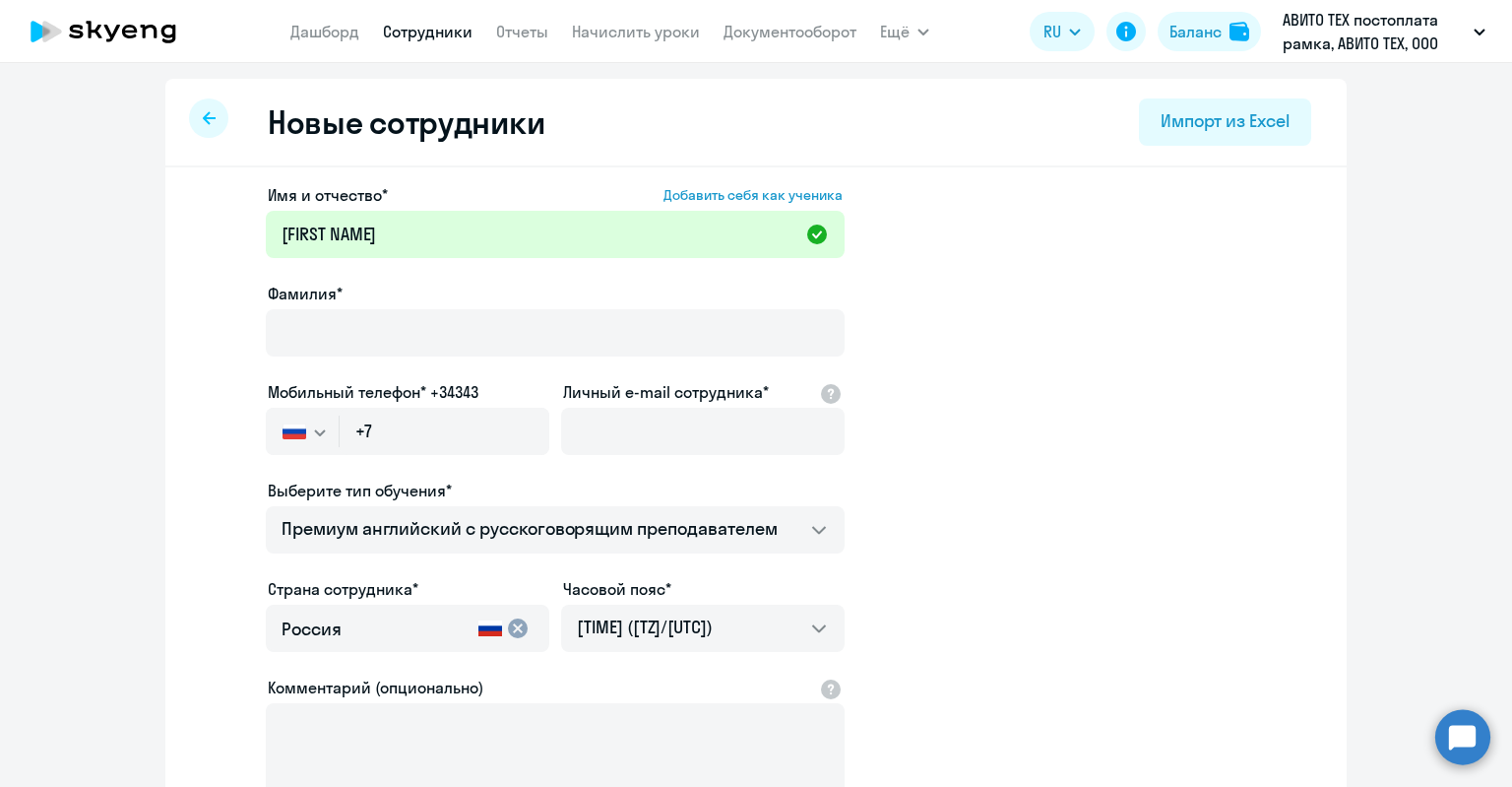 click on "Фамилия*" 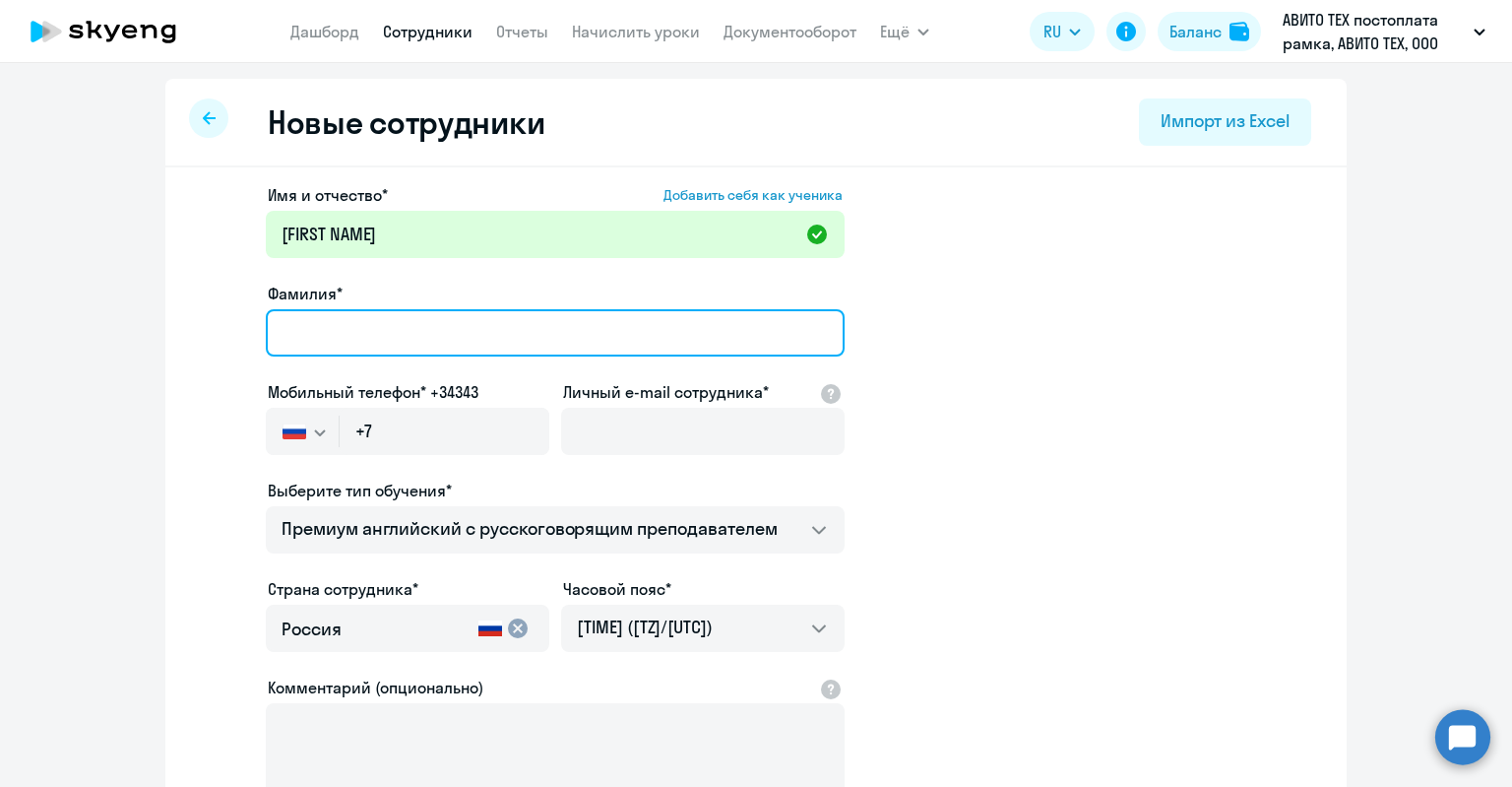 click on "Фамилия*" at bounding box center [555, 333] 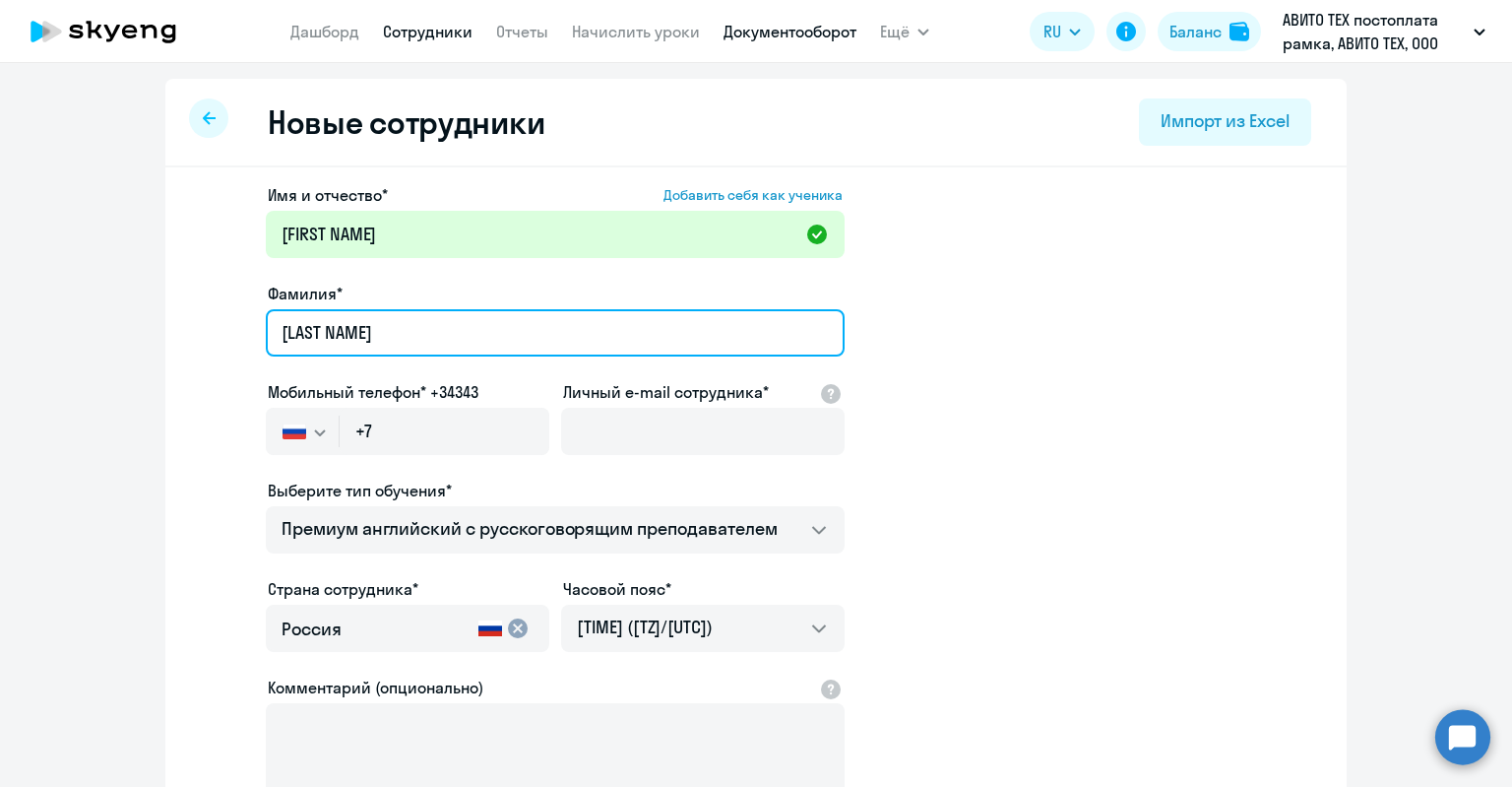 type on "[LAST NAME]" 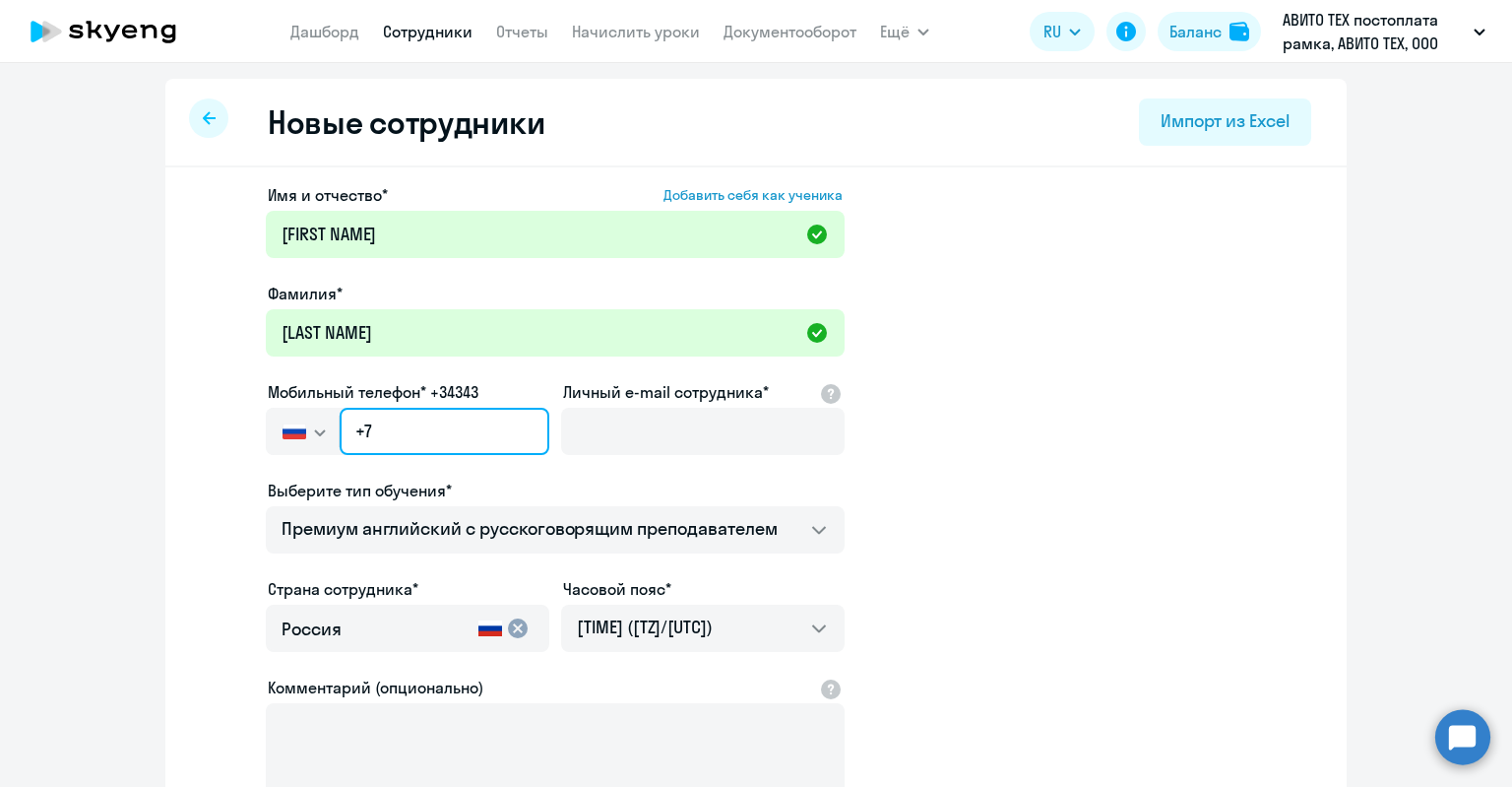 click on "+7" 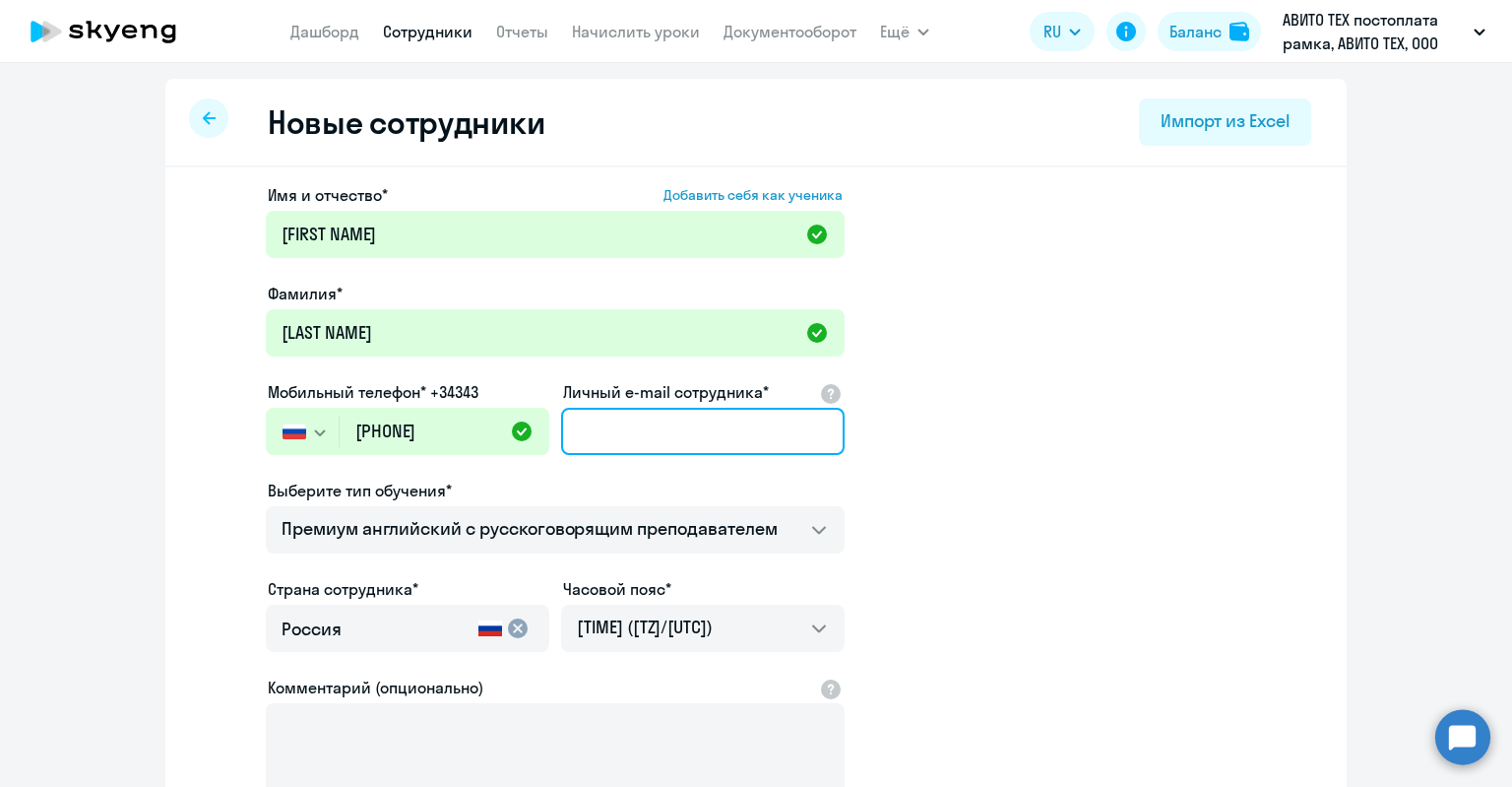 click on "Личный e-mail сотрудника*" at bounding box center [703, 431] 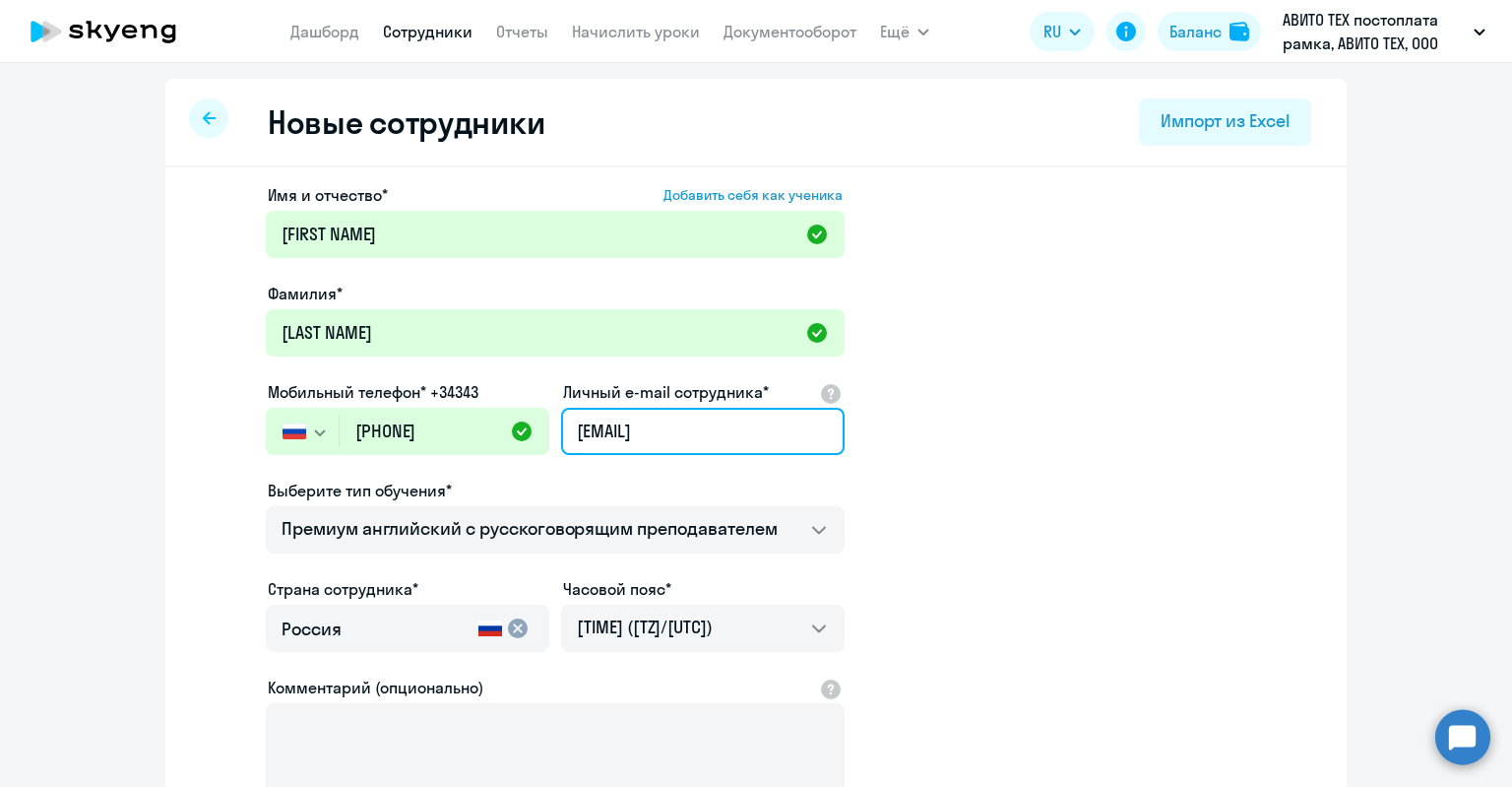 scroll, scrollTop: 244, scrollLeft: 0, axis: vertical 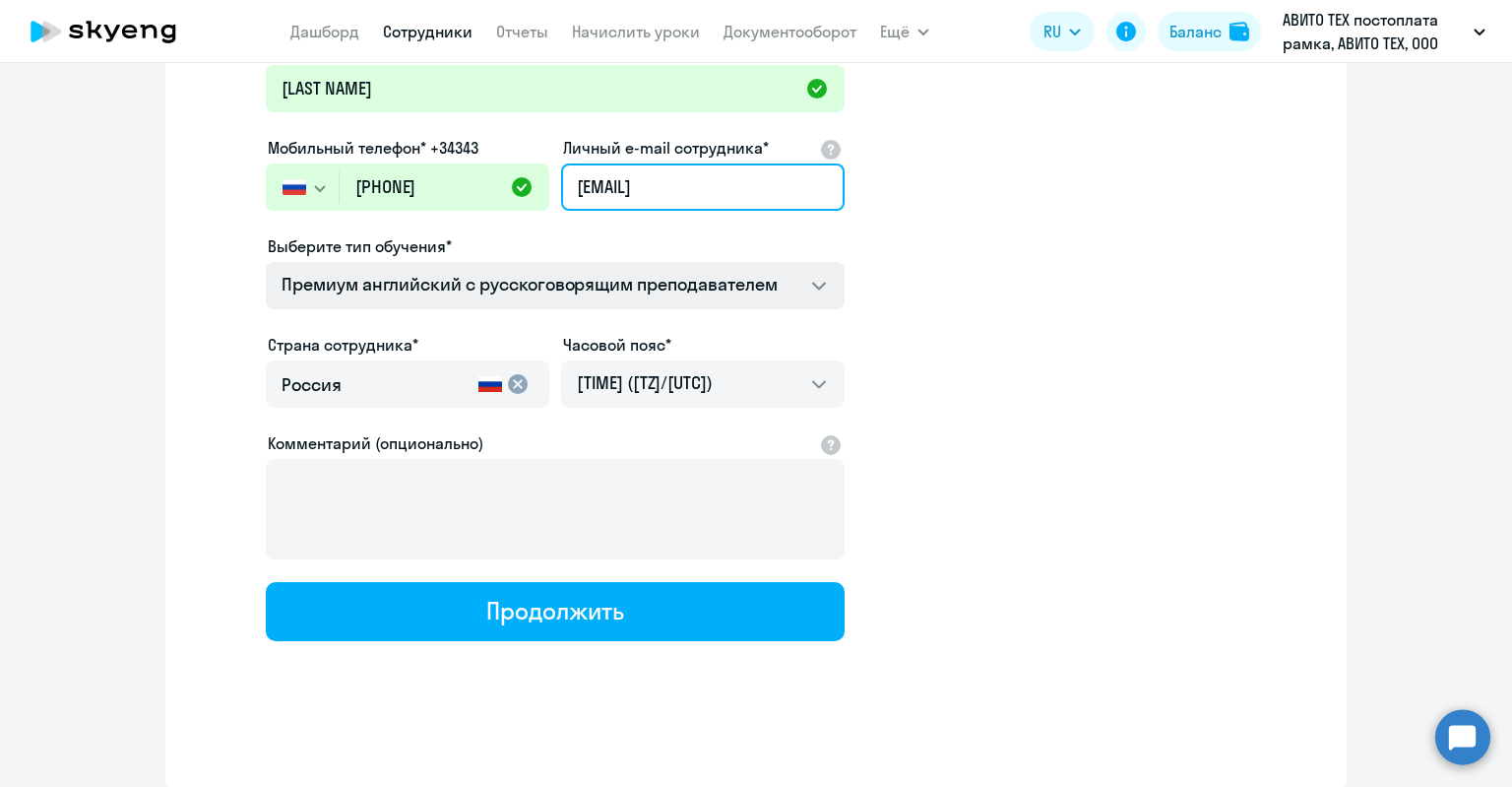 type on "[EMAIL]" 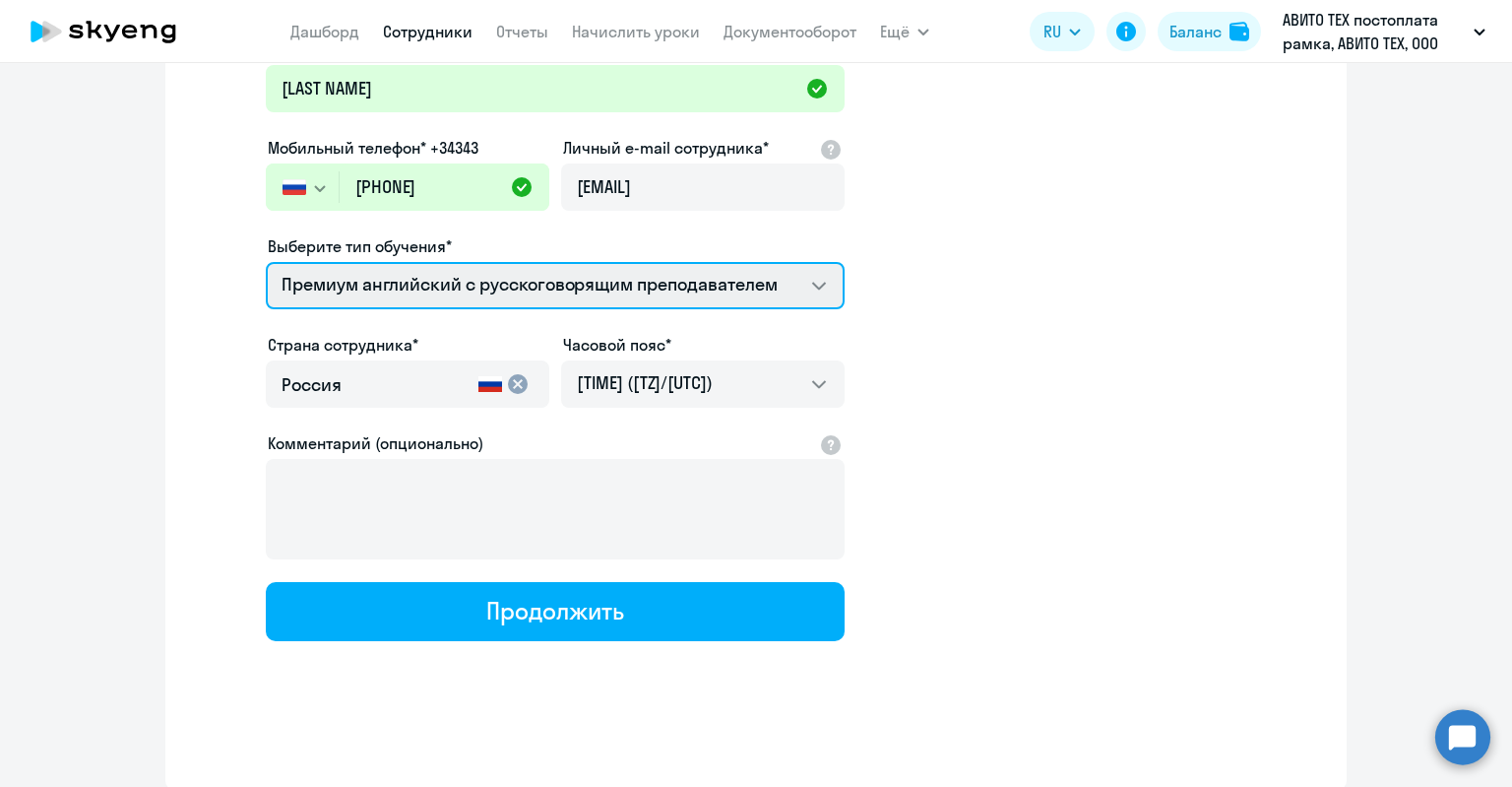 click on "Премиум английский с русскоговорящим преподавателем" at bounding box center (555, 286) 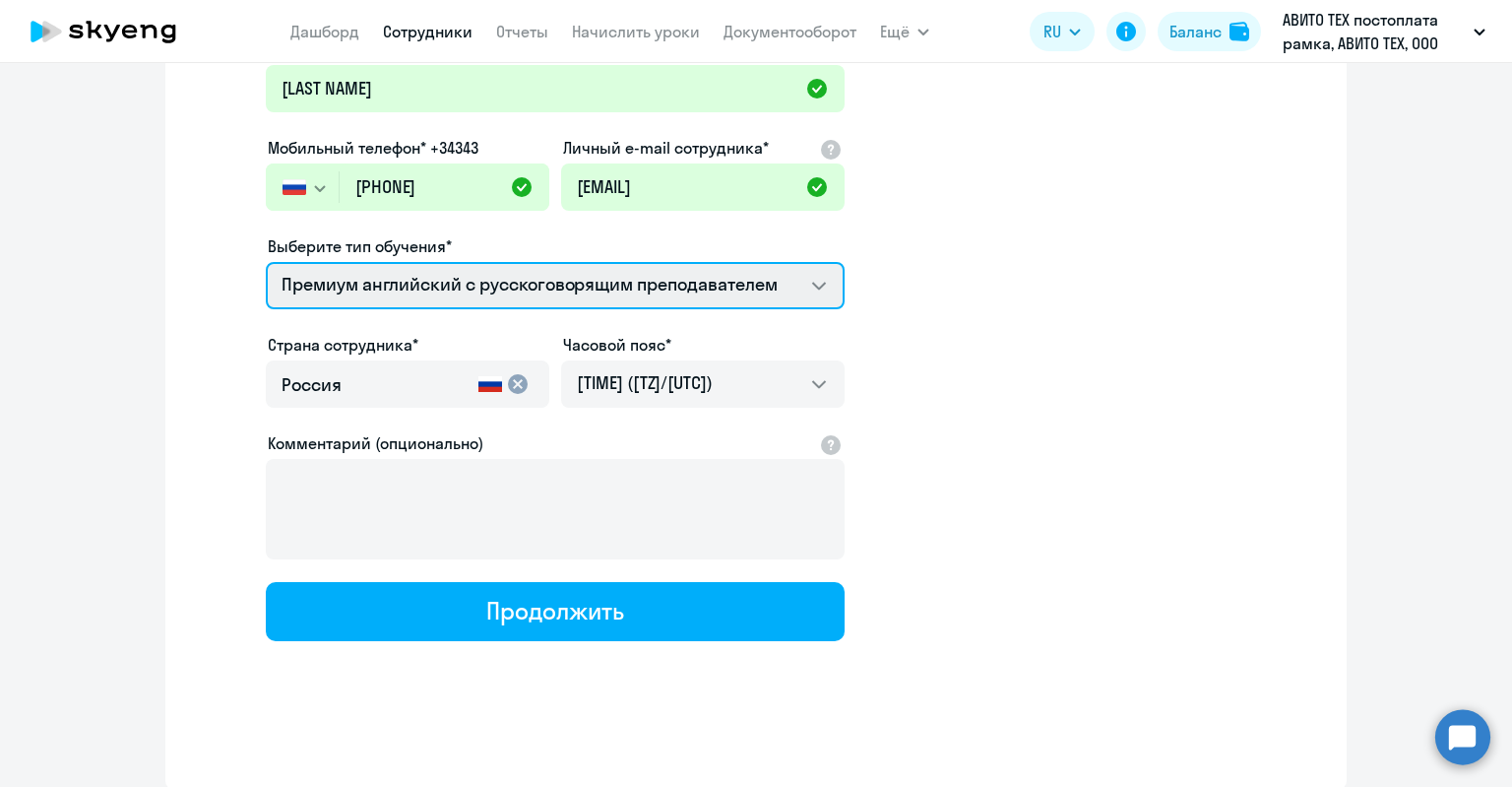 click on "Премиум английский с русскоговорящим преподавателем" at bounding box center [555, 286] 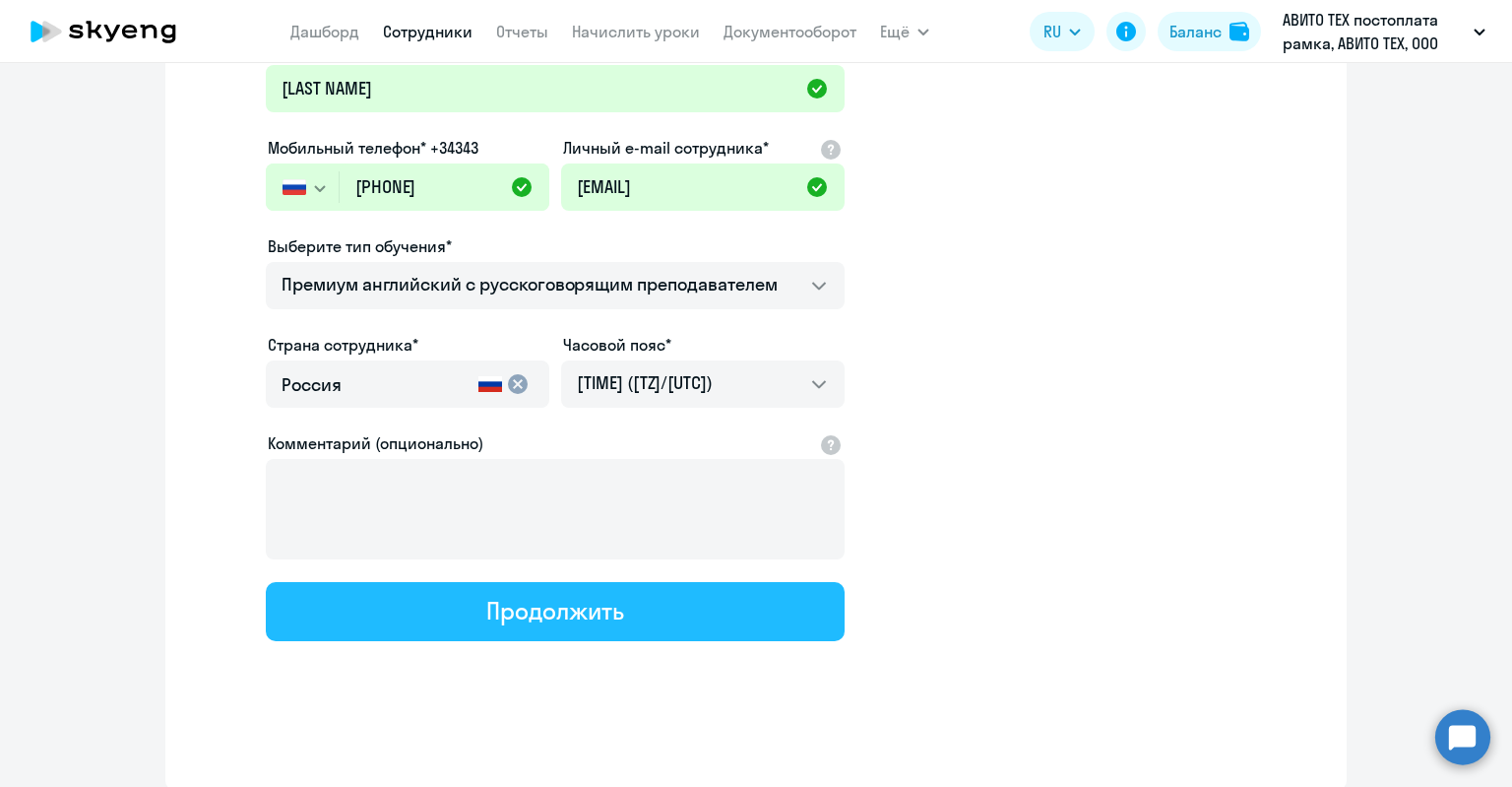 click on "Продолжить" 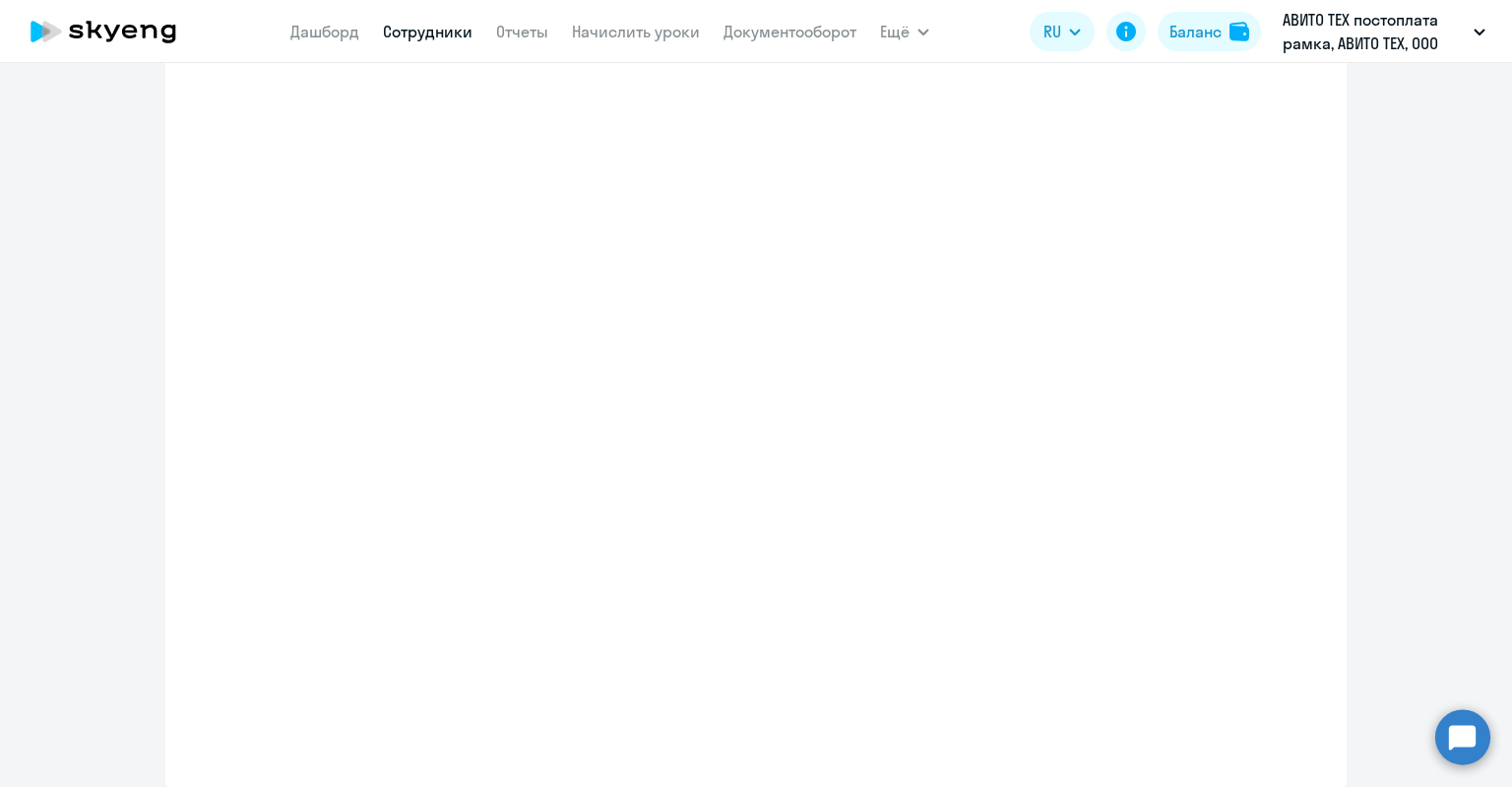 select on "english_adult_not_native_speaker_premium" 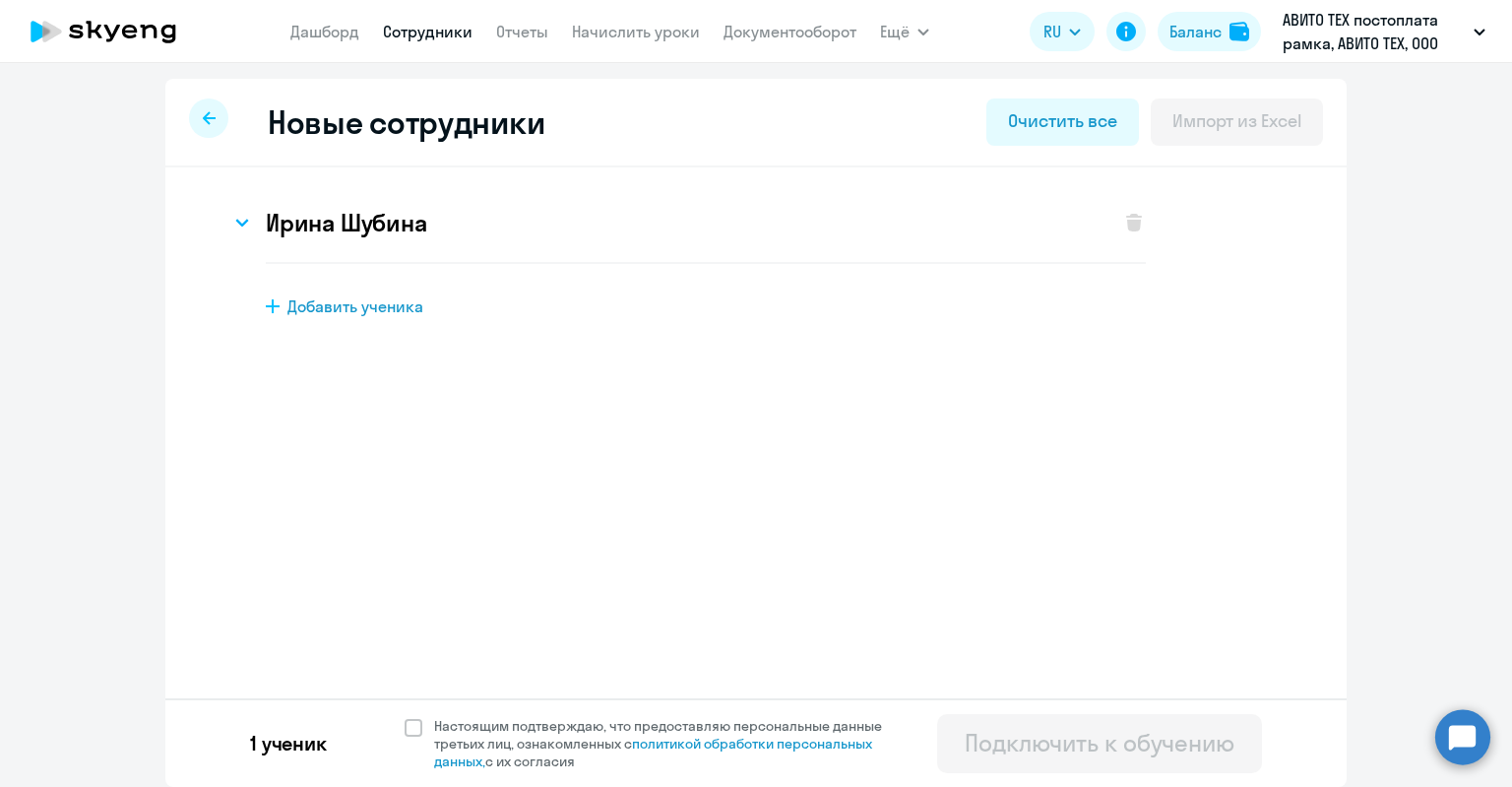 scroll, scrollTop: 0, scrollLeft: 0, axis: both 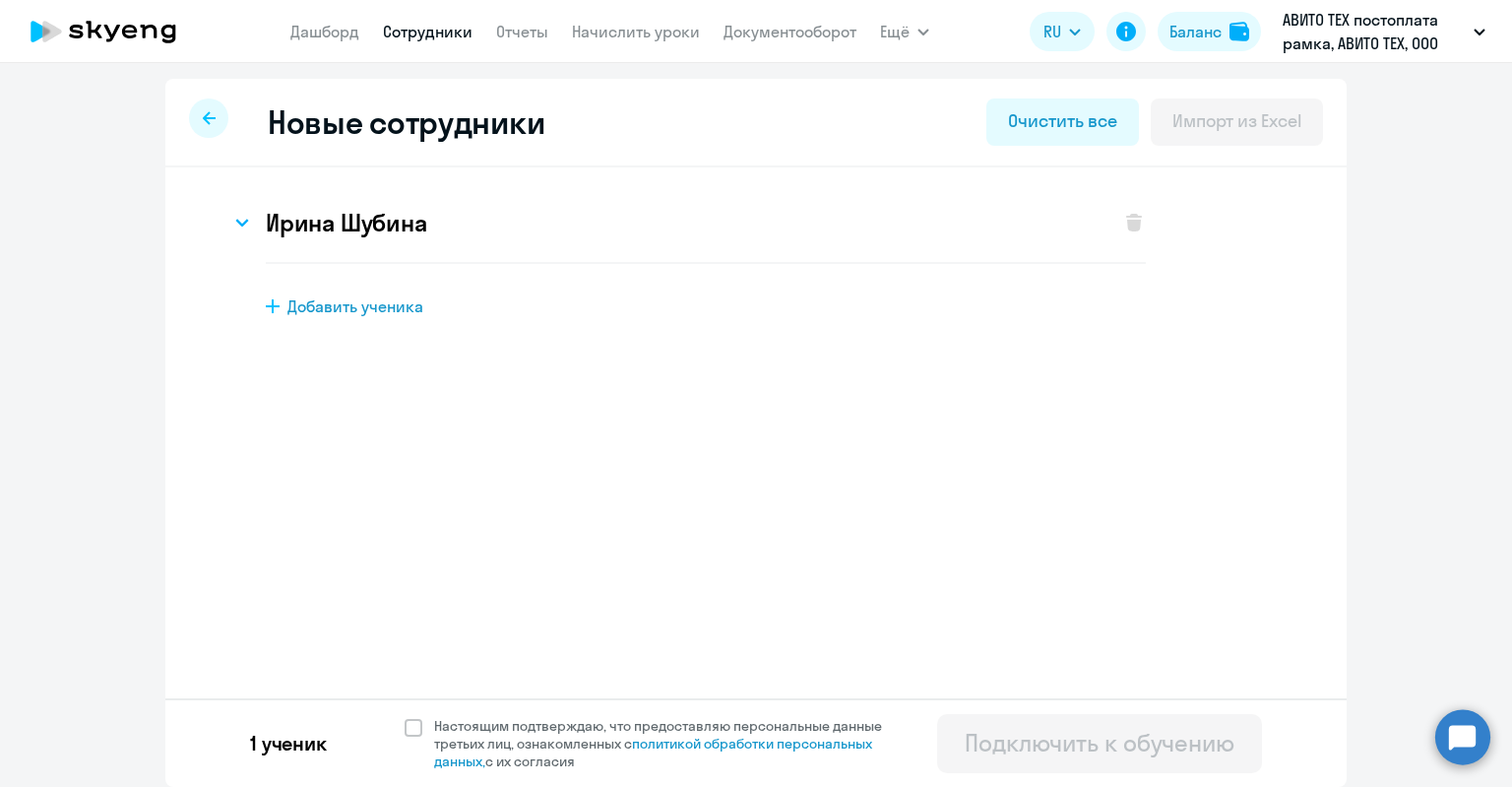 click on "1 ученик  Настоящим подтверждаю, что предоставляю персональные данные третьих лиц, ознакомленных с   политикой обработки персональных данных,   с их согласия   Подключить к обучению" 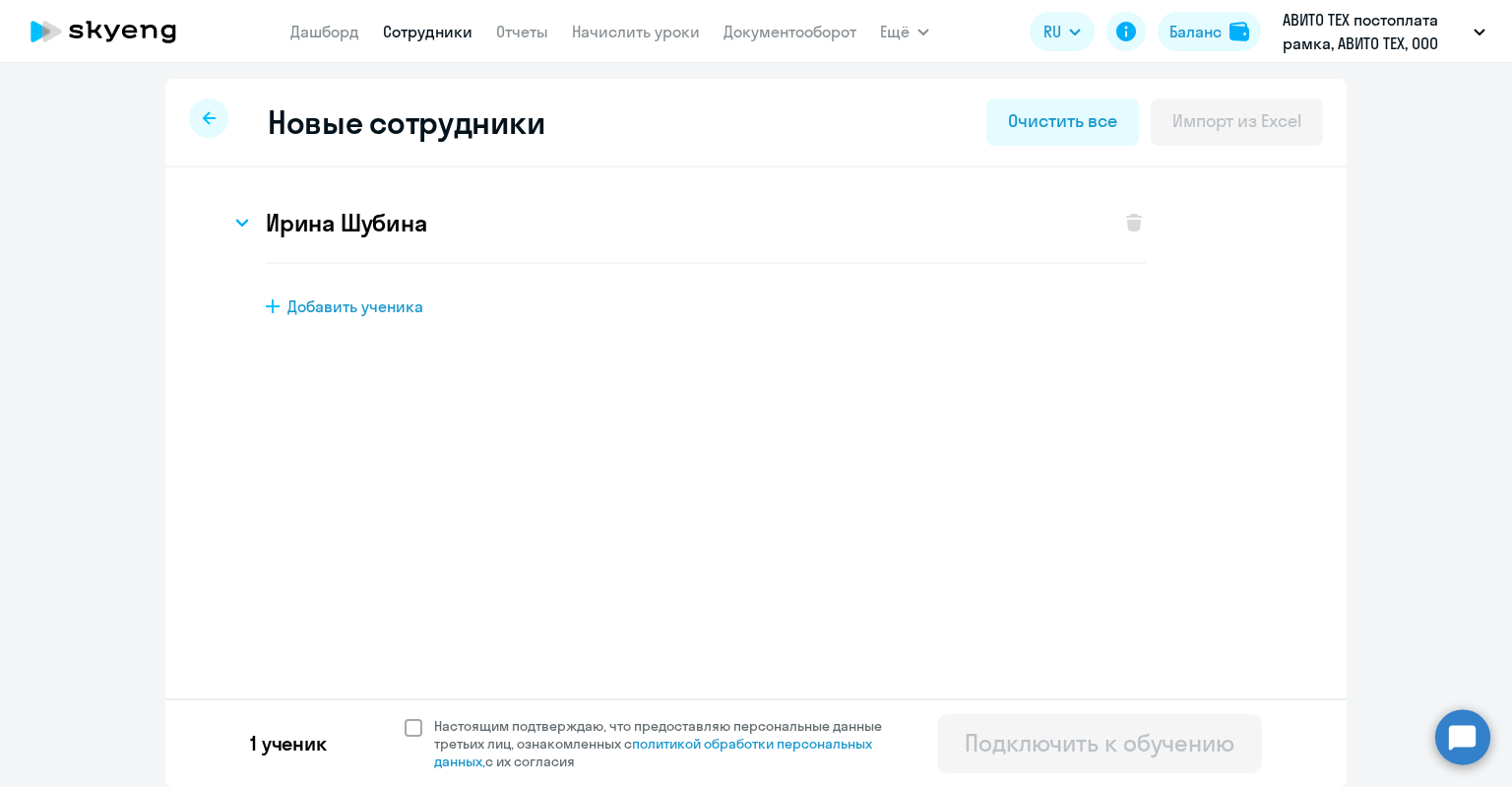 click on "Настоящим подтверждаю, что предоставляю персональные данные третьих лиц, ознакомленных с   политикой обработки персональных данных,   с их согласия" 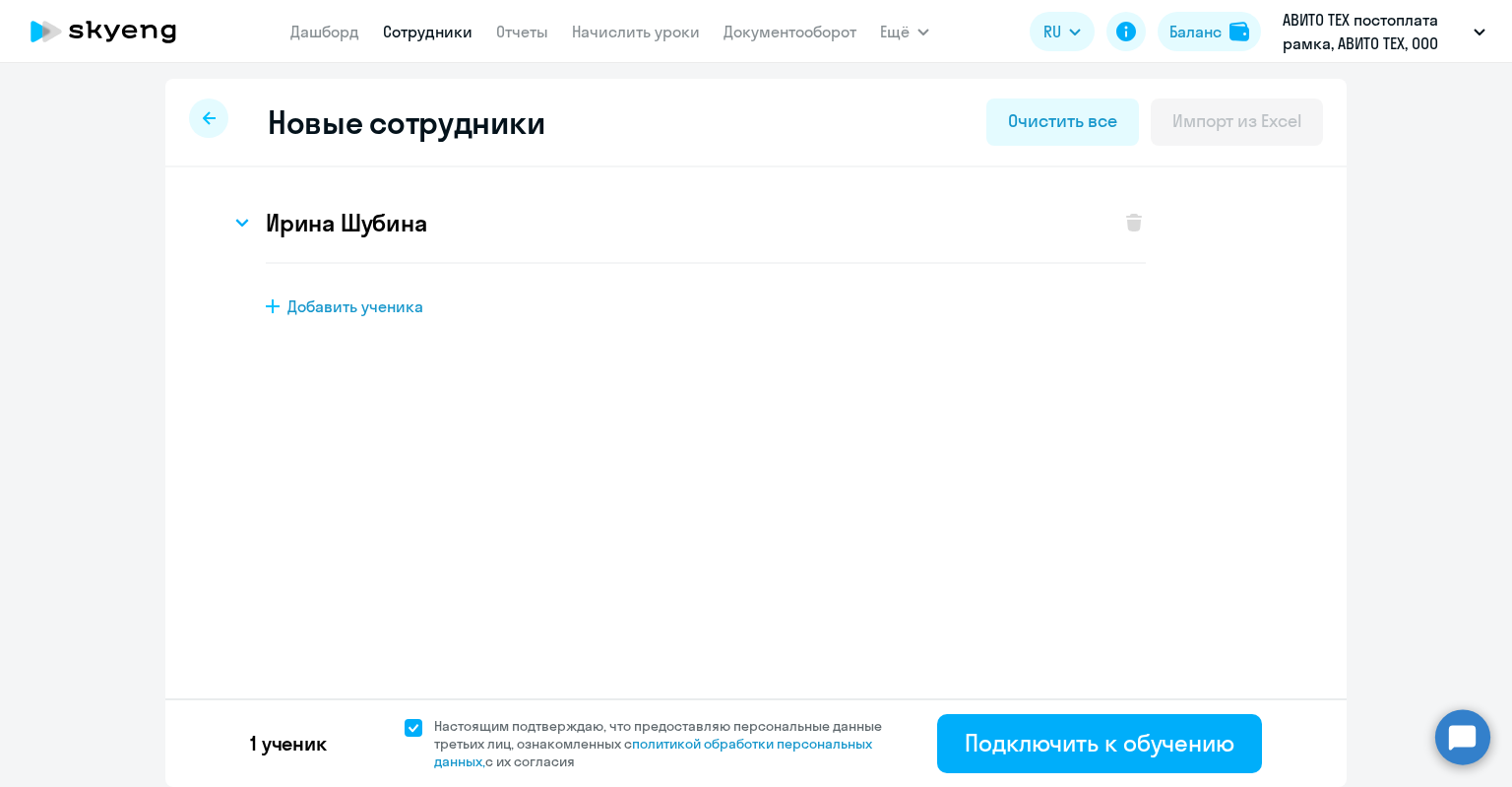 click on "1 ученик  Настоящим подтверждаю, что предоставляю персональные данные третьих лиц, ознакомленных с   политикой обработки персональных данных,   с их согласия   Подключить к обучению" 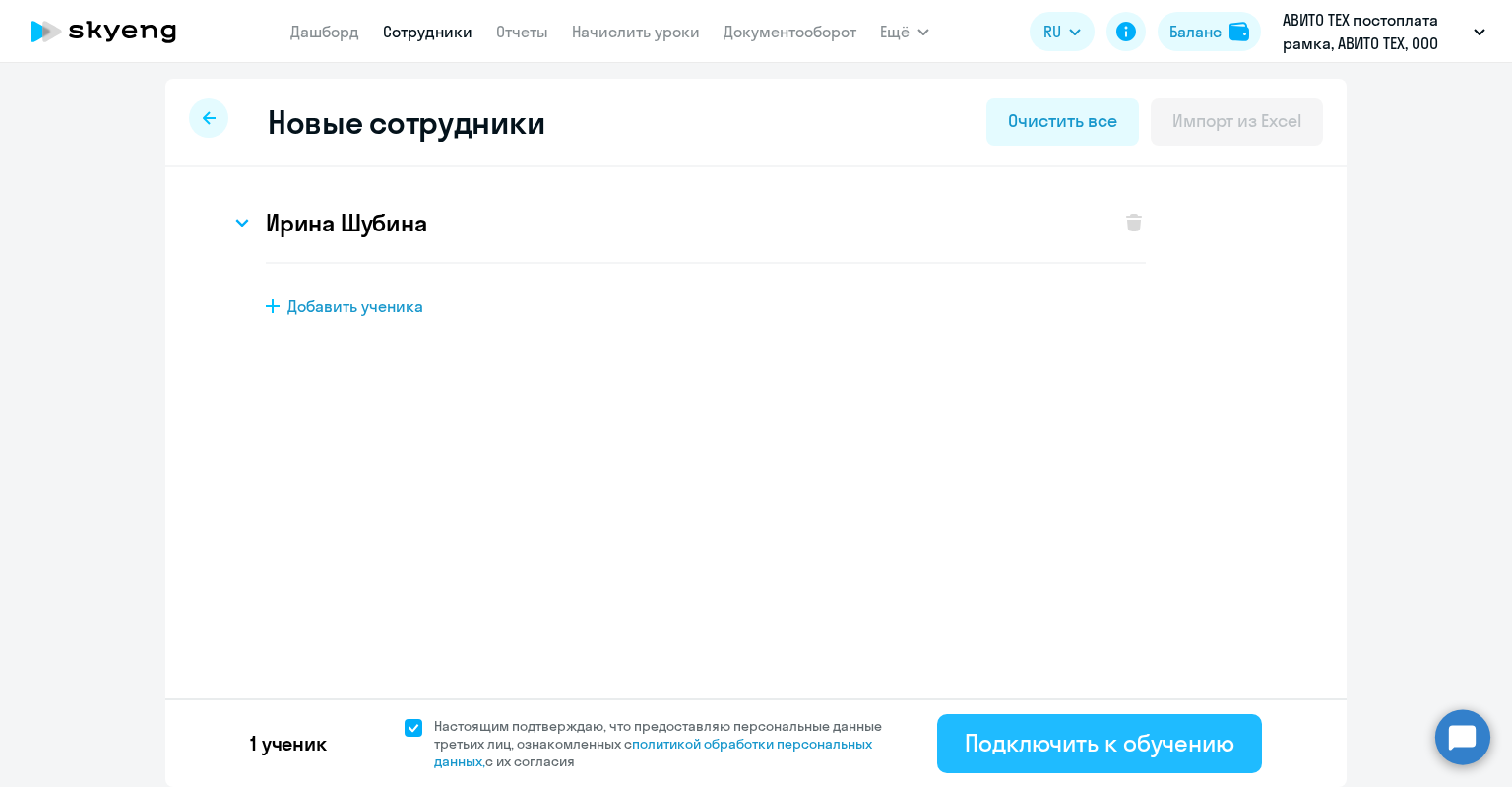 click on "Подключить к обучению" 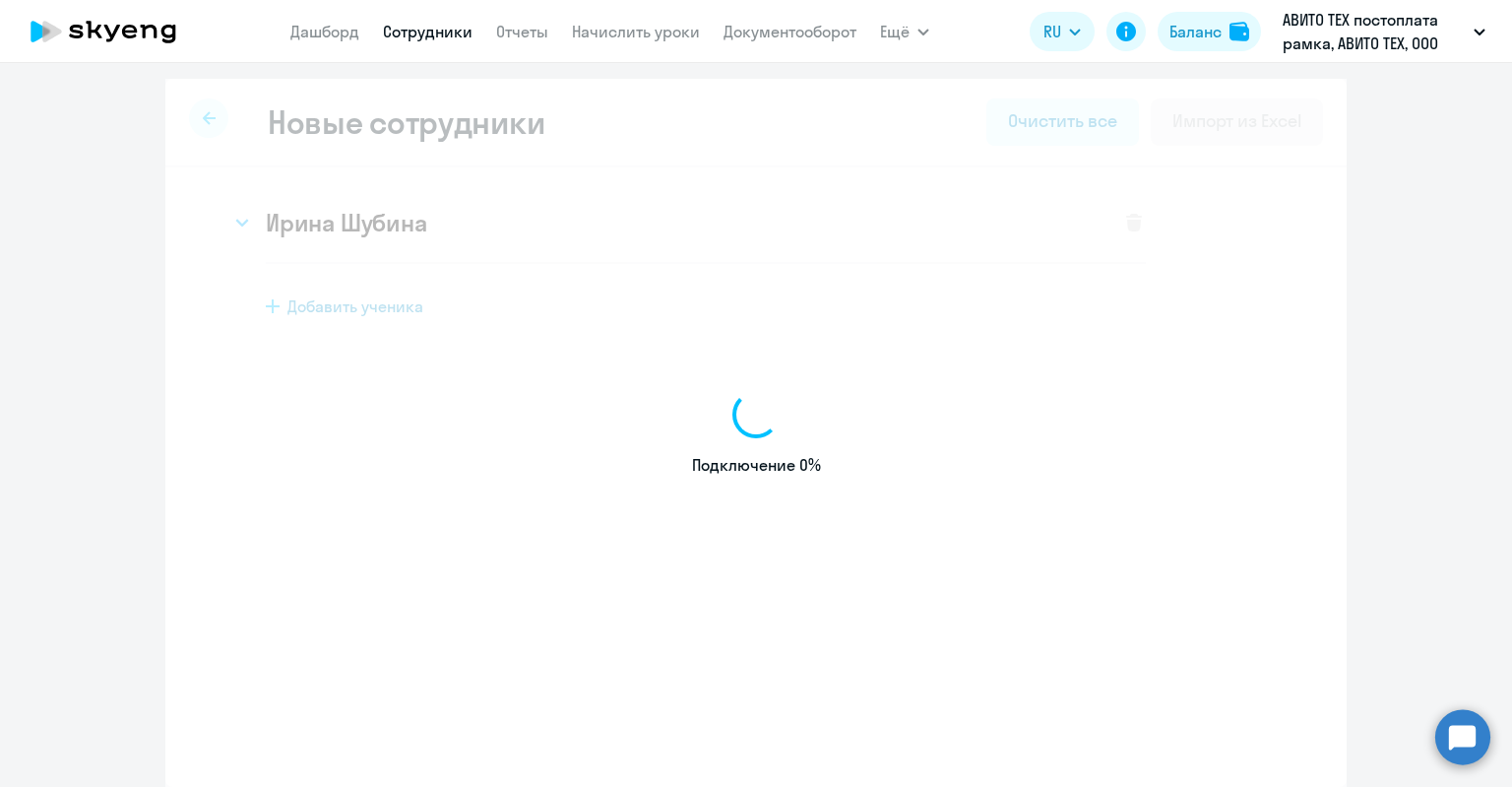 select on "english_adult_not_native_speaker_premium" 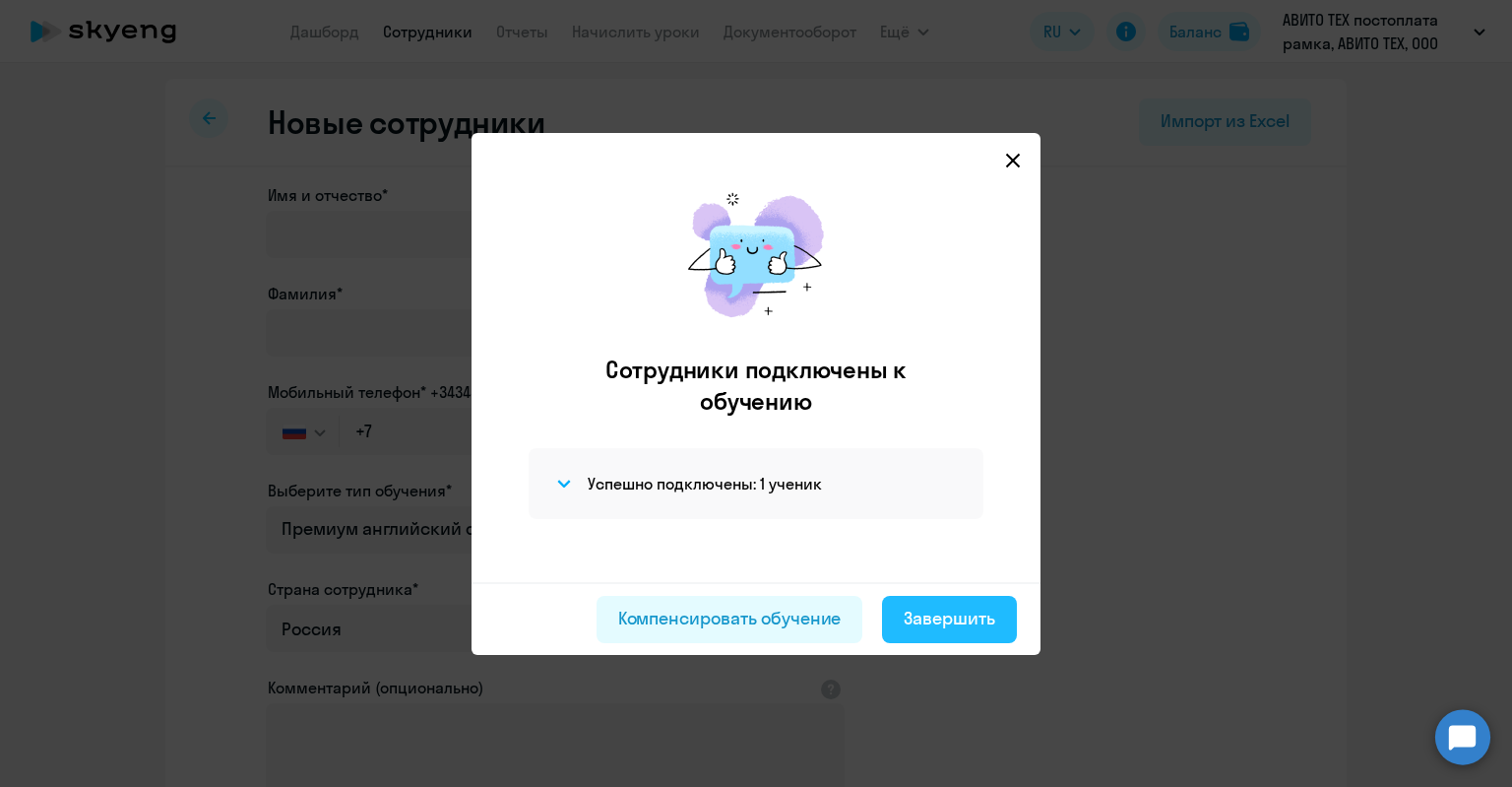 click on "Завершить" at bounding box center (949, 619) 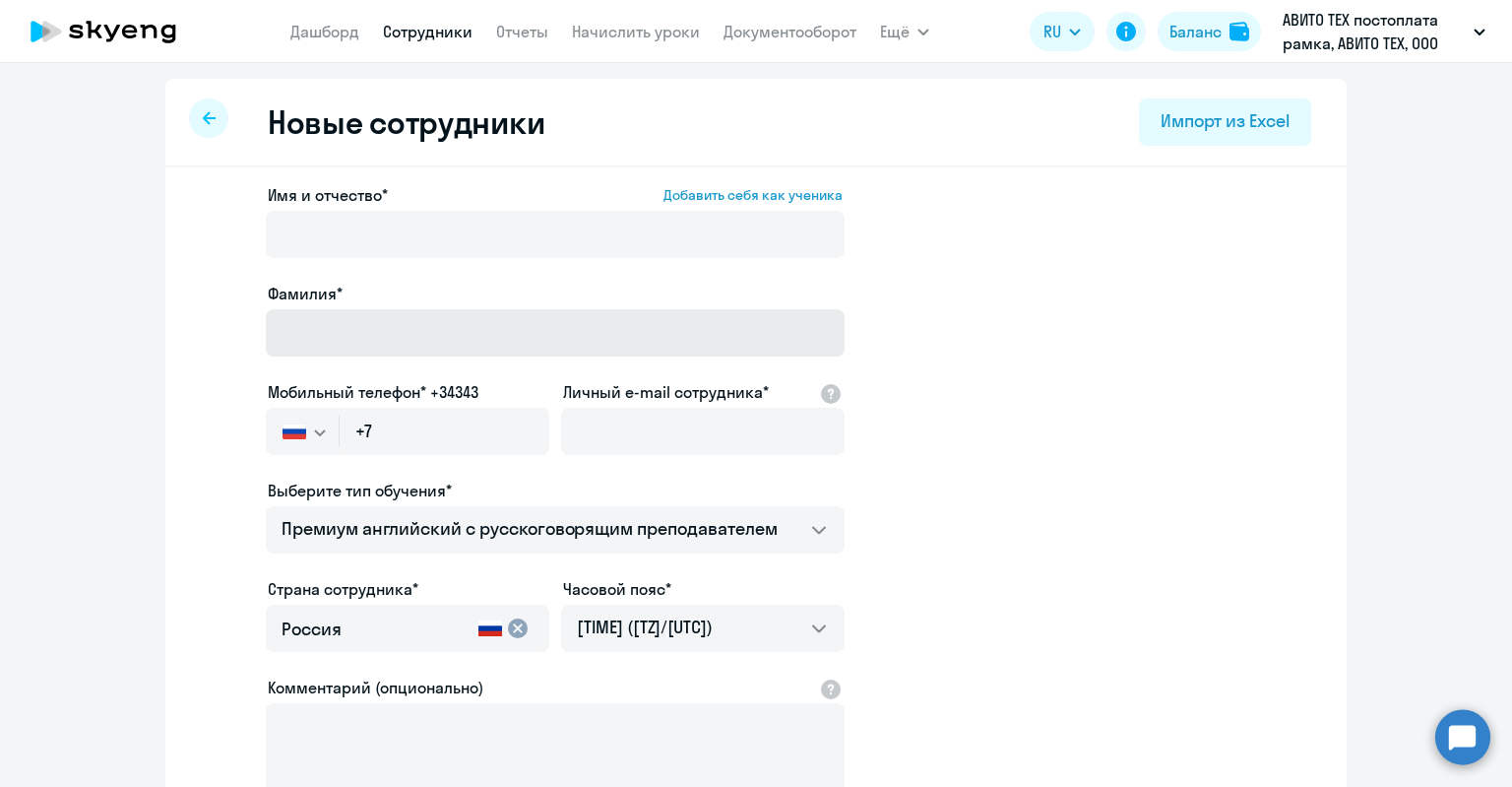 select on "30" 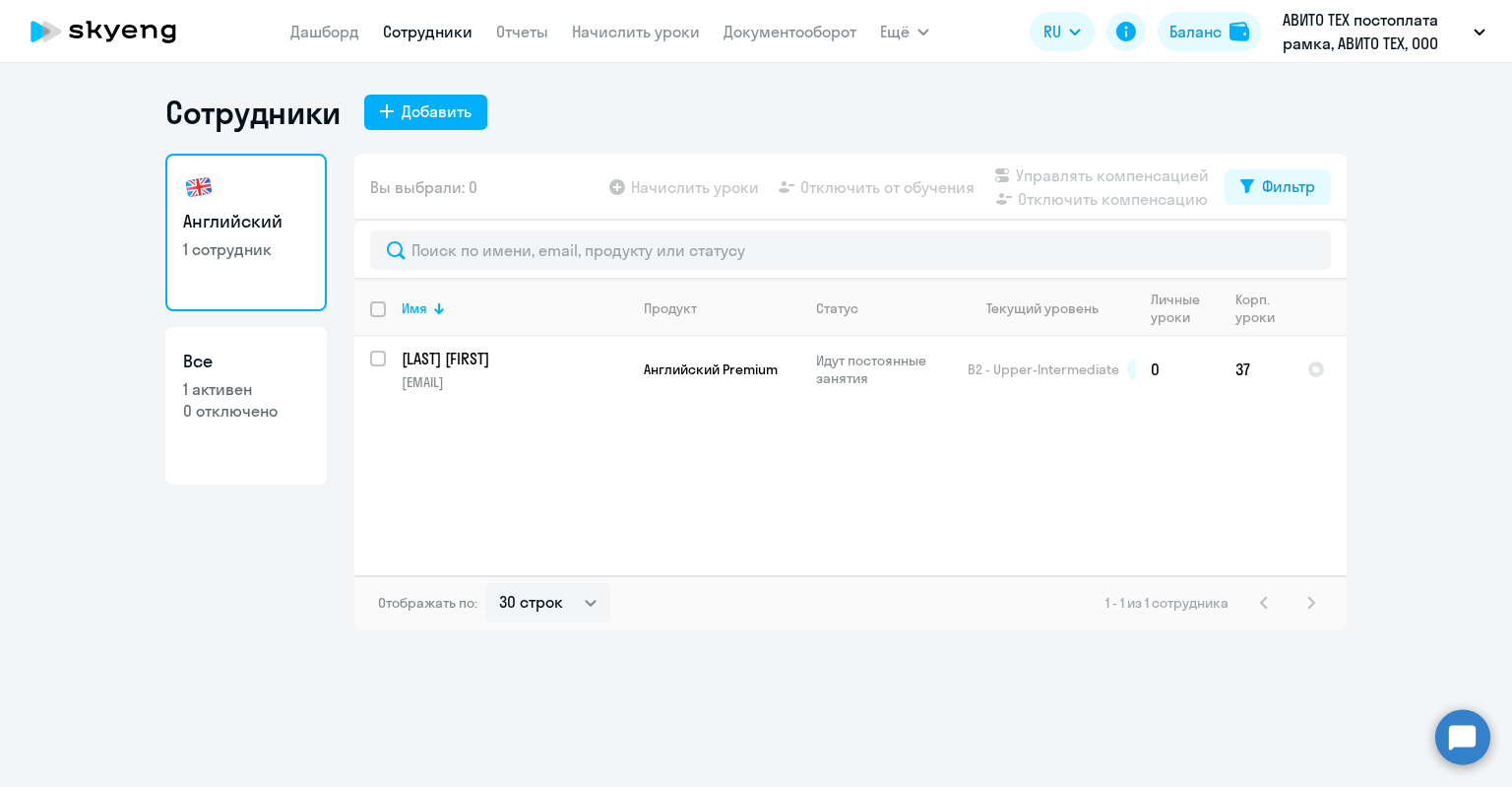 click on "0 отключено" 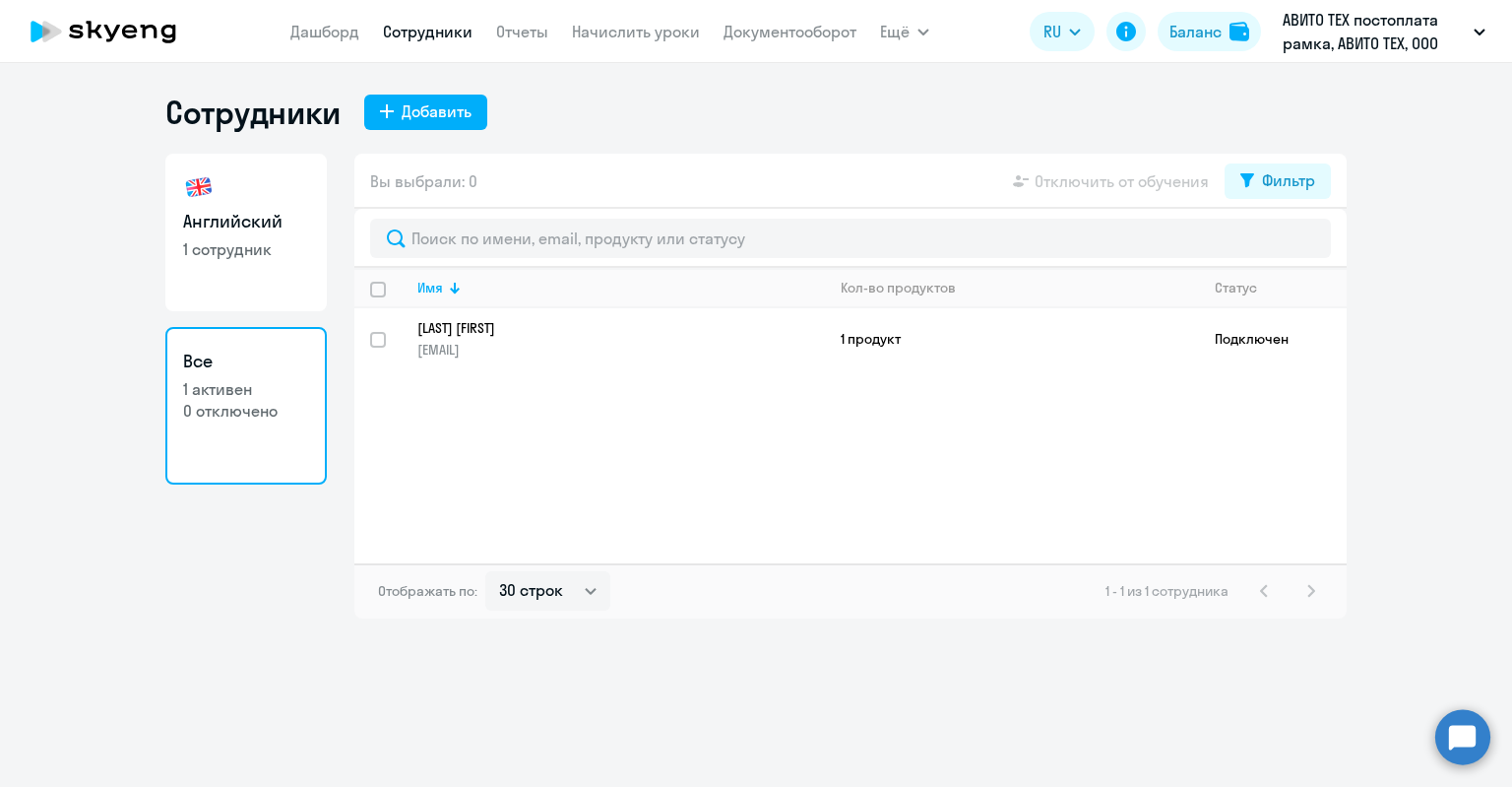 click on "Английский   1 сотрудник" 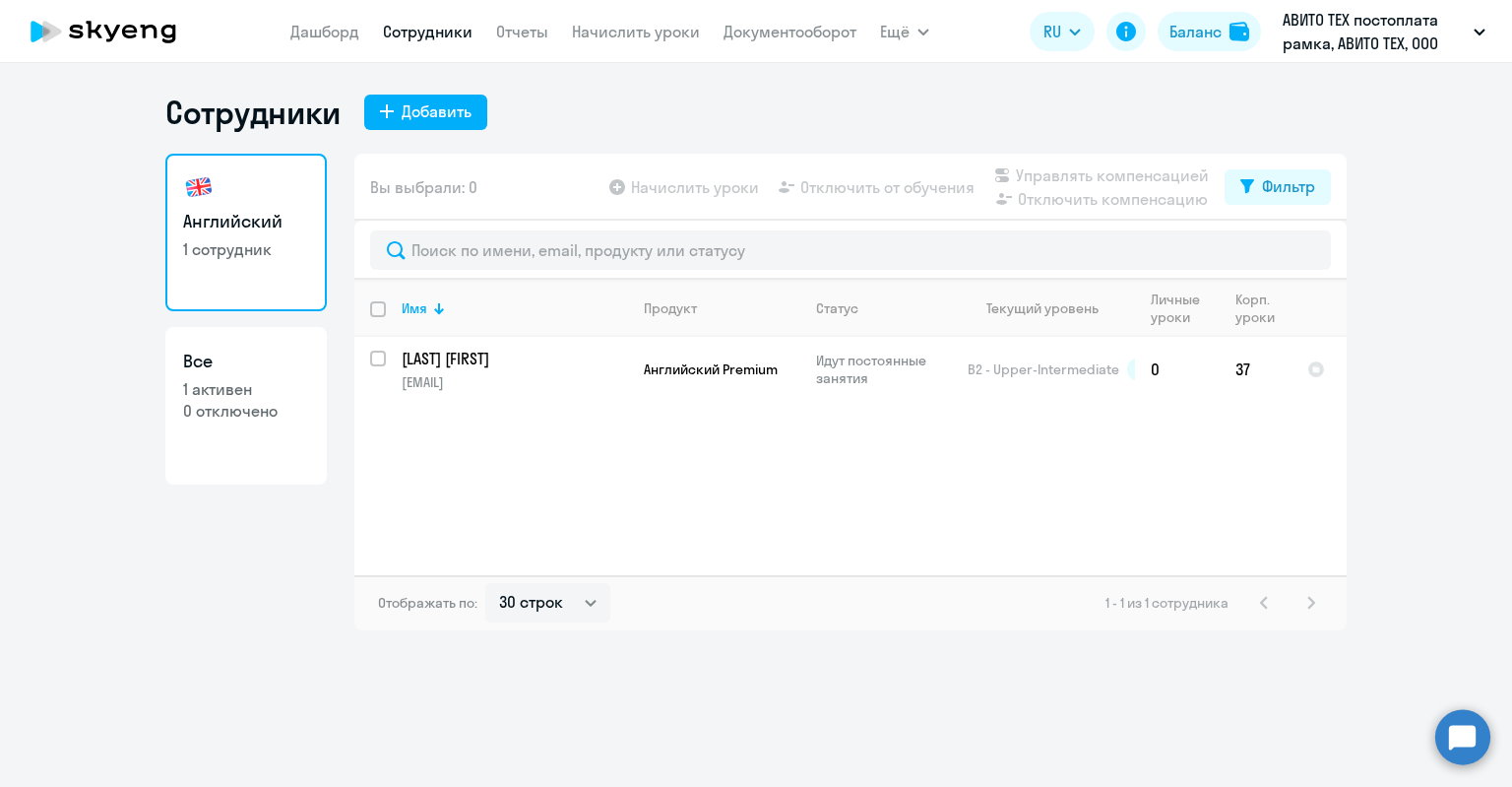 click on "Все  1 активен   0 отключено" 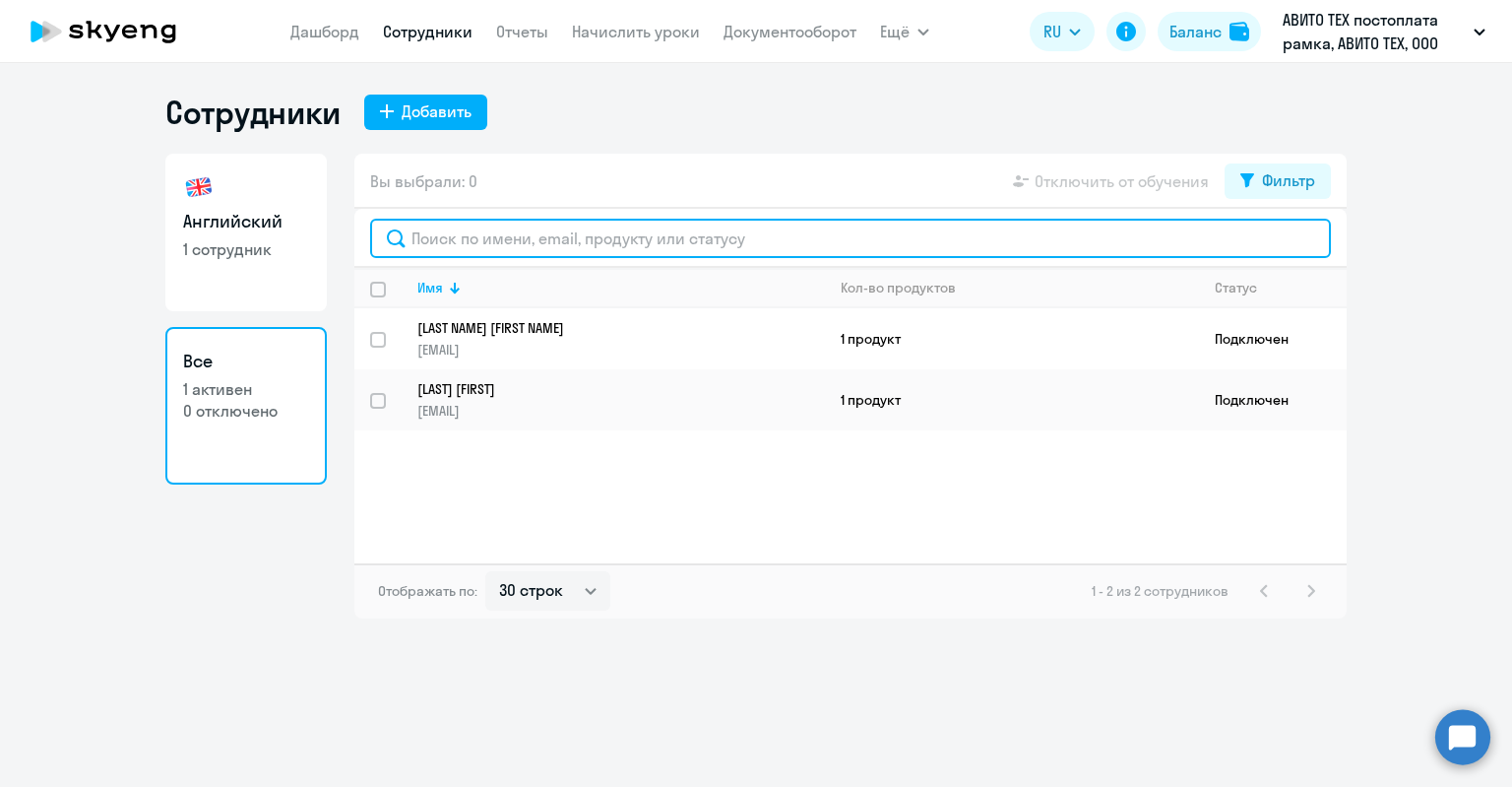 click 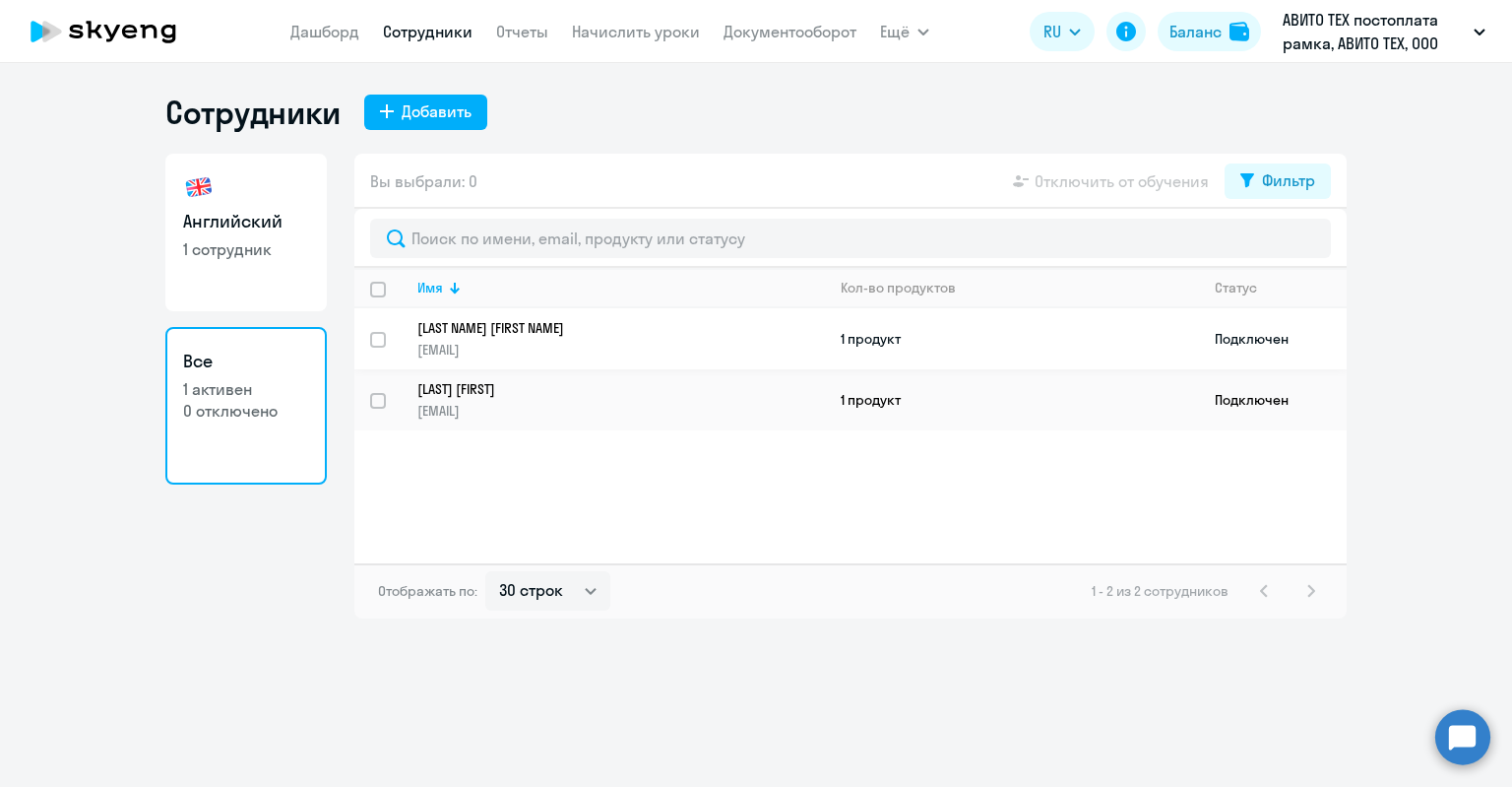 click at bounding box center (390, 352) 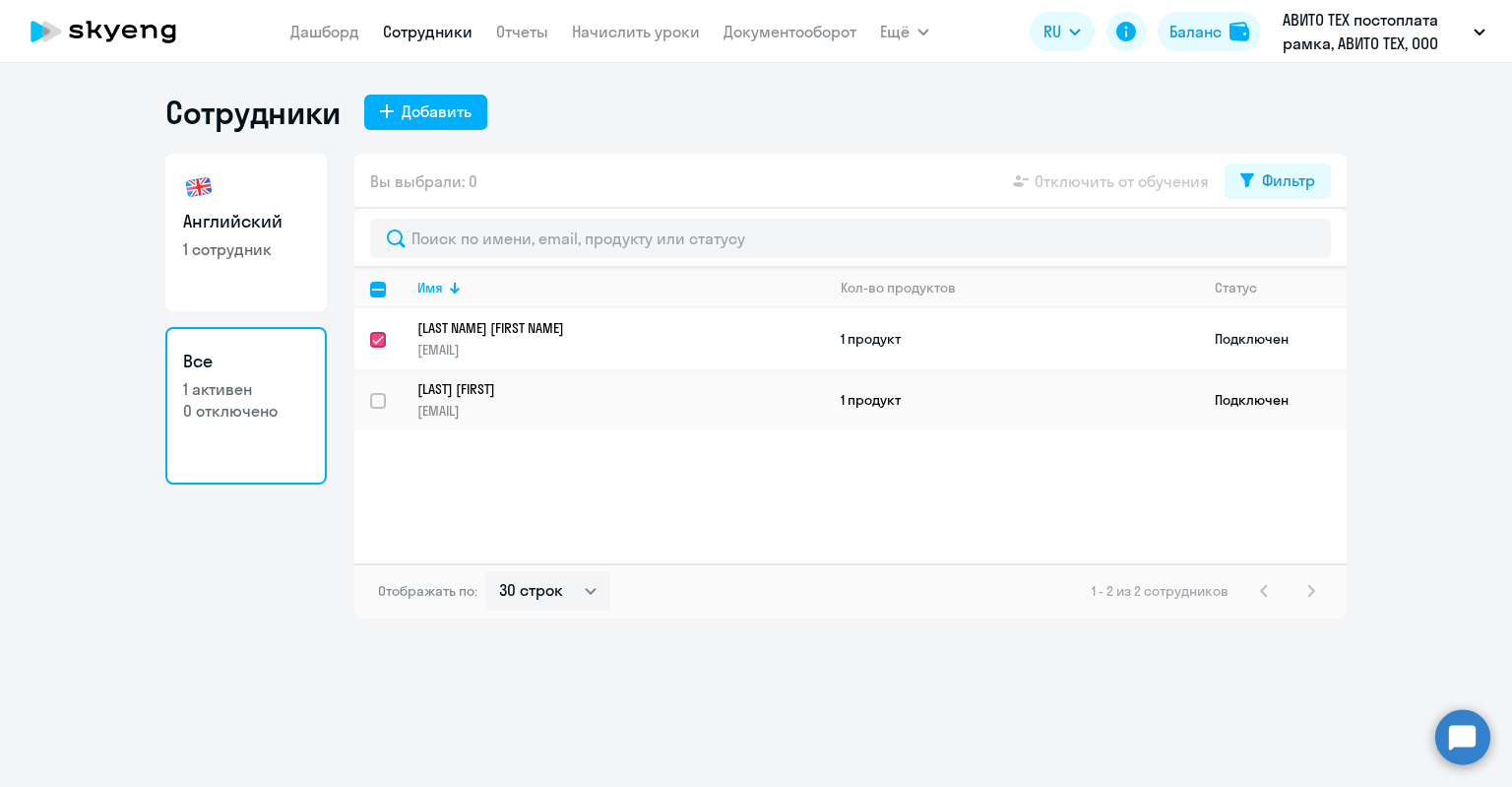 checkbox on "true" 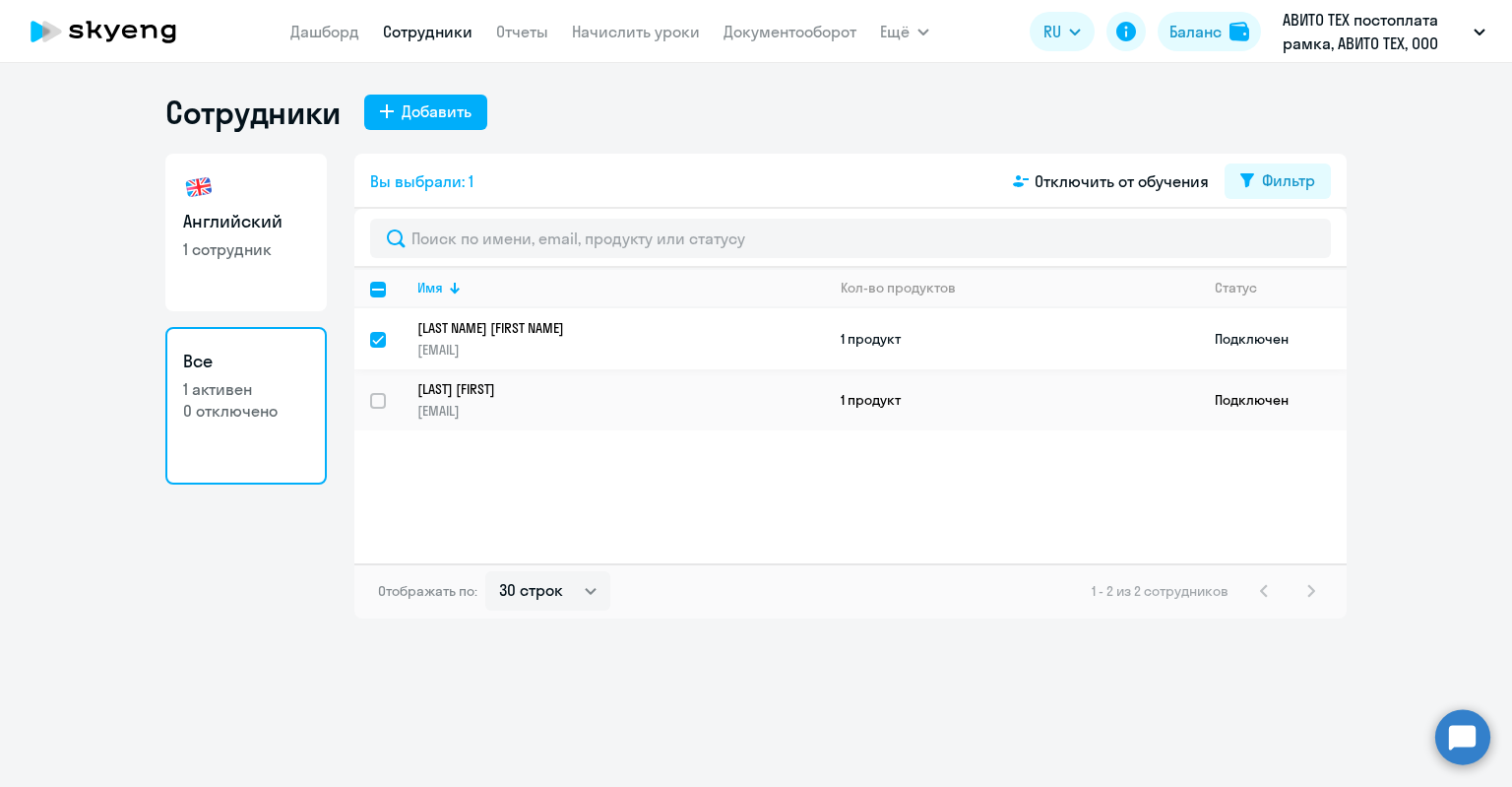 click on "[LAST NAME] [FIRST NAME]" 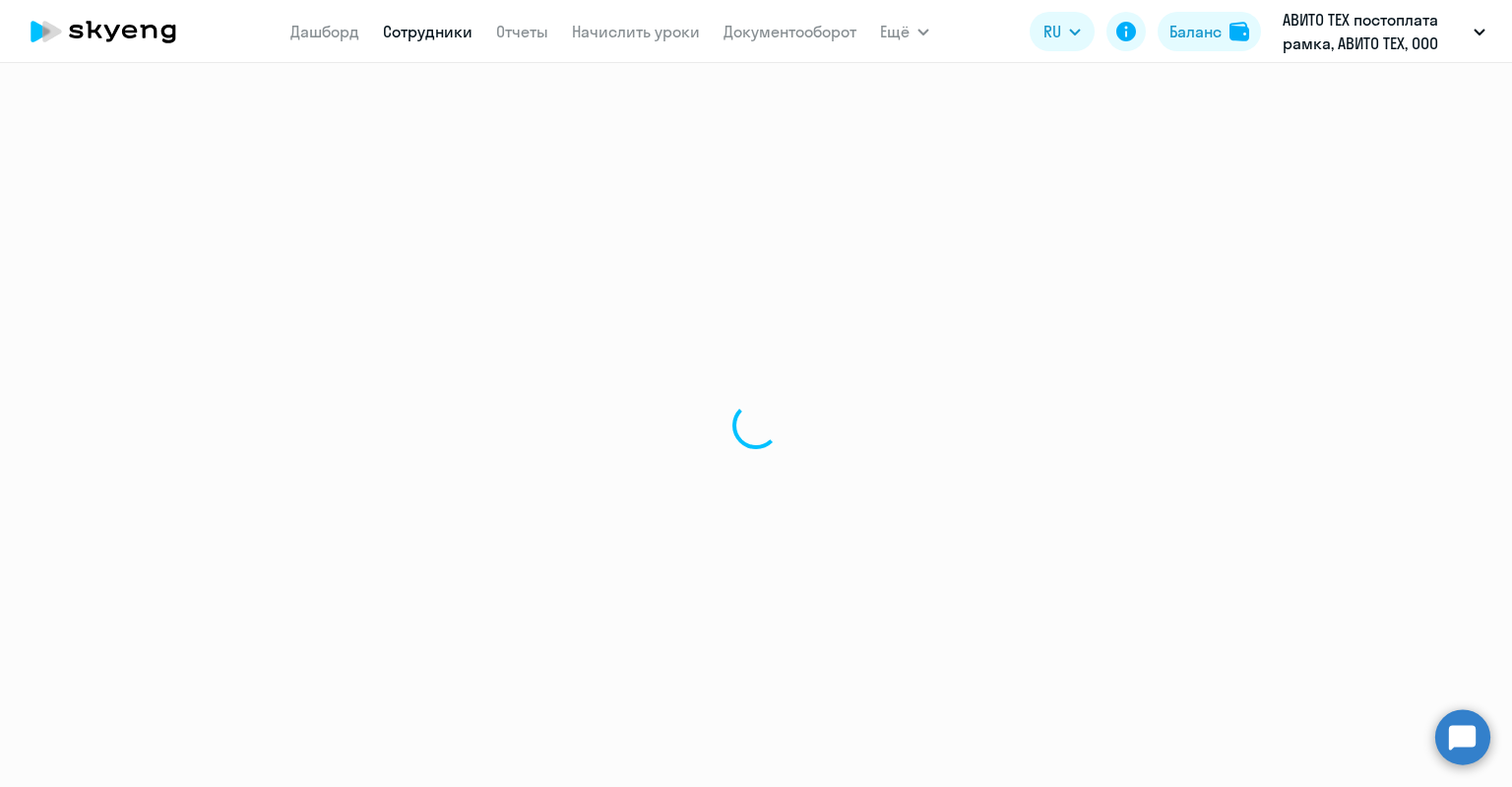 select on "english" 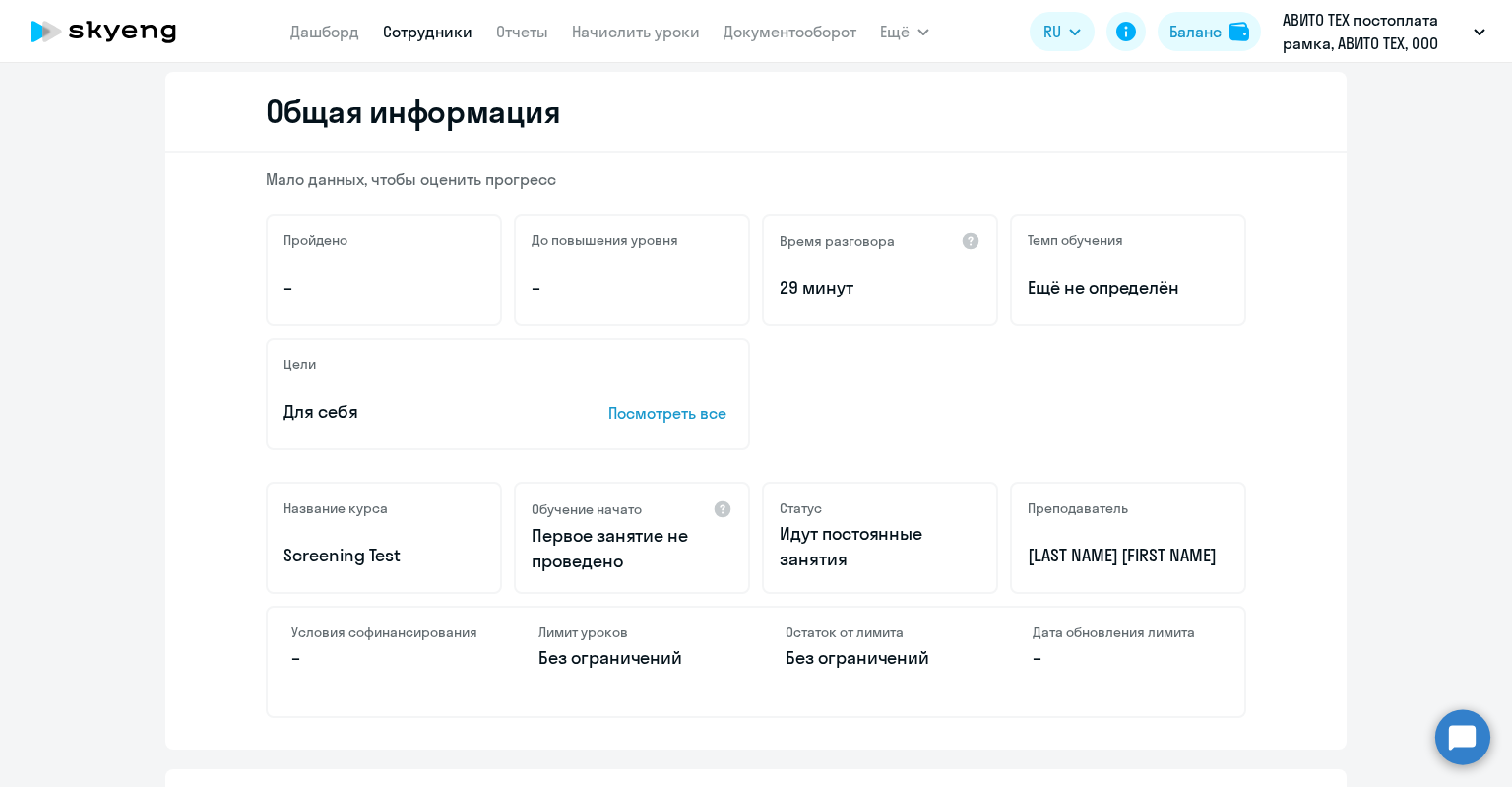 scroll, scrollTop: 0, scrollLeft: 0, axis: both 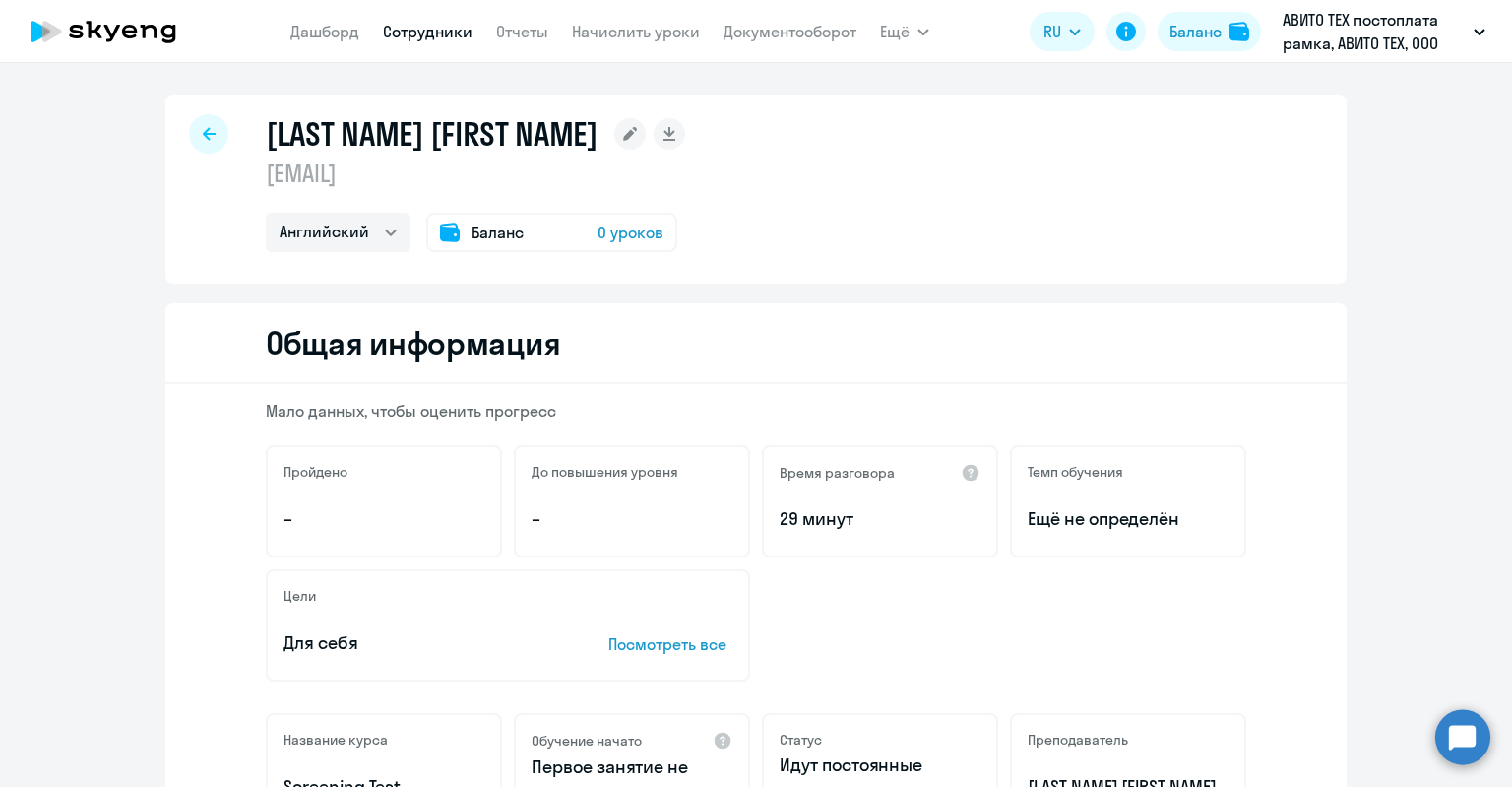 click on "Баланс 0 уроков" 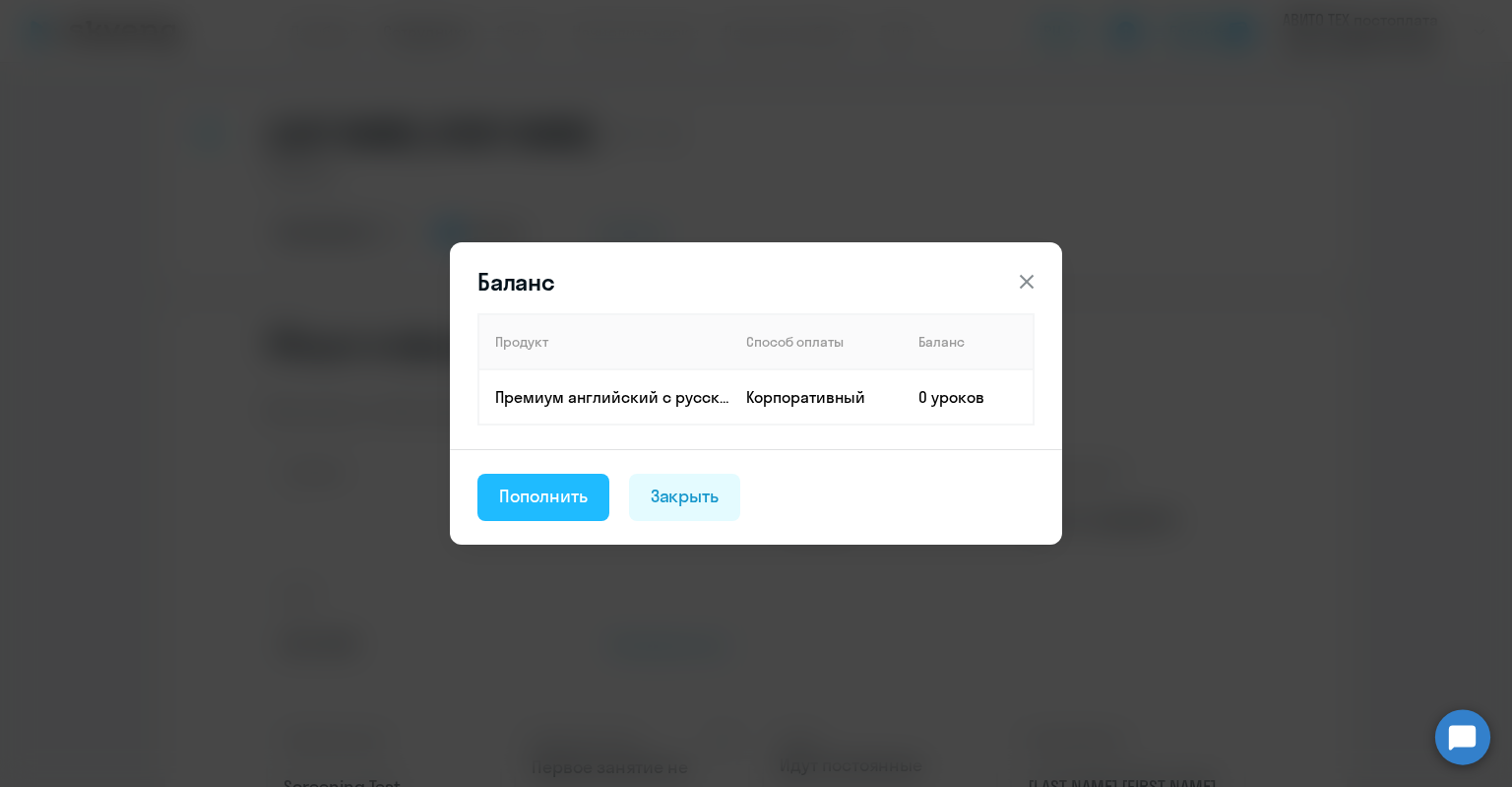 click on "Пополнить" at bounding box center (543, 496) 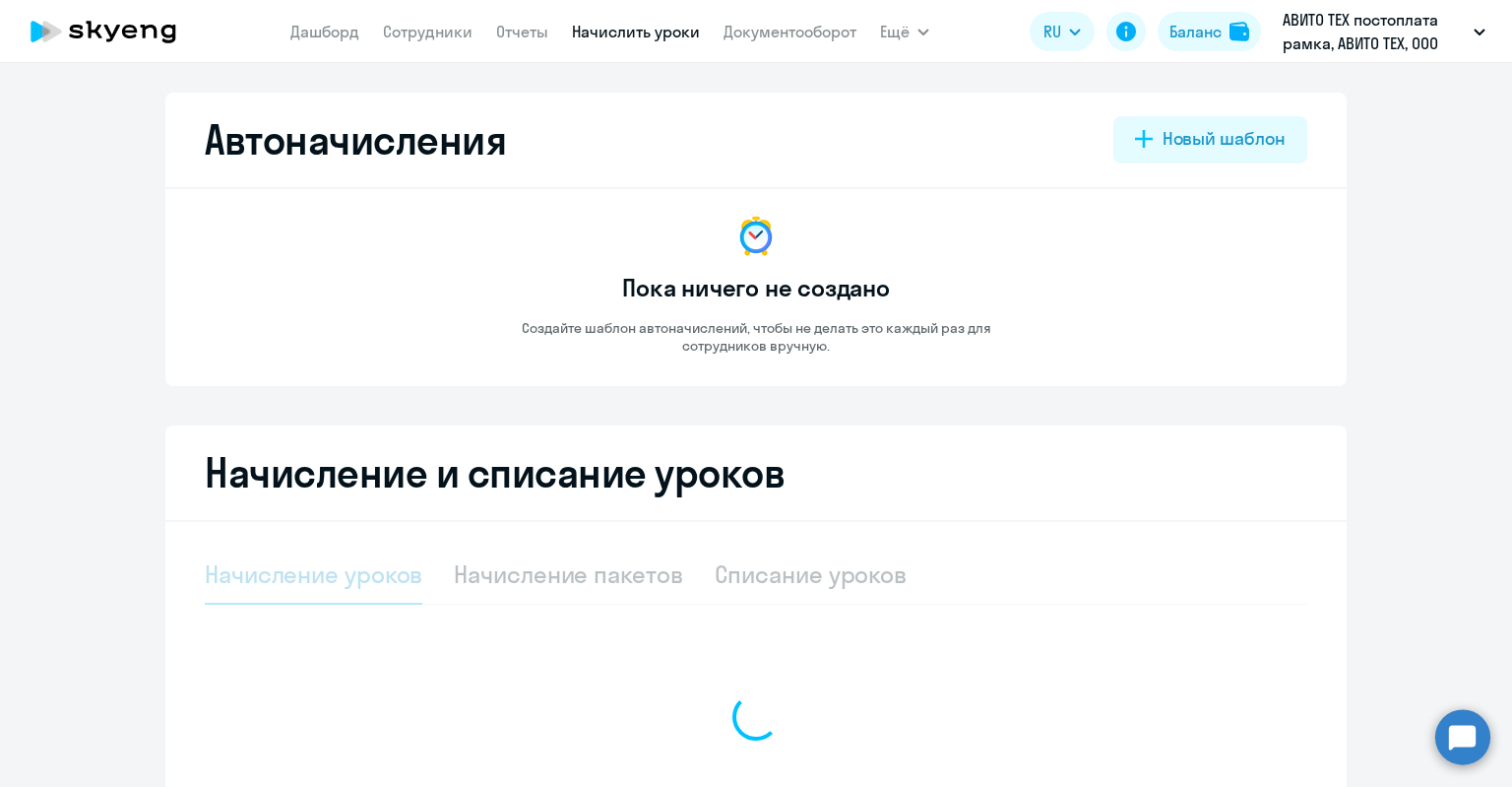 select on "10" 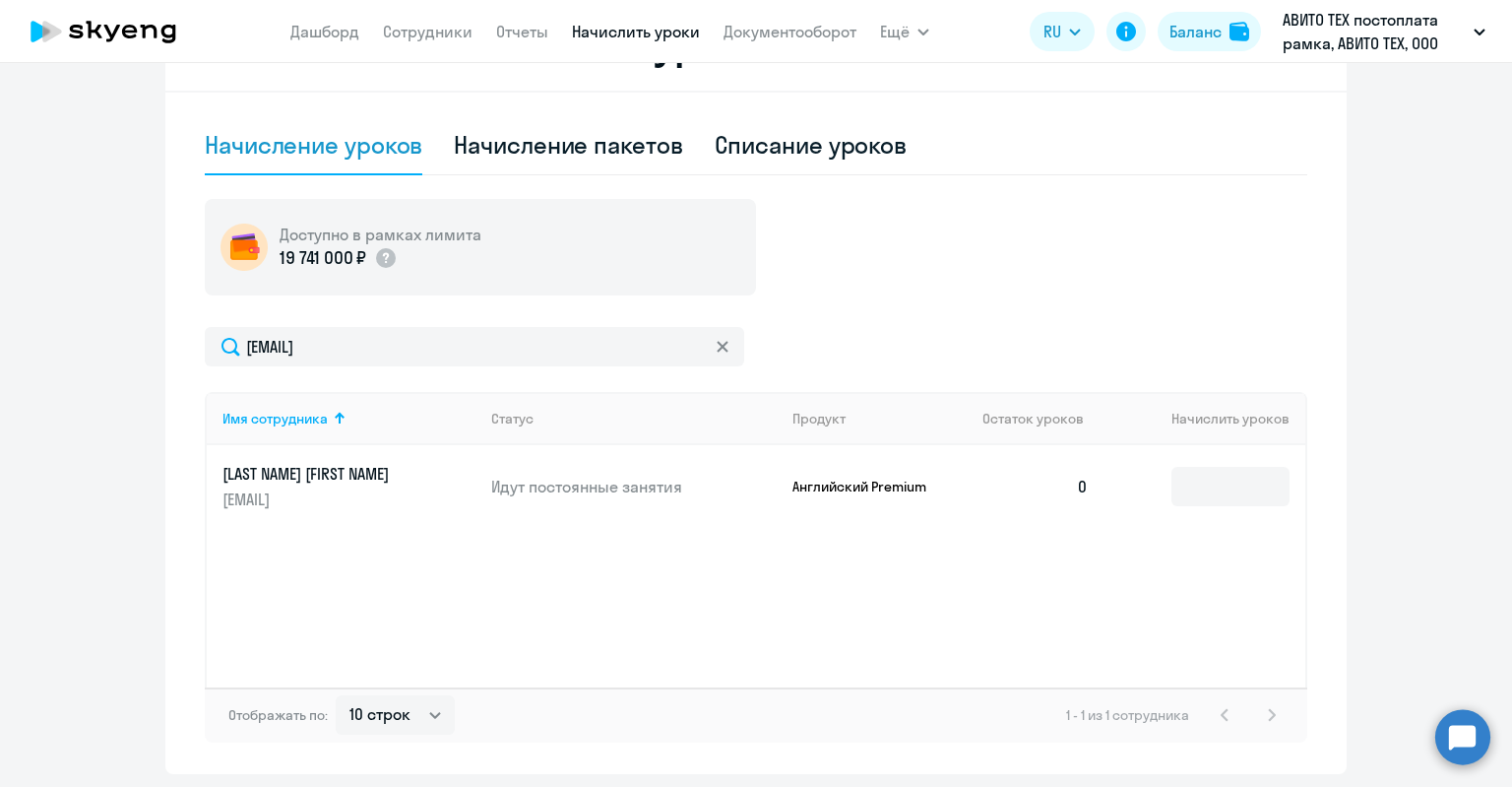scroll, scrollTop: 494, scrollLeft: 0, axis: vertical 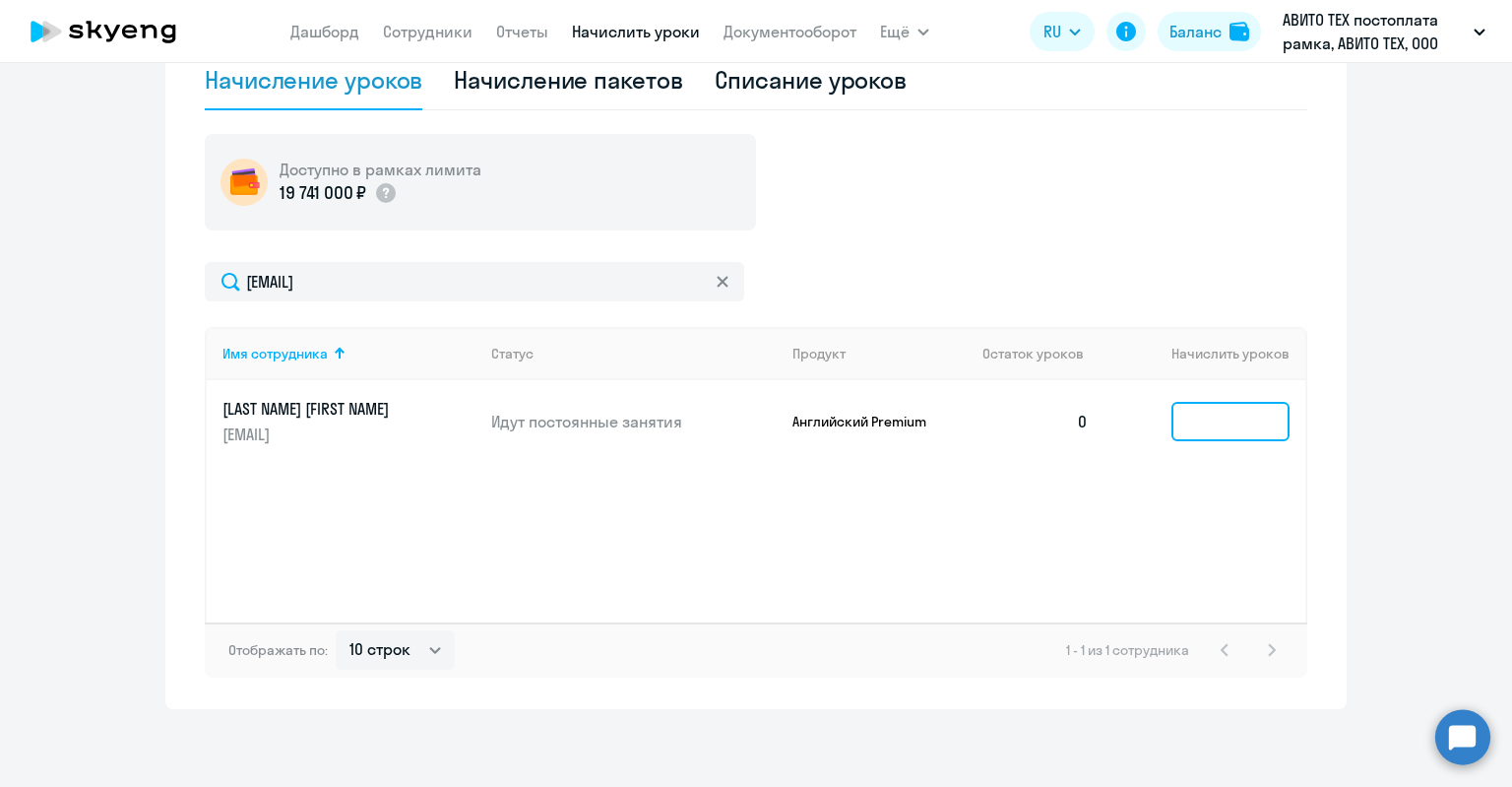 click 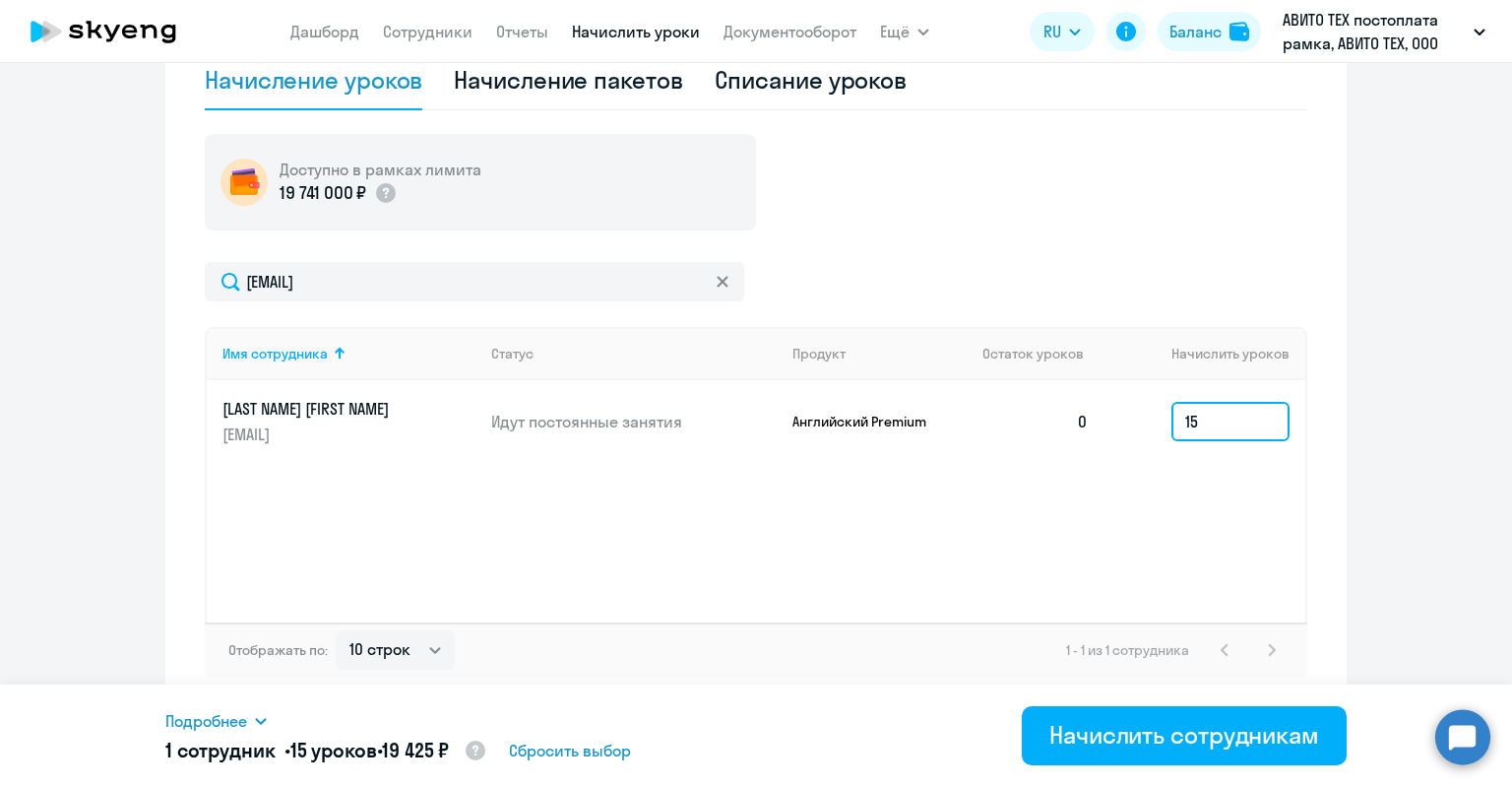 type on "15" 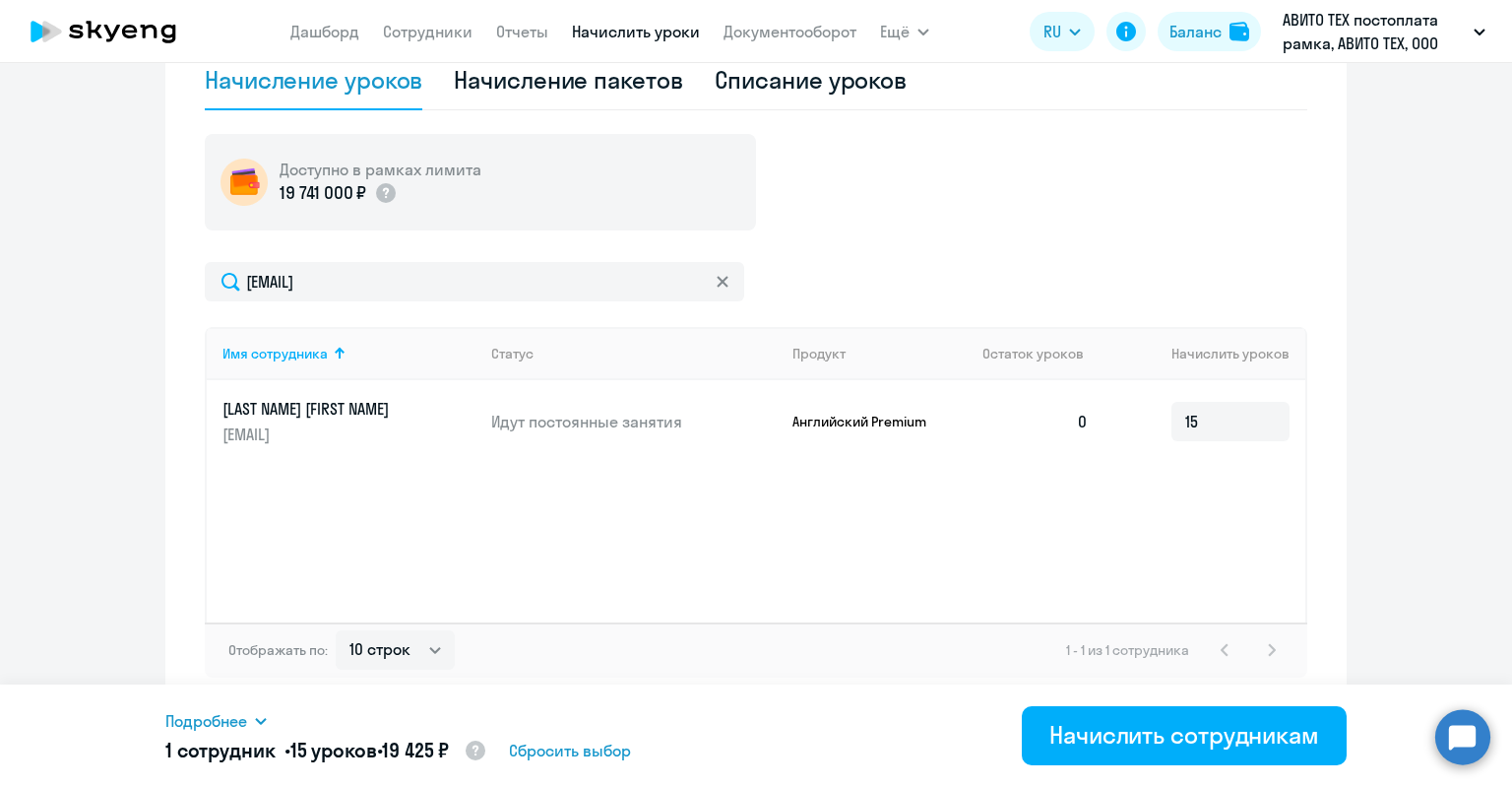 click on "Имя сотрудника   Статус   Продукт   Остаток уроков   Начислить уроков  [LAST] [FIRST] [EMAIL] Идут постоянные занятия Английский Premium  0  15" 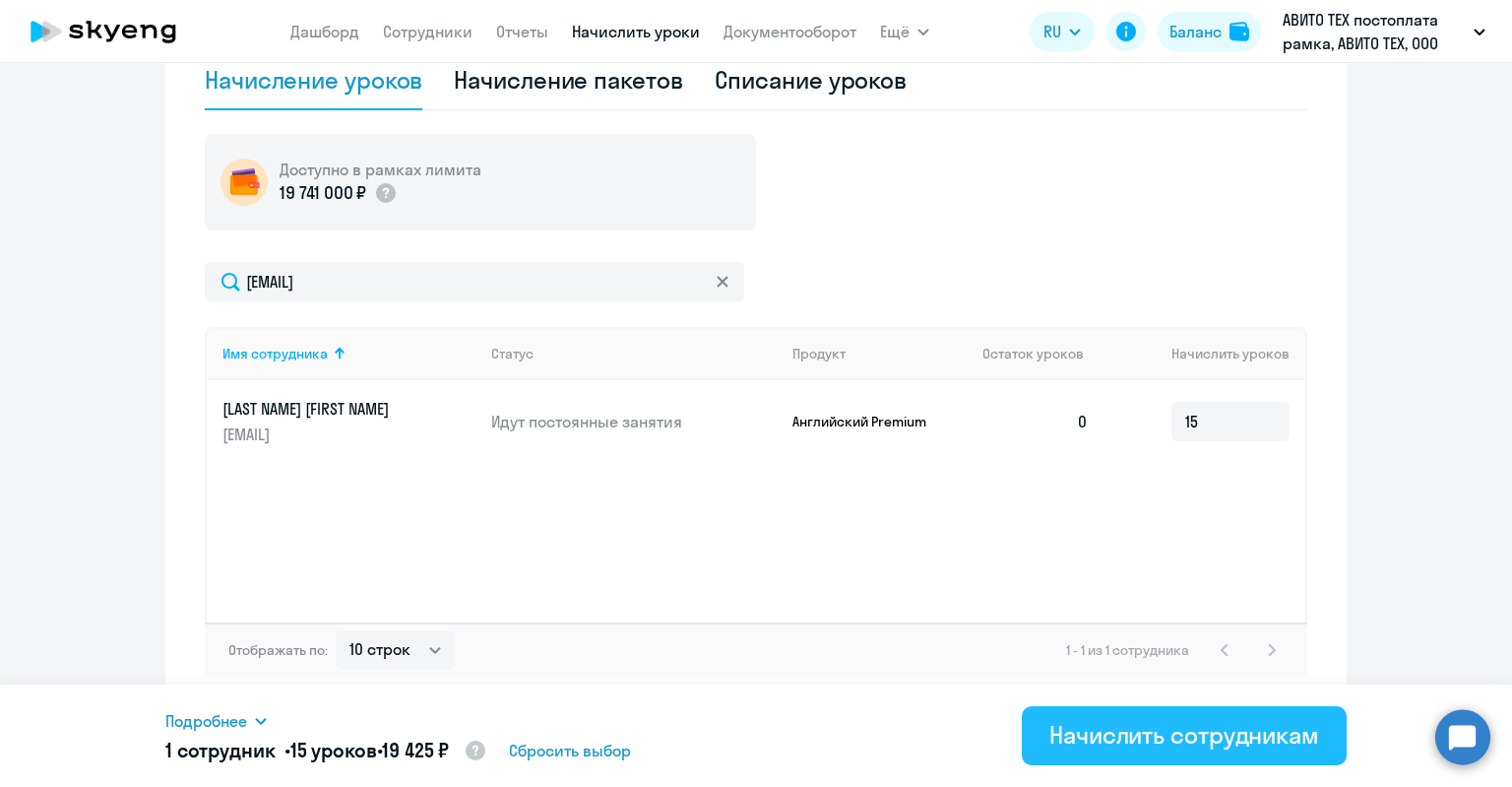 click on "Начислить сотрудникам" at bounding box center (1184, 735) 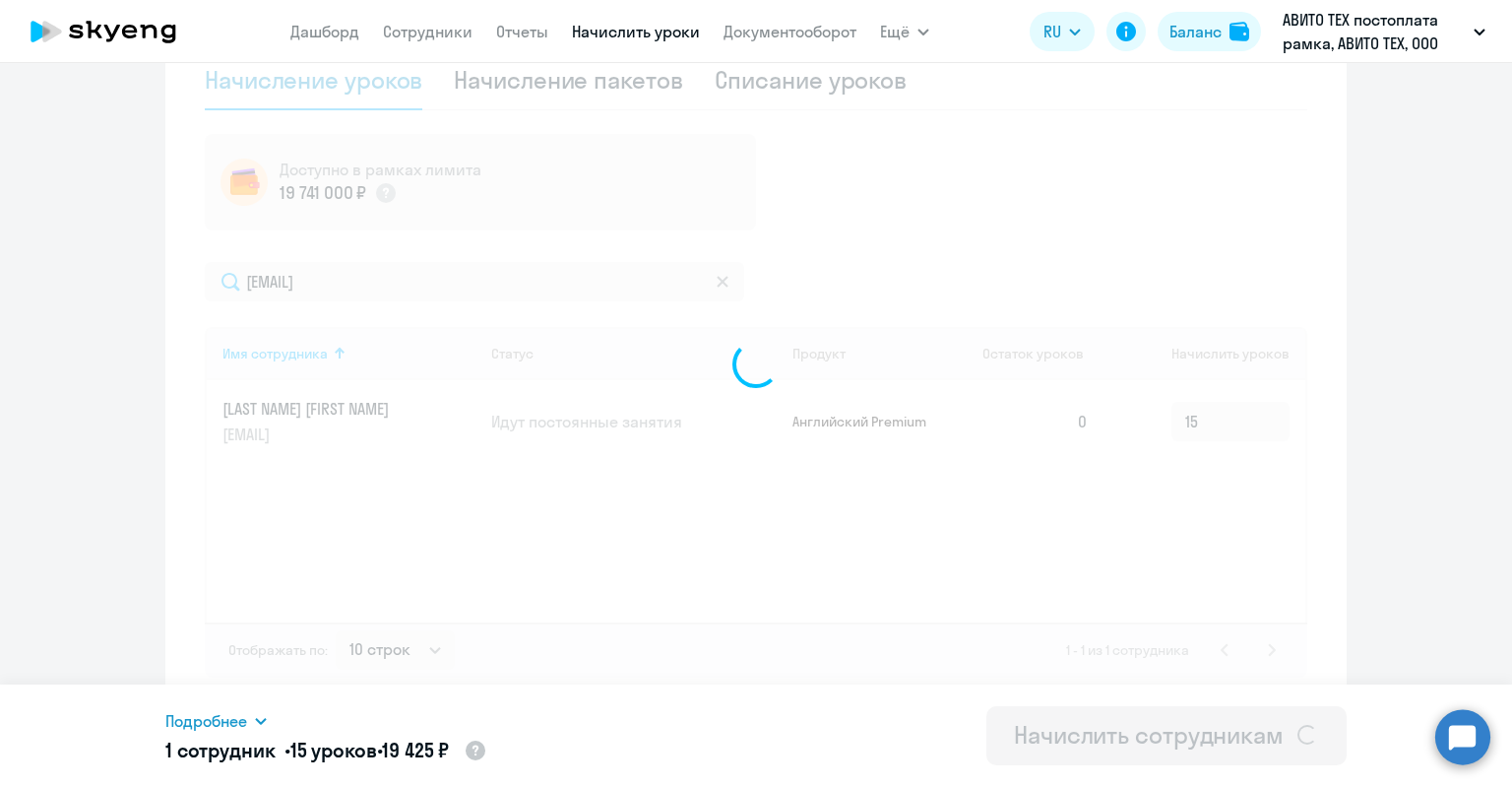 type 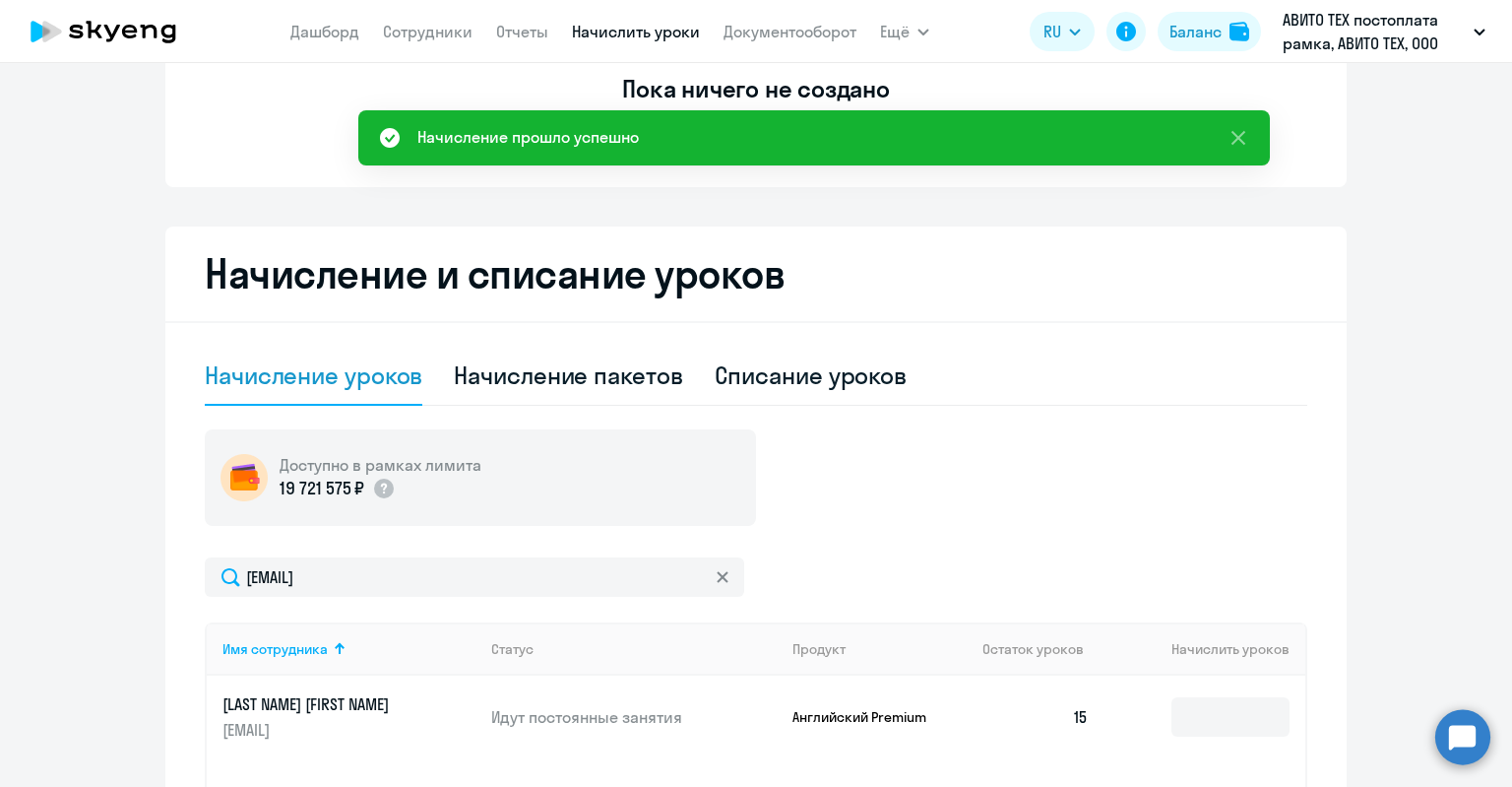 scroll, scrollTop: 494, scrollLeft: 0, axis: vertical 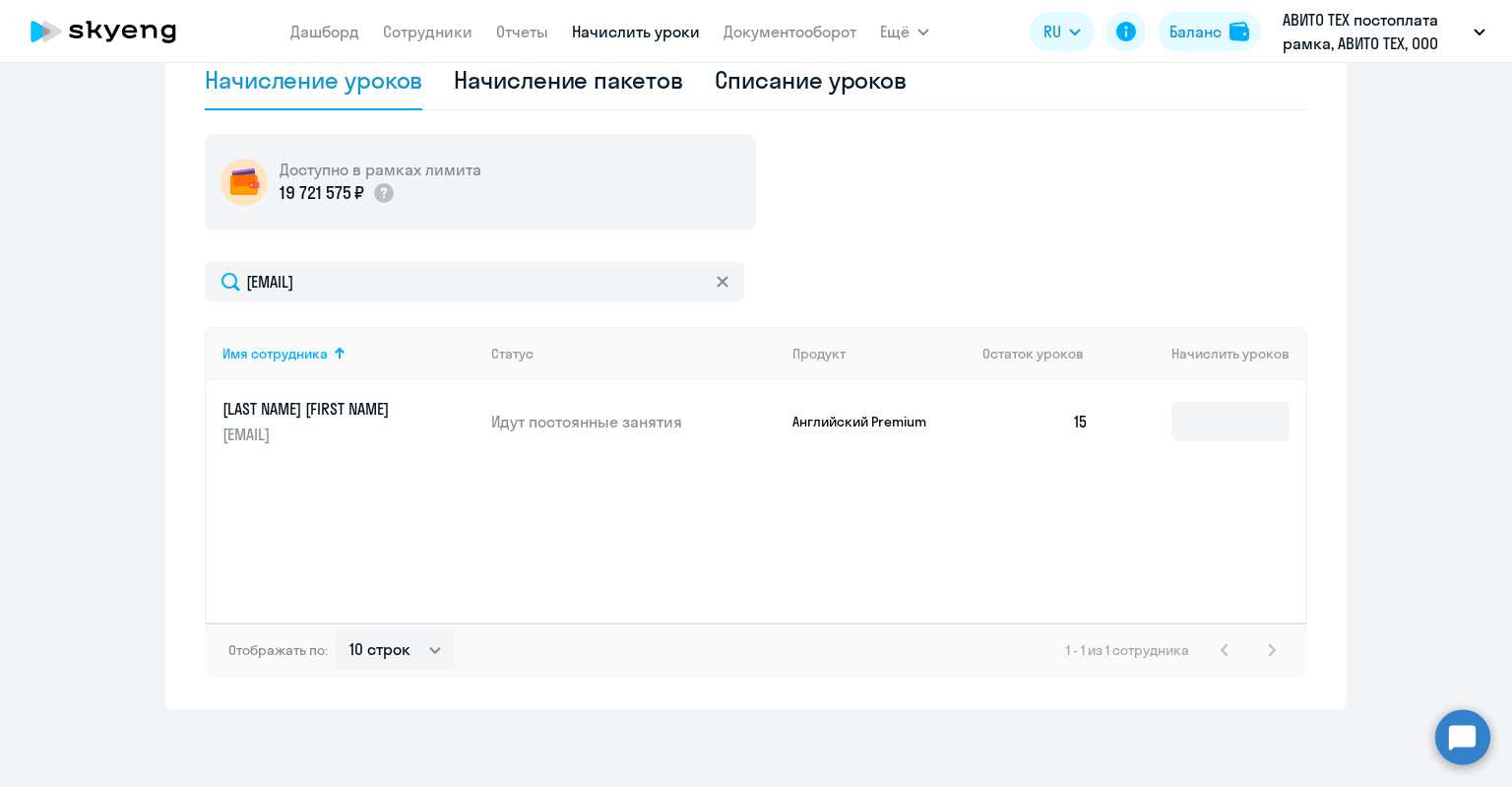 click 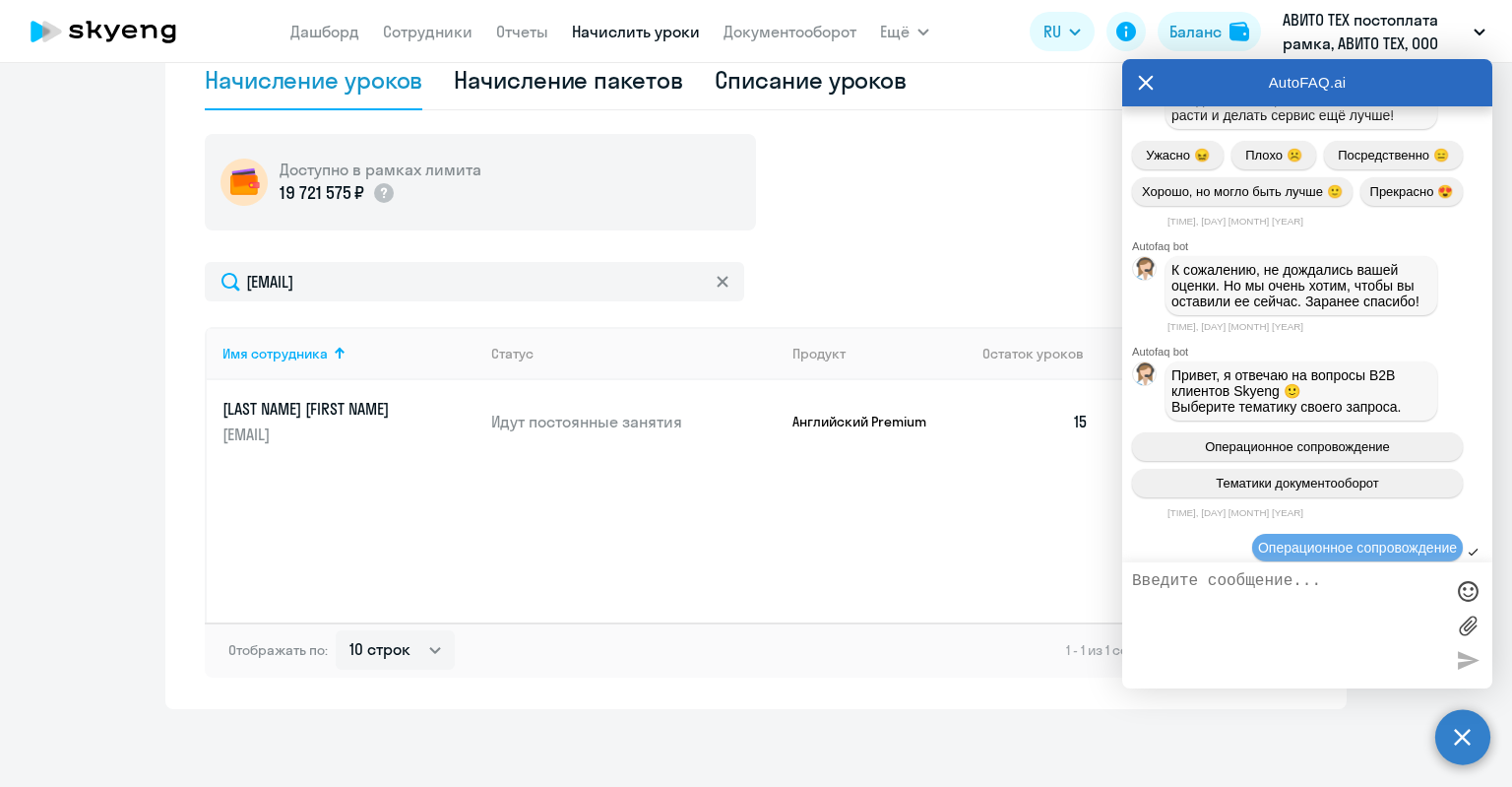 scroll, scrollTop: 14431, scrollLeft: 0, axis: vertical 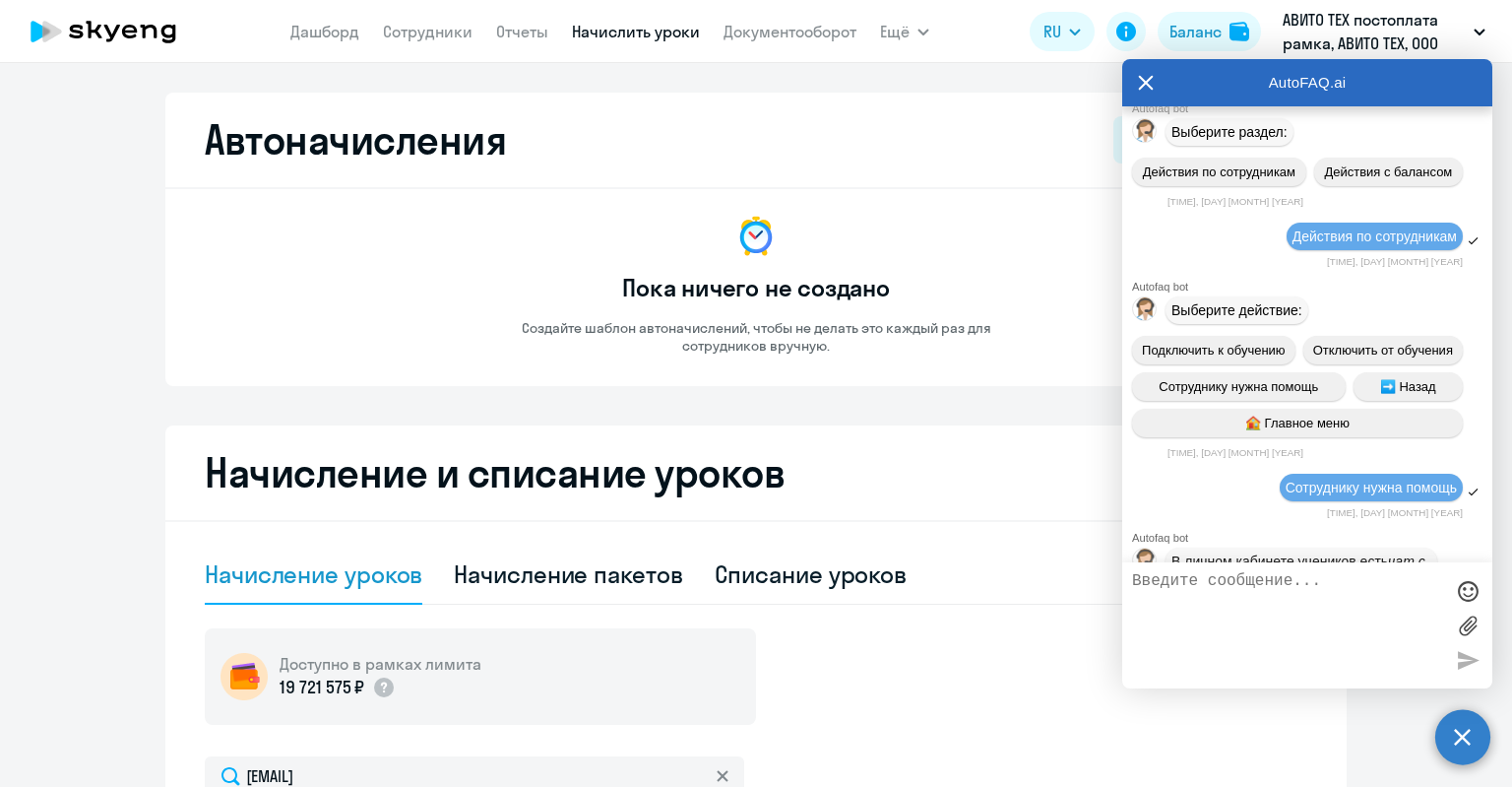 click 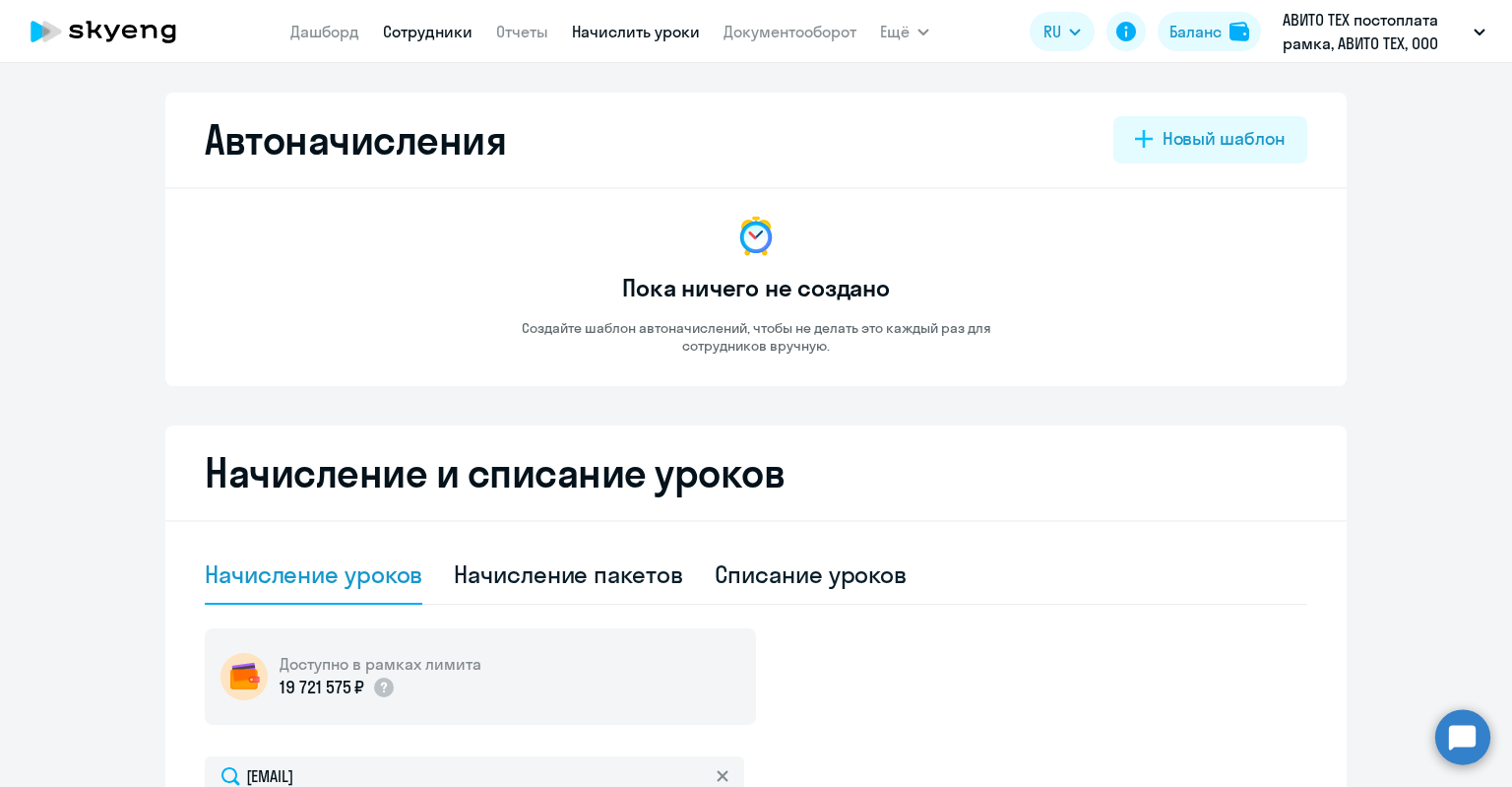 click on "Сотрудники" at bounding box center [427, 32] 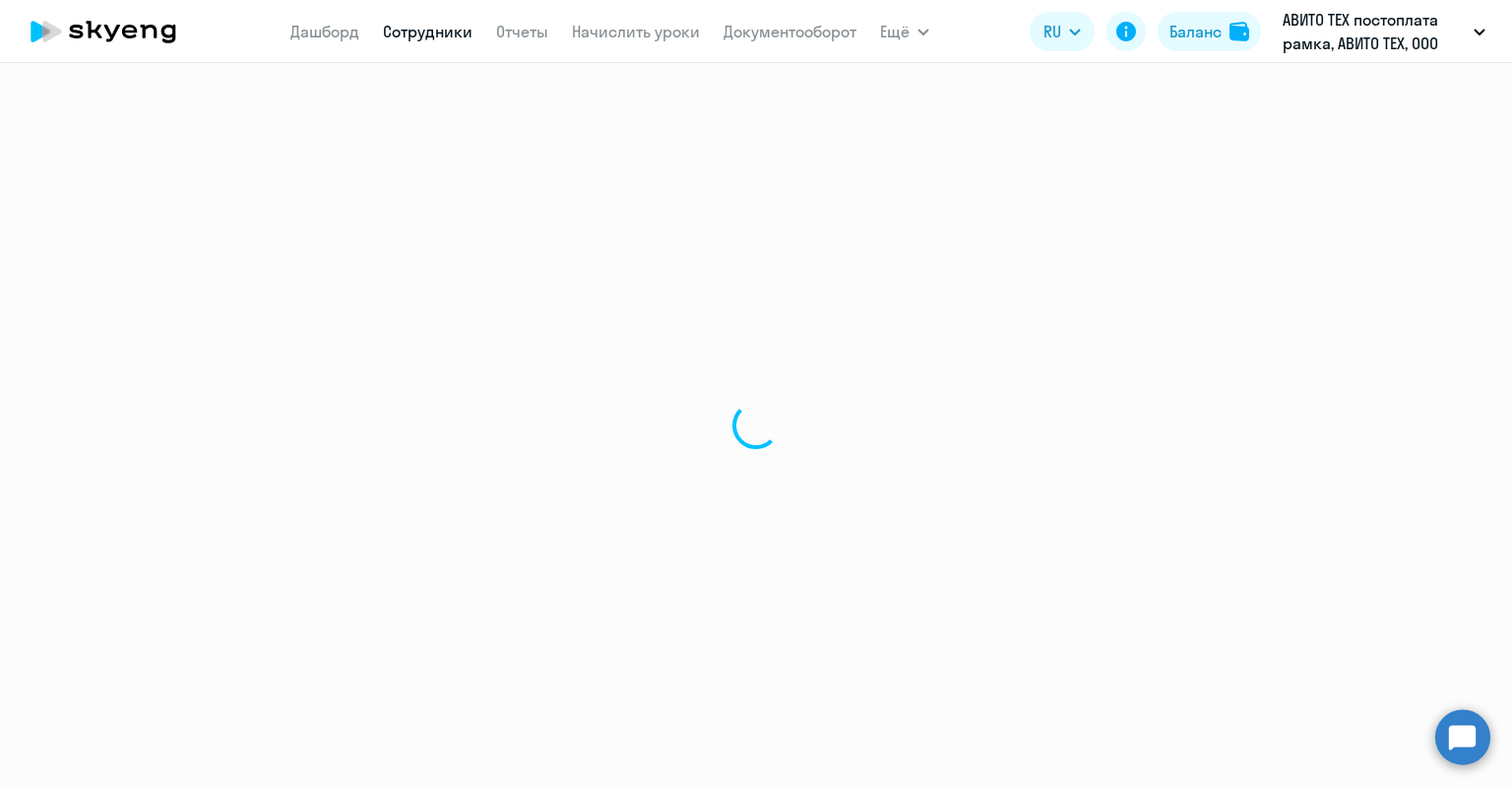 select on "30" 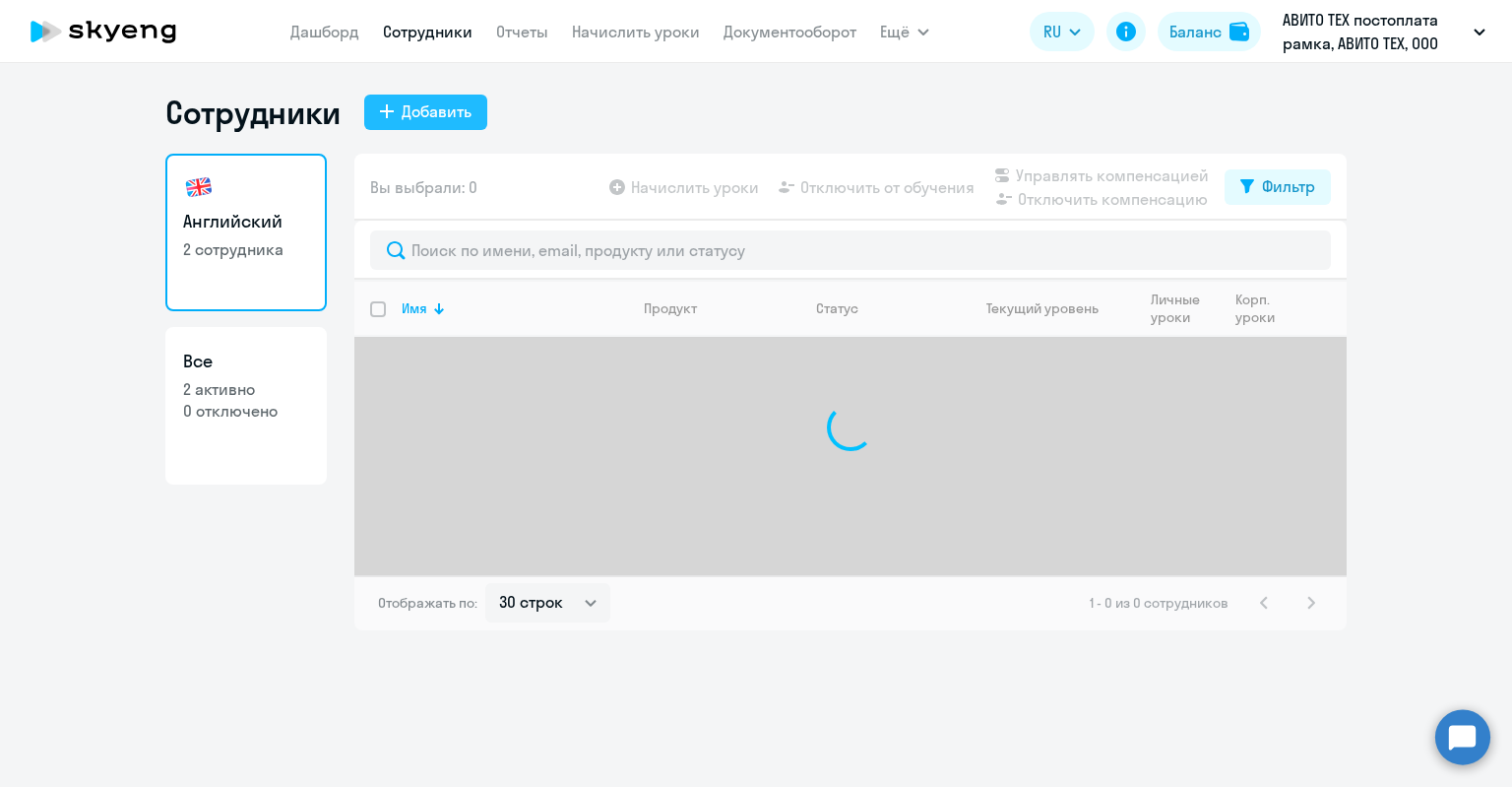 click on "Добавить" 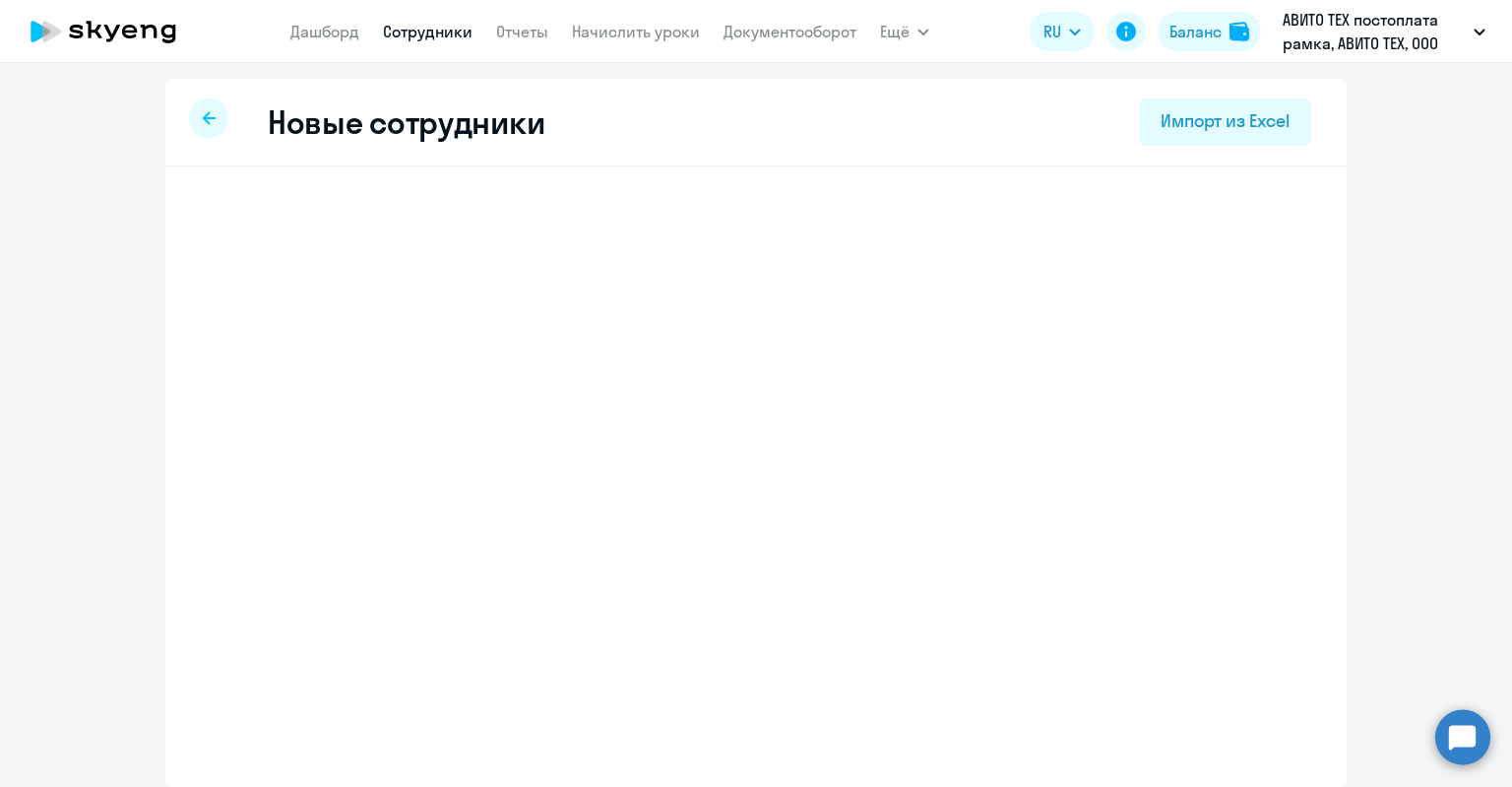 select on "english_adult_not_native_speaker_premium" 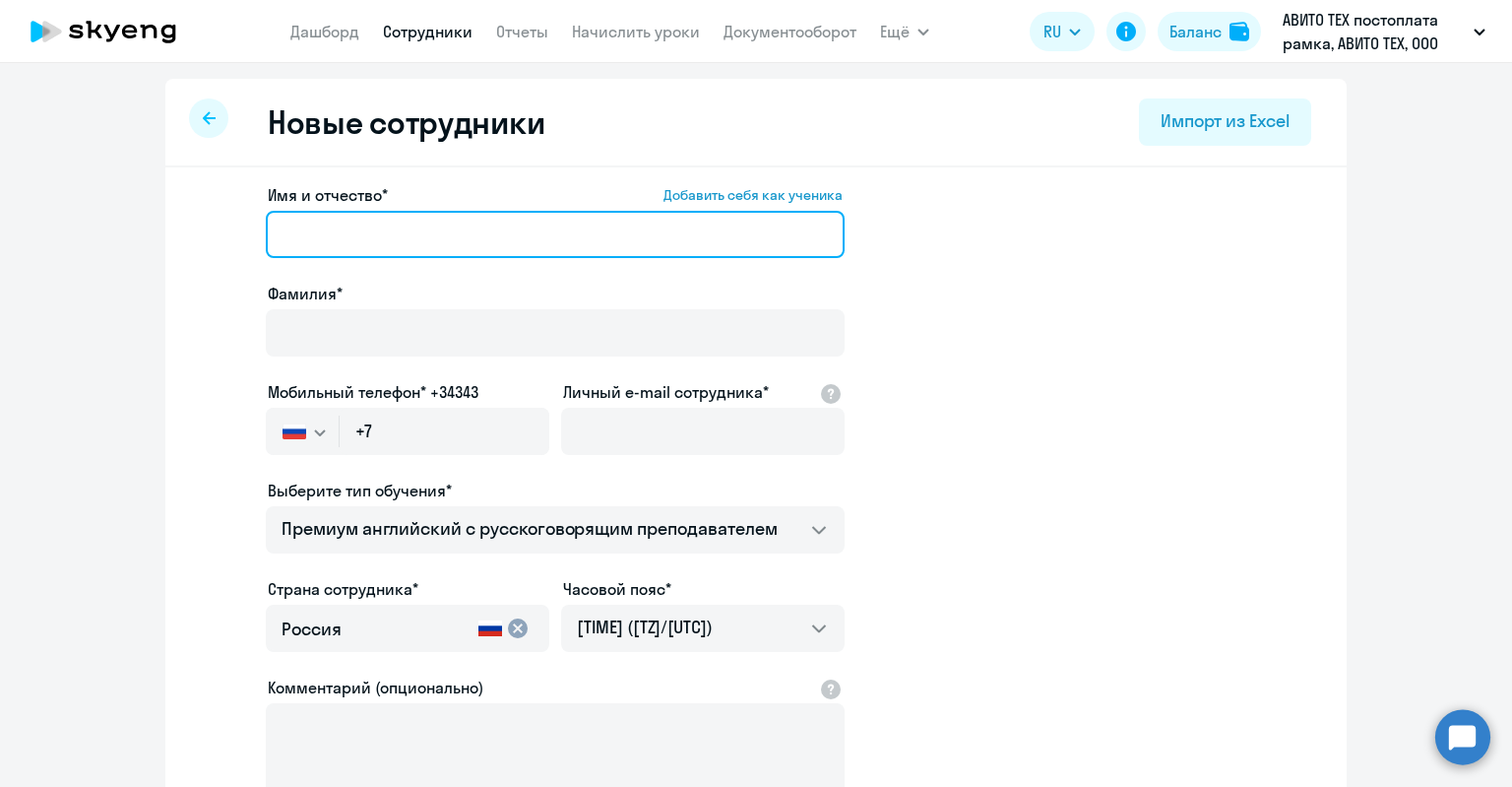 click on "Имя и отчество*  Добавить себя как ученика" at bounding box center (555, 234) 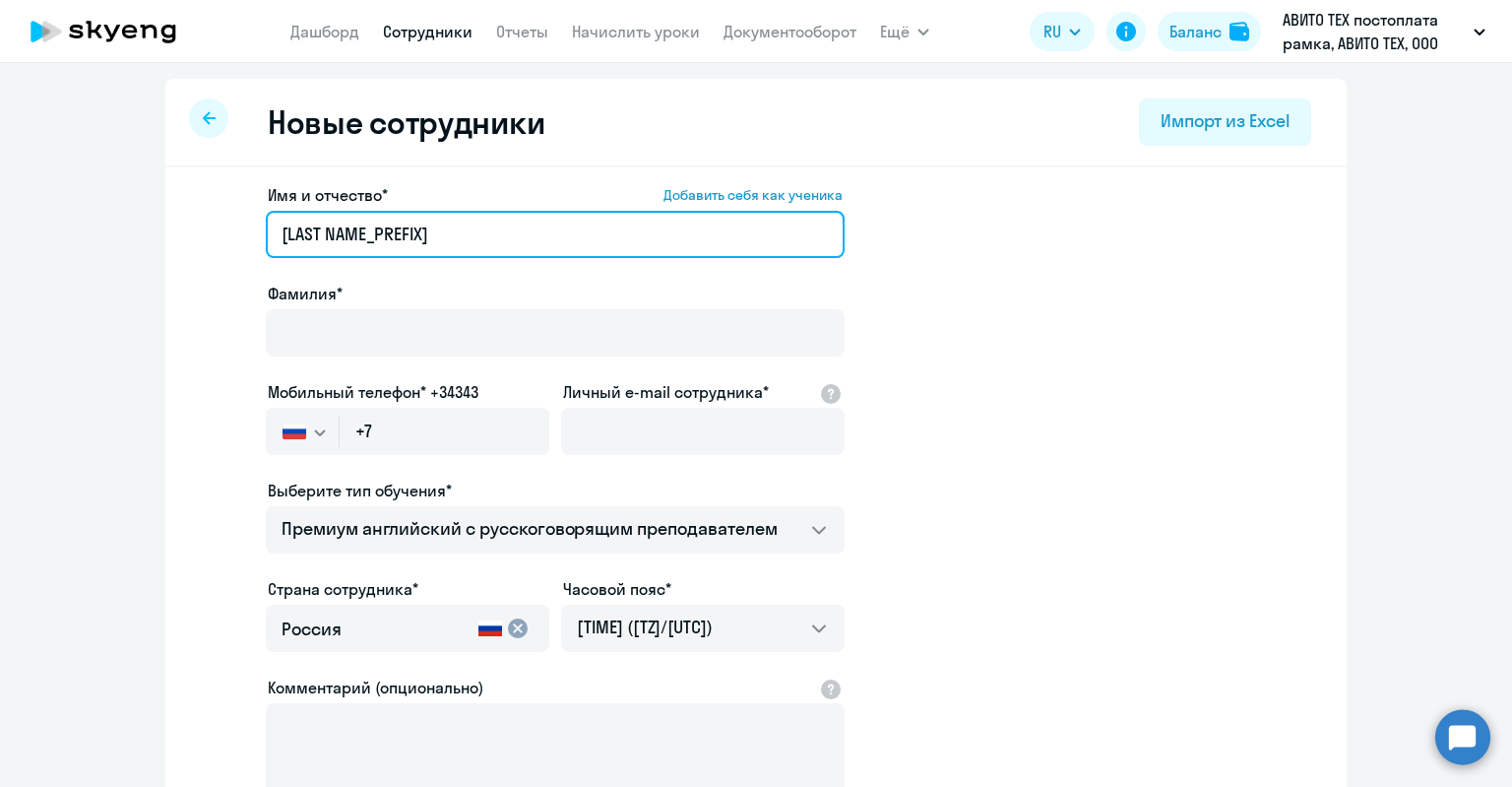type on "К" 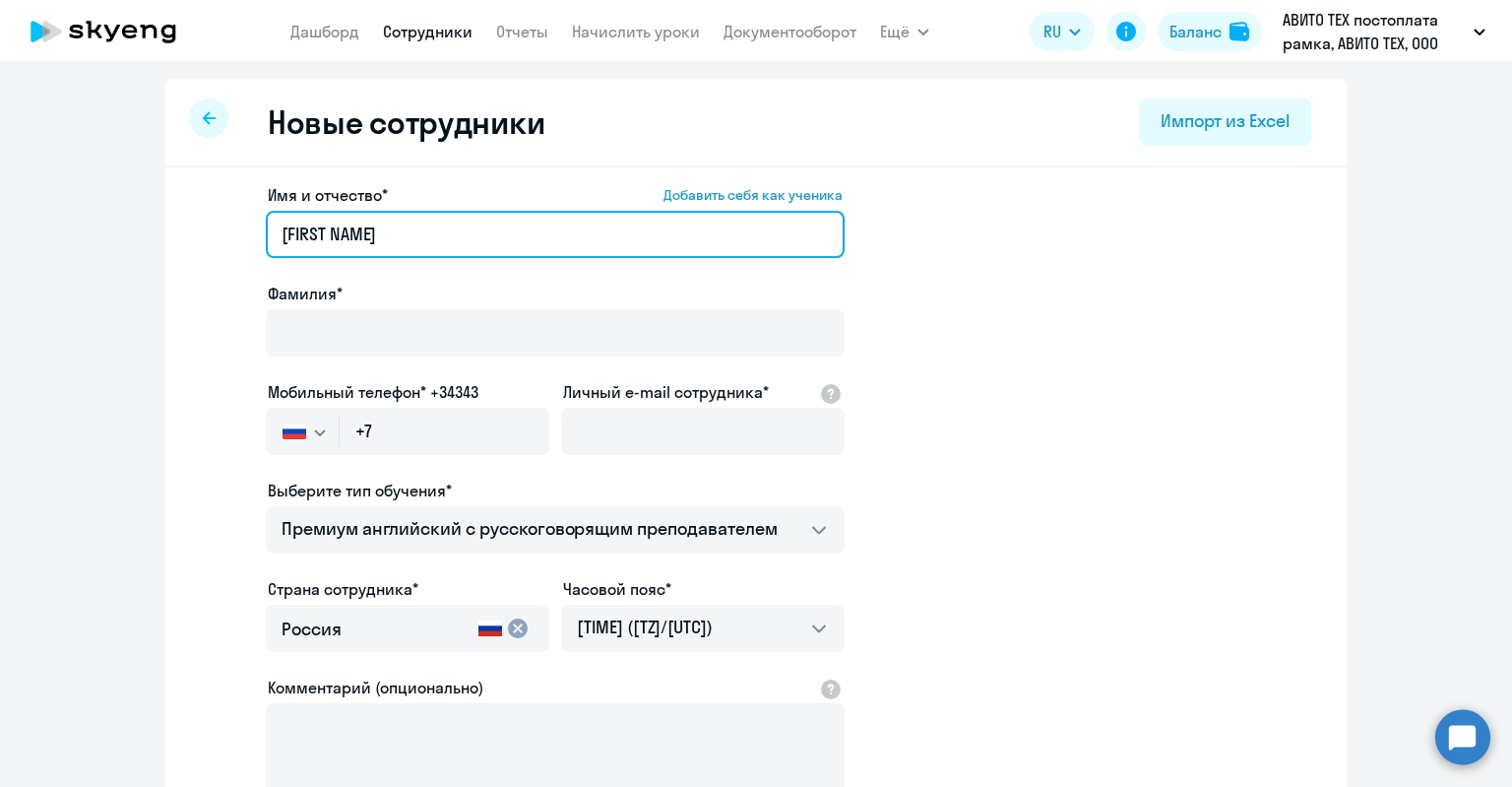 type on "[FIRST NAME]" 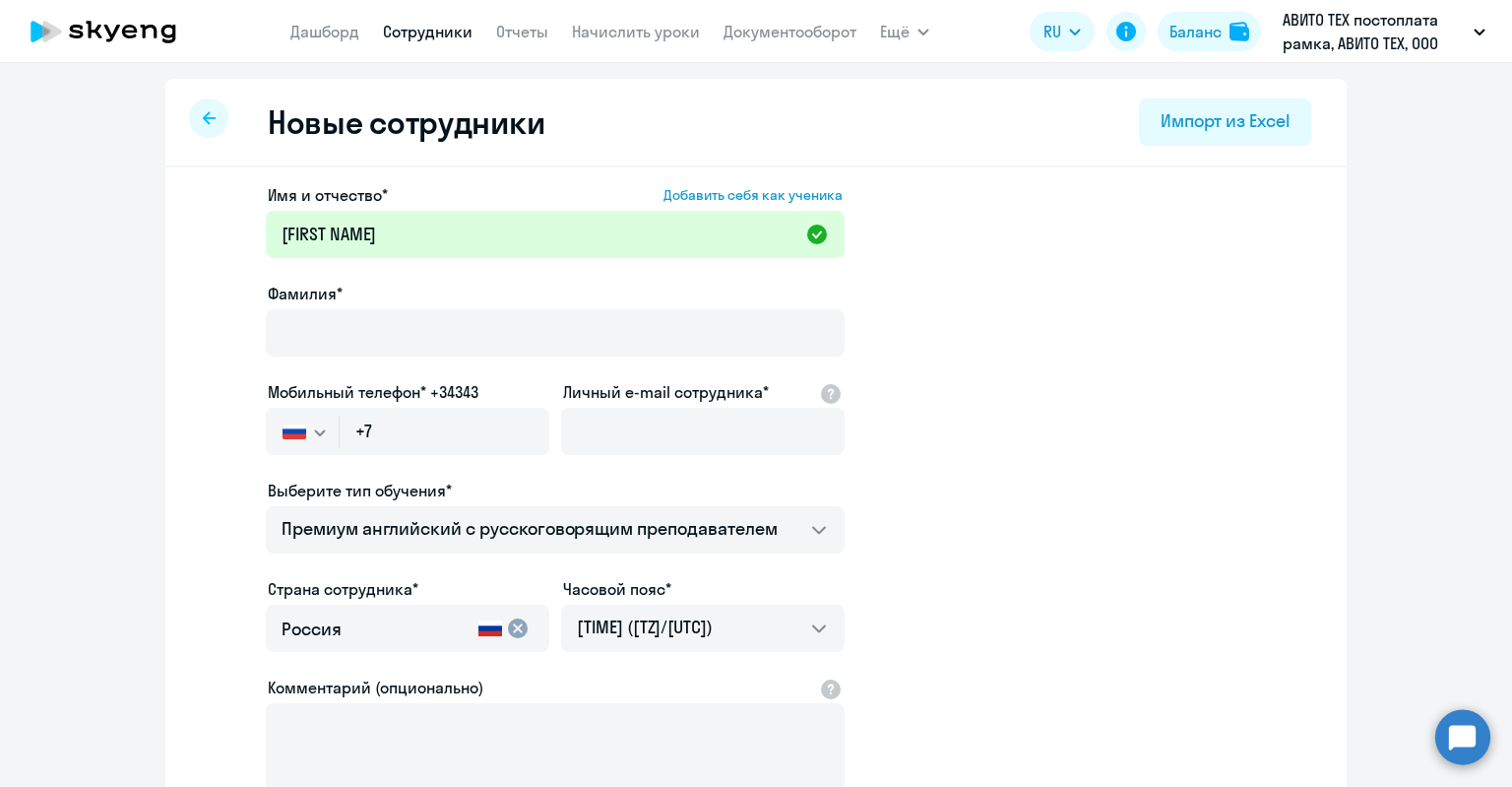 click on "Фамилия*" 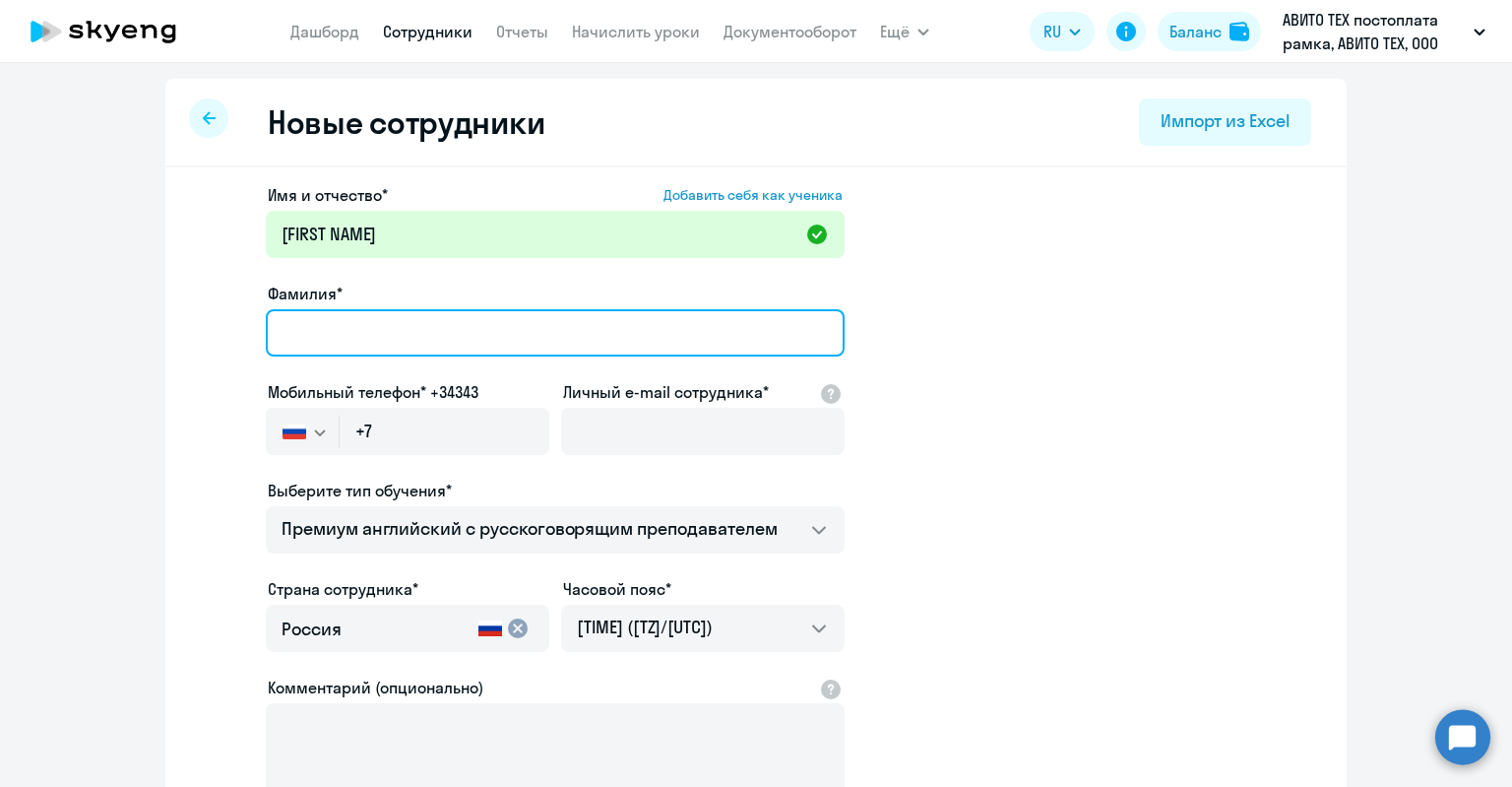 click on "Фамилия*" at bounding box center [555, 333] 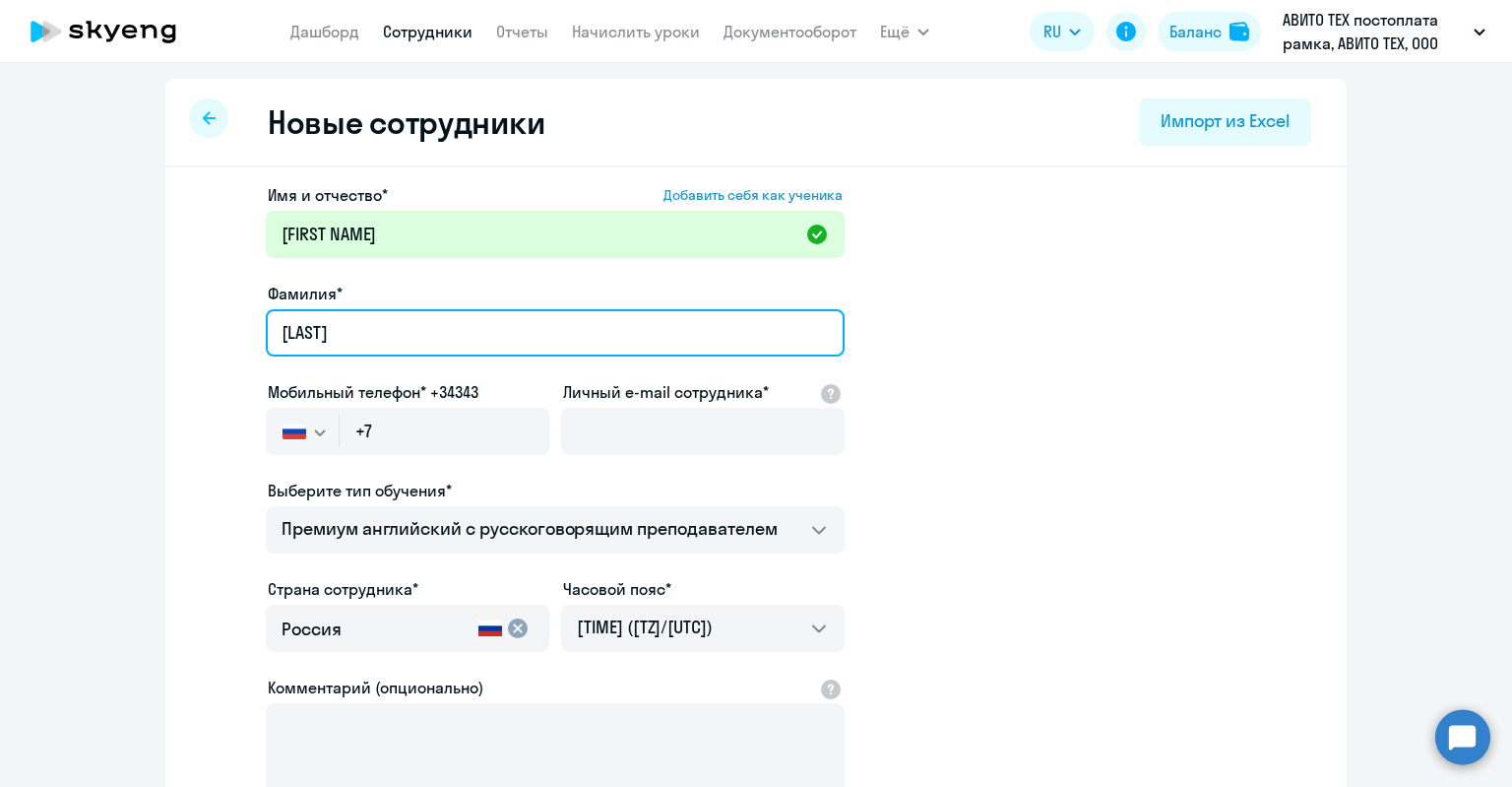 type on "[LAST]" 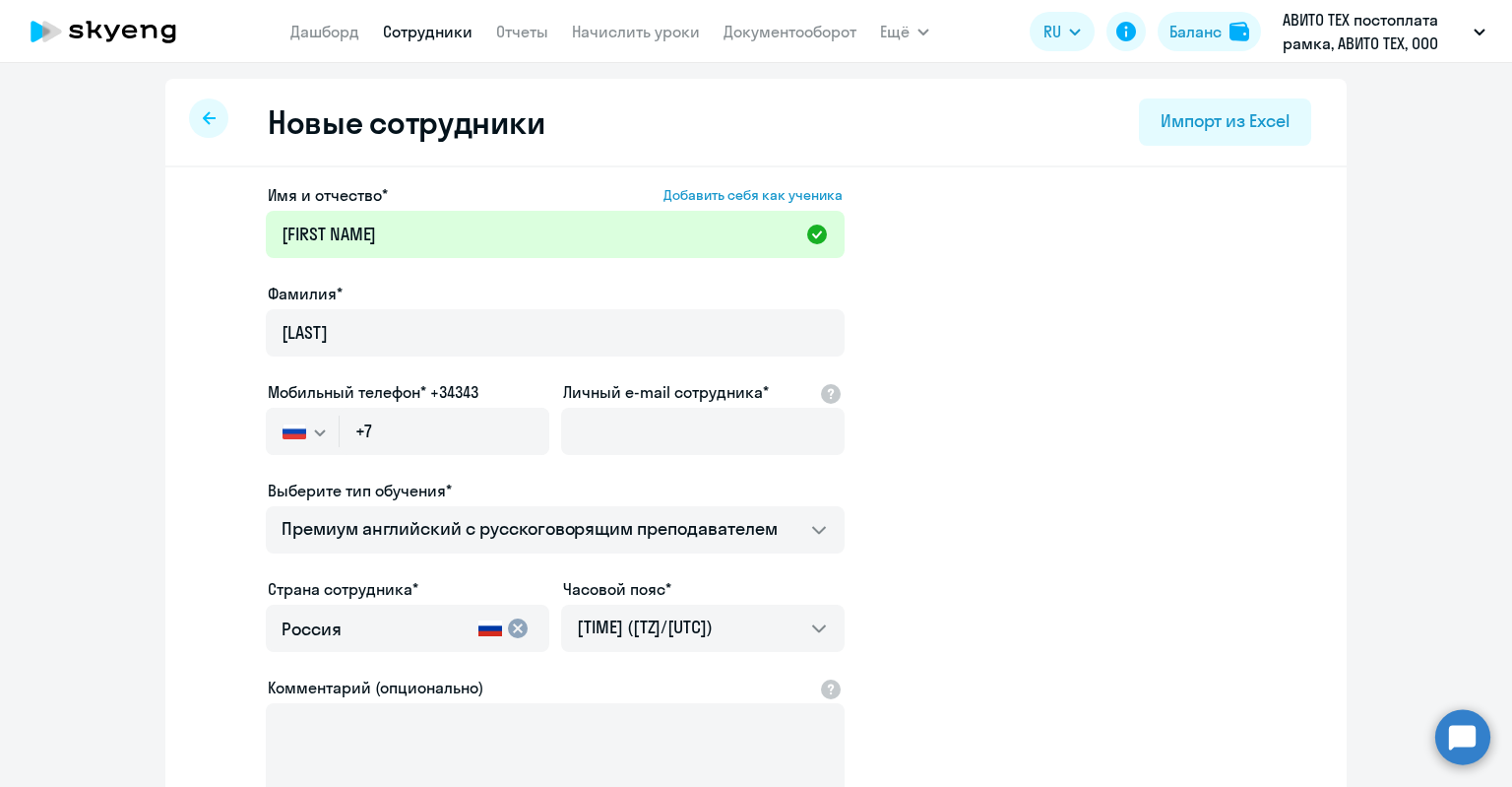 click on "Мобильный телефон* +34343" 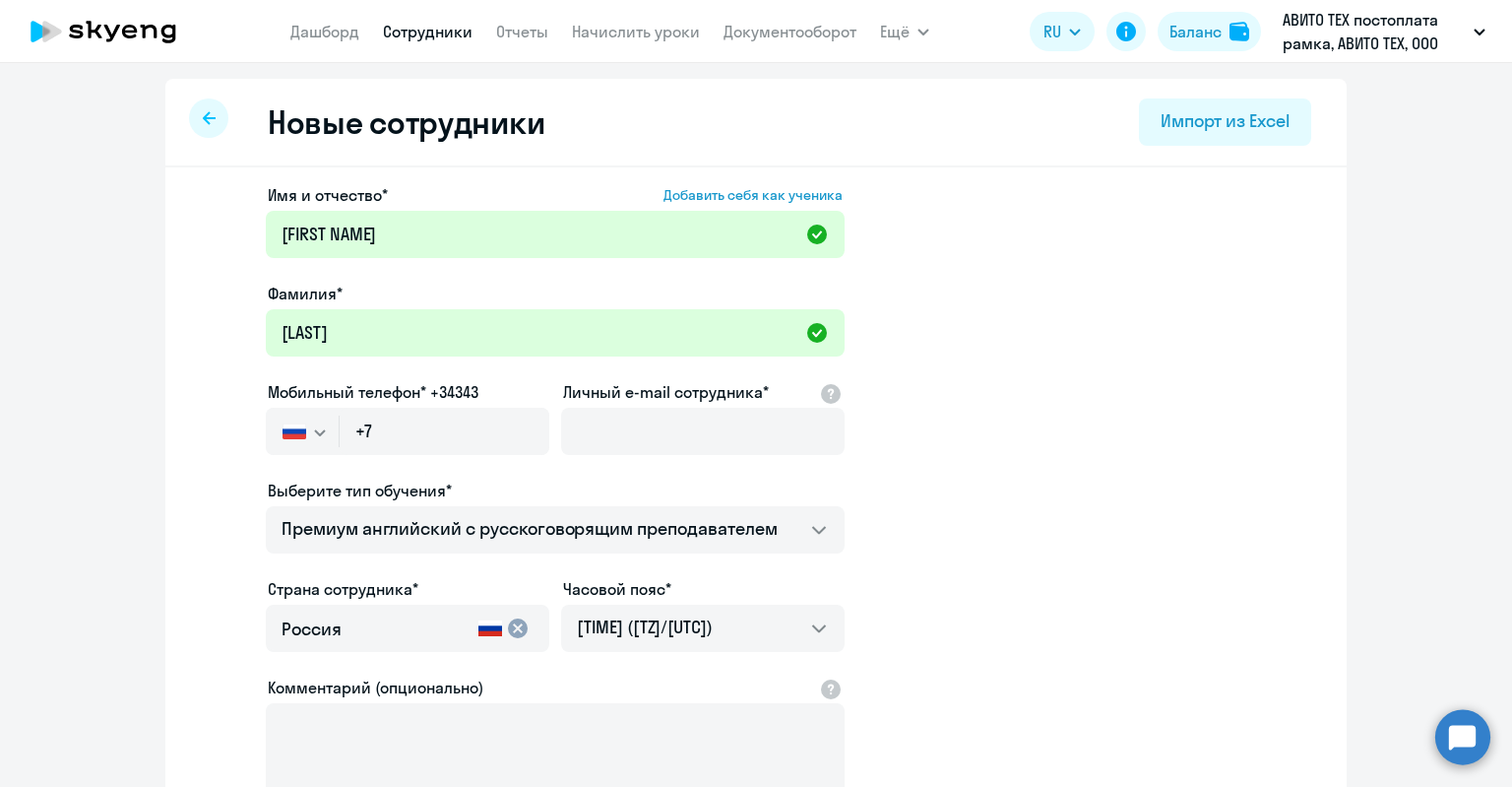click on "Мобильный телефон* +34343
Россия +7 Казахстан +7 Украина +380 Беларусь (Белоруссия) +375 Австралия +61 Австрия +43 Азербайджан +994 Албания +355 Алжир +213 Ангилья +1(264) Ангола +244 Андорра +376 Антигуа и Барбуда +1(268) Аргентина +54 Армения +374 Аруба +297 Афганистан +93 Багамские Острова +1(242) Бангладеш +880 Барбадос +1(246) Бахрейн +973 Белиз +501 Бельгия +32 Бенин +229 Бермудские острова +1(441) Бирма (Мьянма) +95 Болгария +359 Боливия +591 Бонайре, Синт-Эстатиус и Саба +599 Босния и Герцеговина +387 Ботсвана +267 Бразилия +55 Британские Виргинские острова +1(284) Бруней-Даруссалам +673 Буркина Фасо +226 Бурунди +257 +975" 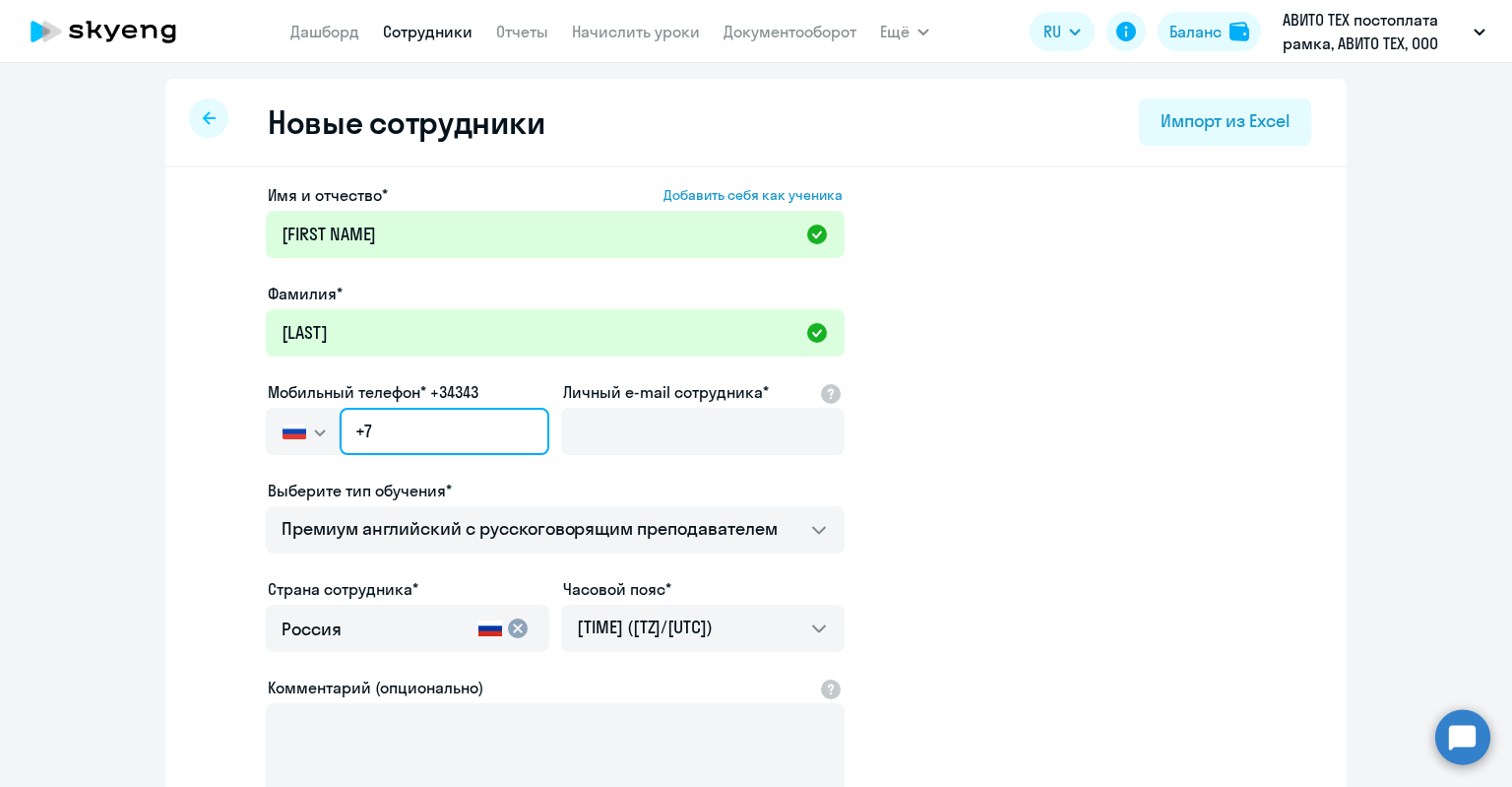 drag, startPoint x: 458, startPoint y: 411, endPoint x: 474, endPoint y: 430, distance: 24.83948 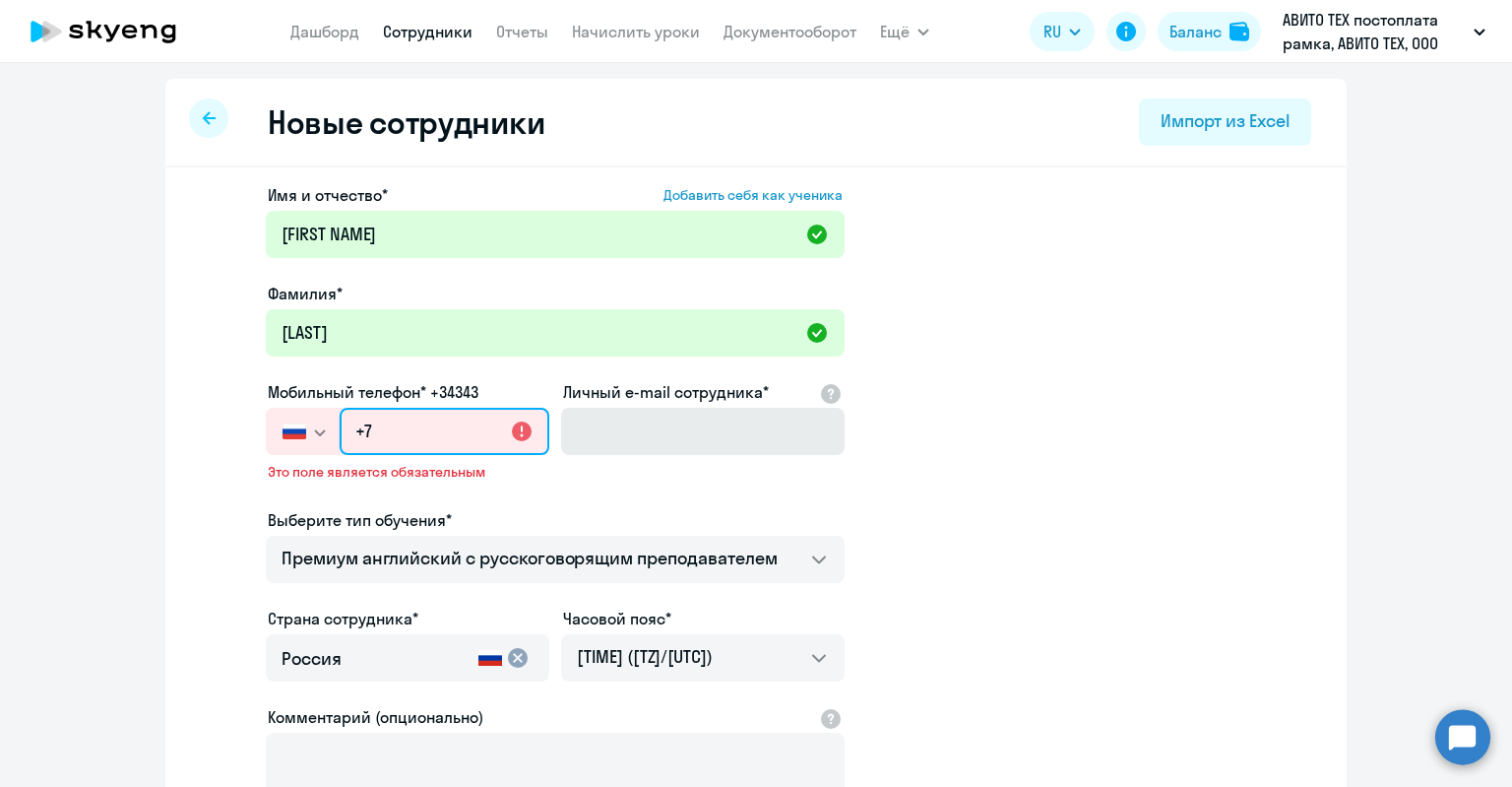 paste on "[PHONE]" 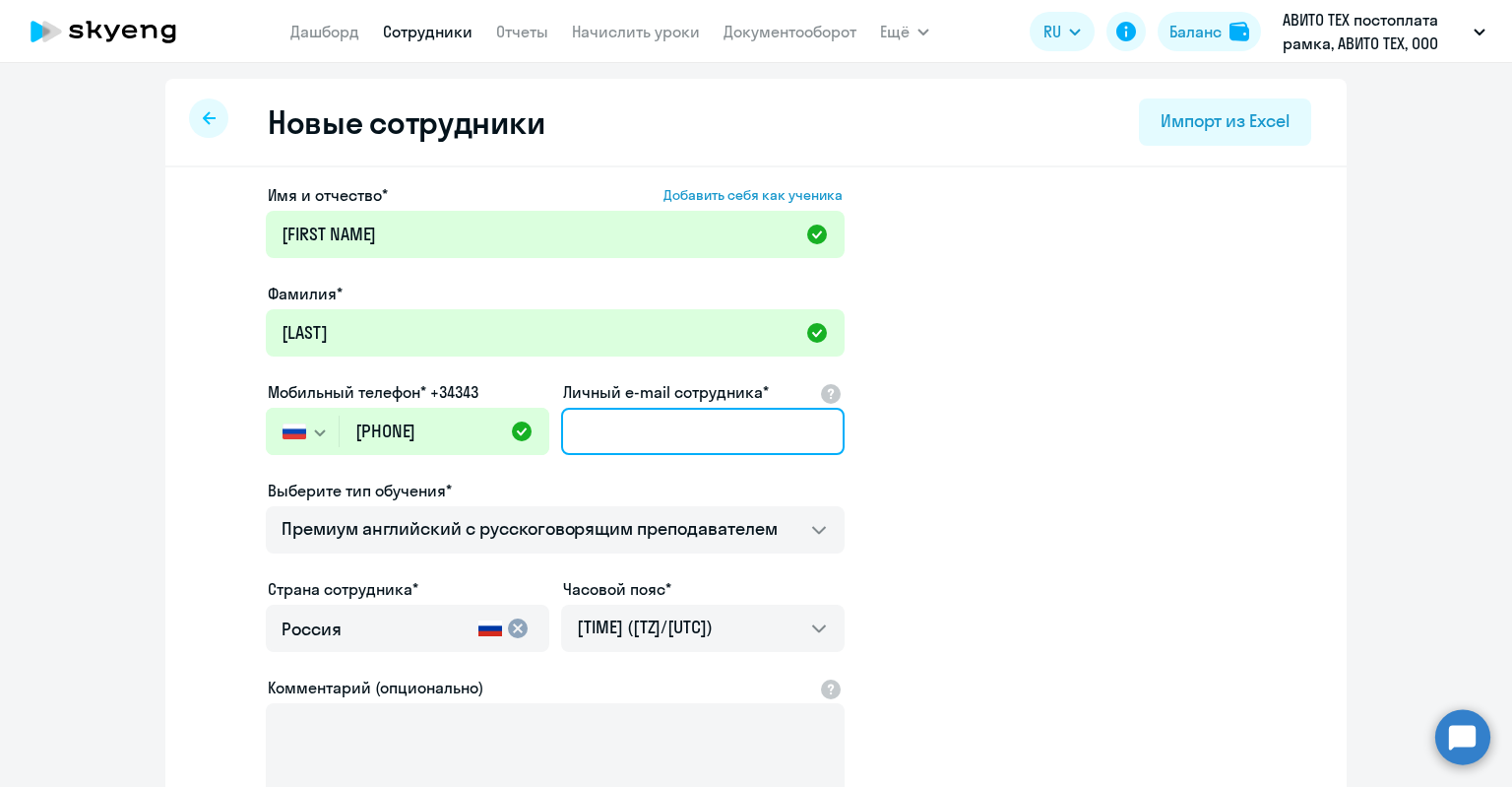 click on "Личный e-mail сотрудника*" at bounding box center (703, 431) 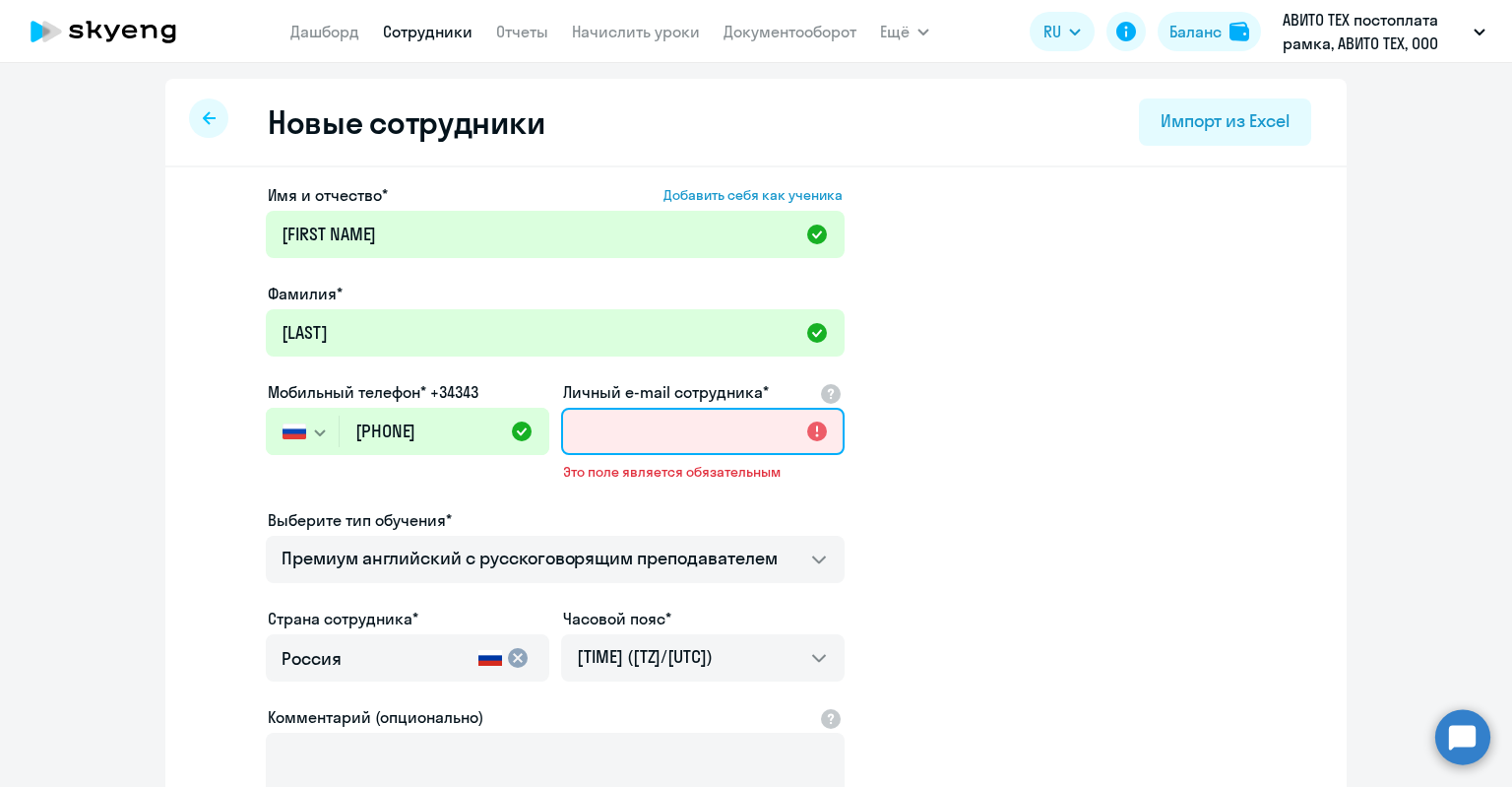 paste on "[EMAIL]" 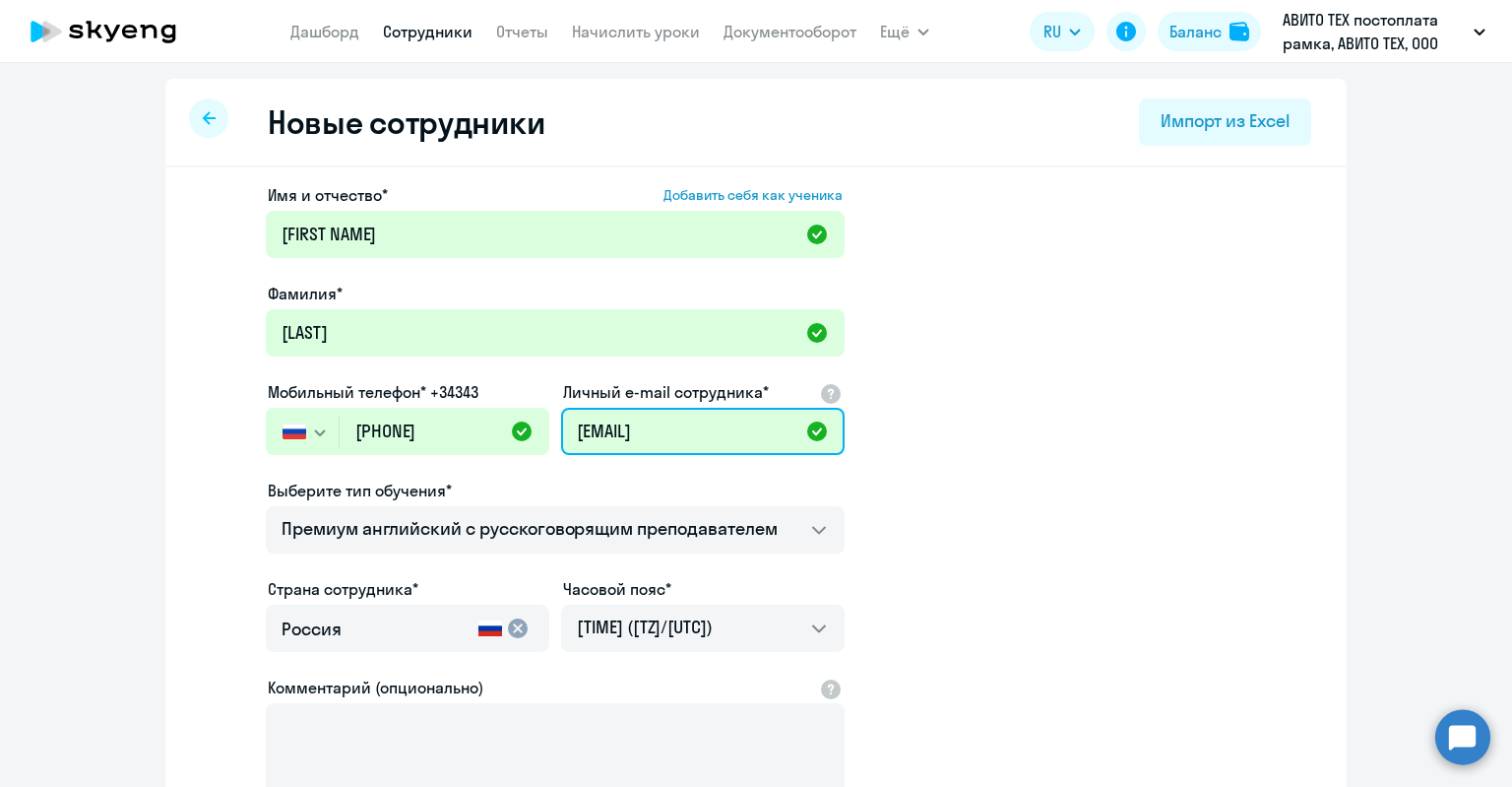 type on "[EMAIL]" 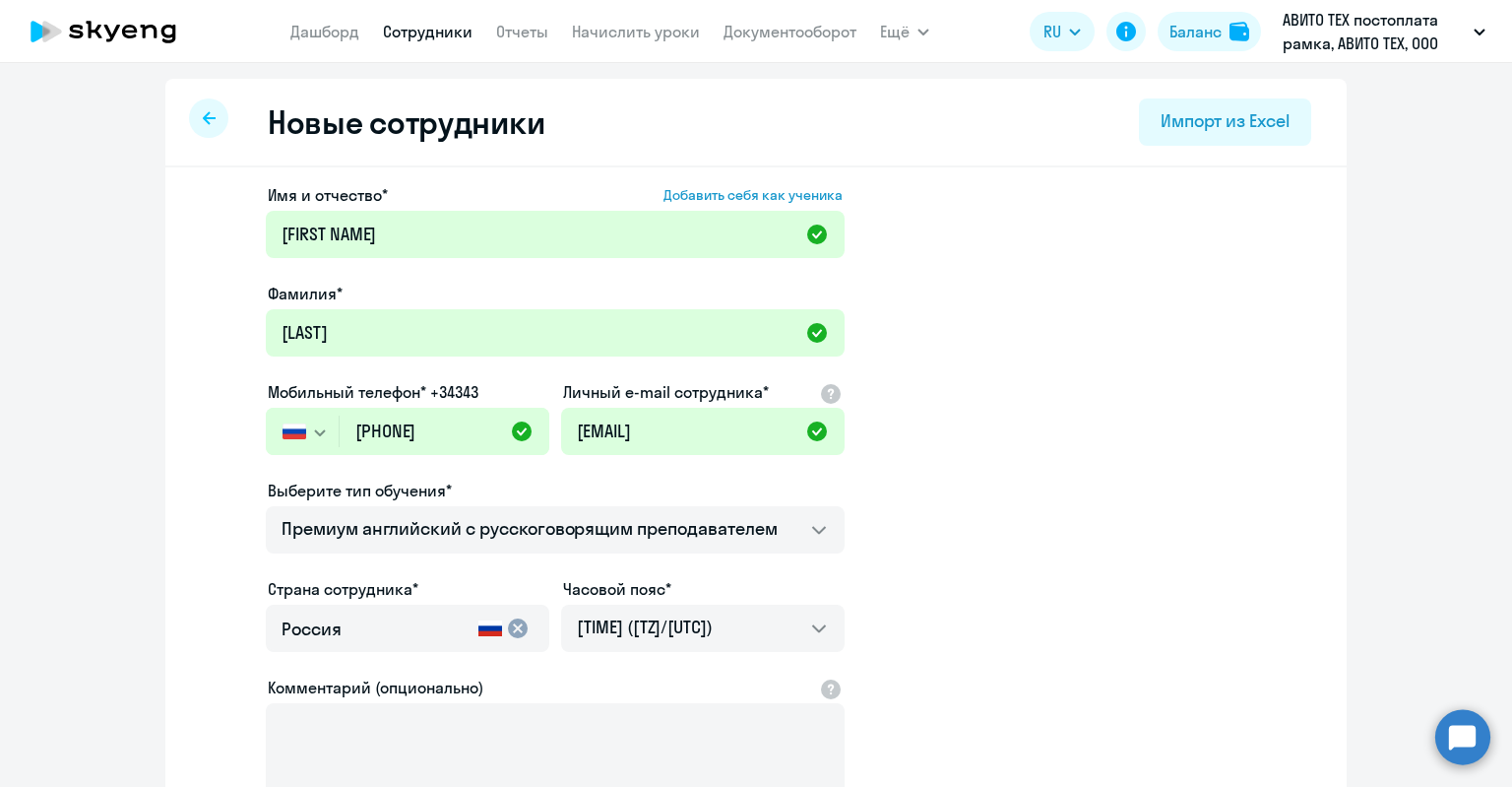 click on "Имя и отчество* Добавить себя как ученика [FIRST NAME] Фамилия* [LAST NAME] Мобильный телефон* [PHONE]
Россия +7 Казахстан +7 Украина +380 Беларусь (Белоруссия) +375 Австралия +61 Австрия +43 Азербайджан +994 Албания +355 Алжир +213 Ангилья +1(264) Ангола +244 Андорра +376 Антигуа и Барбуда +1(268) Аргентина +54 Армения +374 Аруба +297 Афганистан +93 Багамские Острова +1(242) Бангладеш +880 Барбадос +1(246) Бахрейн +973 Белиз +501 Бельгия +32 Бенин +229 Бермудские острова +1(441) Бирма (Мьянма) +95 Болгария +359 Боливия +591 Бонайре, Синт-Эстатиус и Саба +599 Босния и Герцеговина +387 Ботсвана +267 Бразилия +55 +1(284) +673 +226 Бурунди" 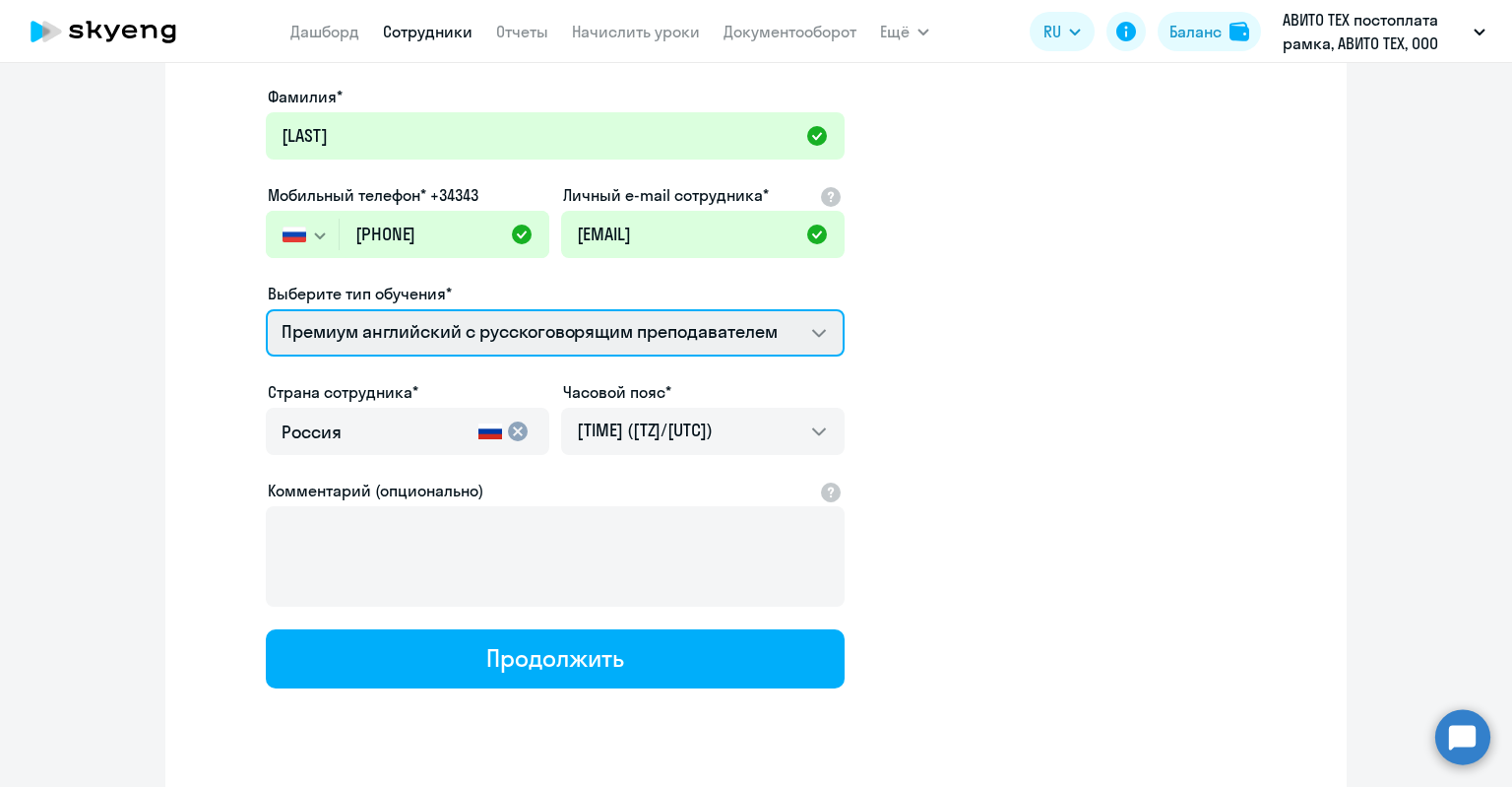 click on "Премиум английский с русскоговорящим преподавателем" at bounding box center (555, 333) 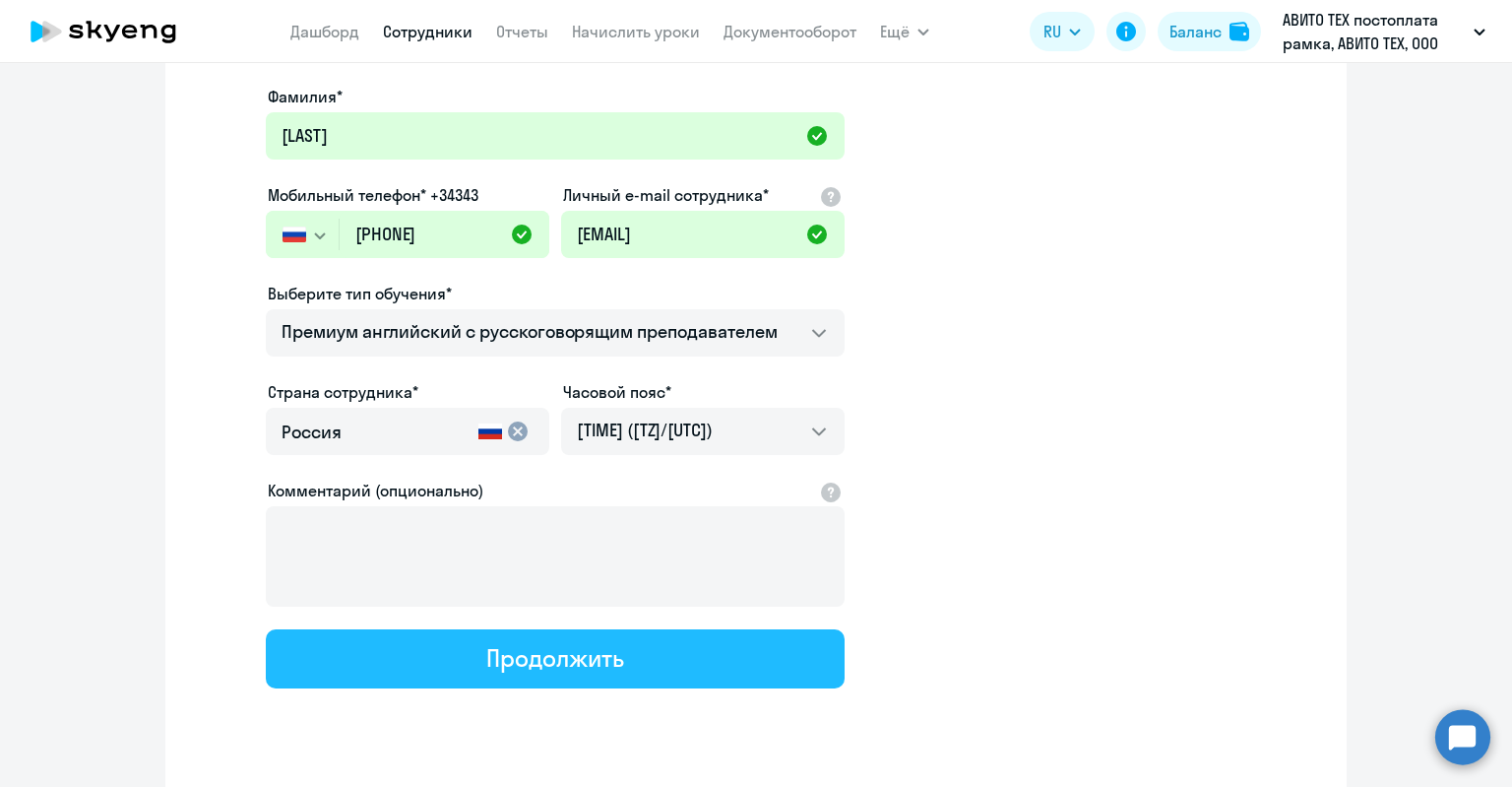 click on "Продолжить" 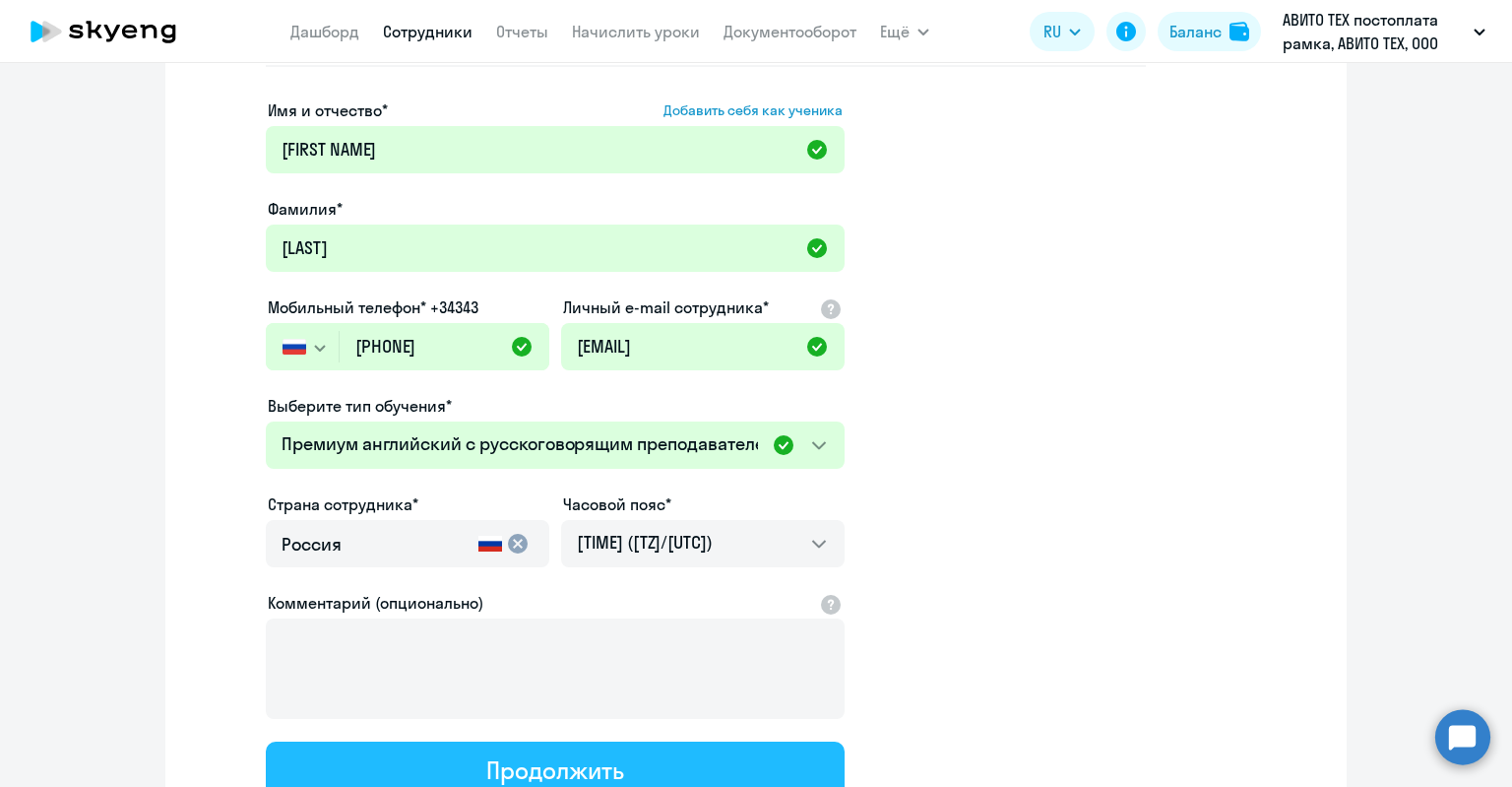 scroll, scrollTop: 0, scrollLeft: 0, axis: both 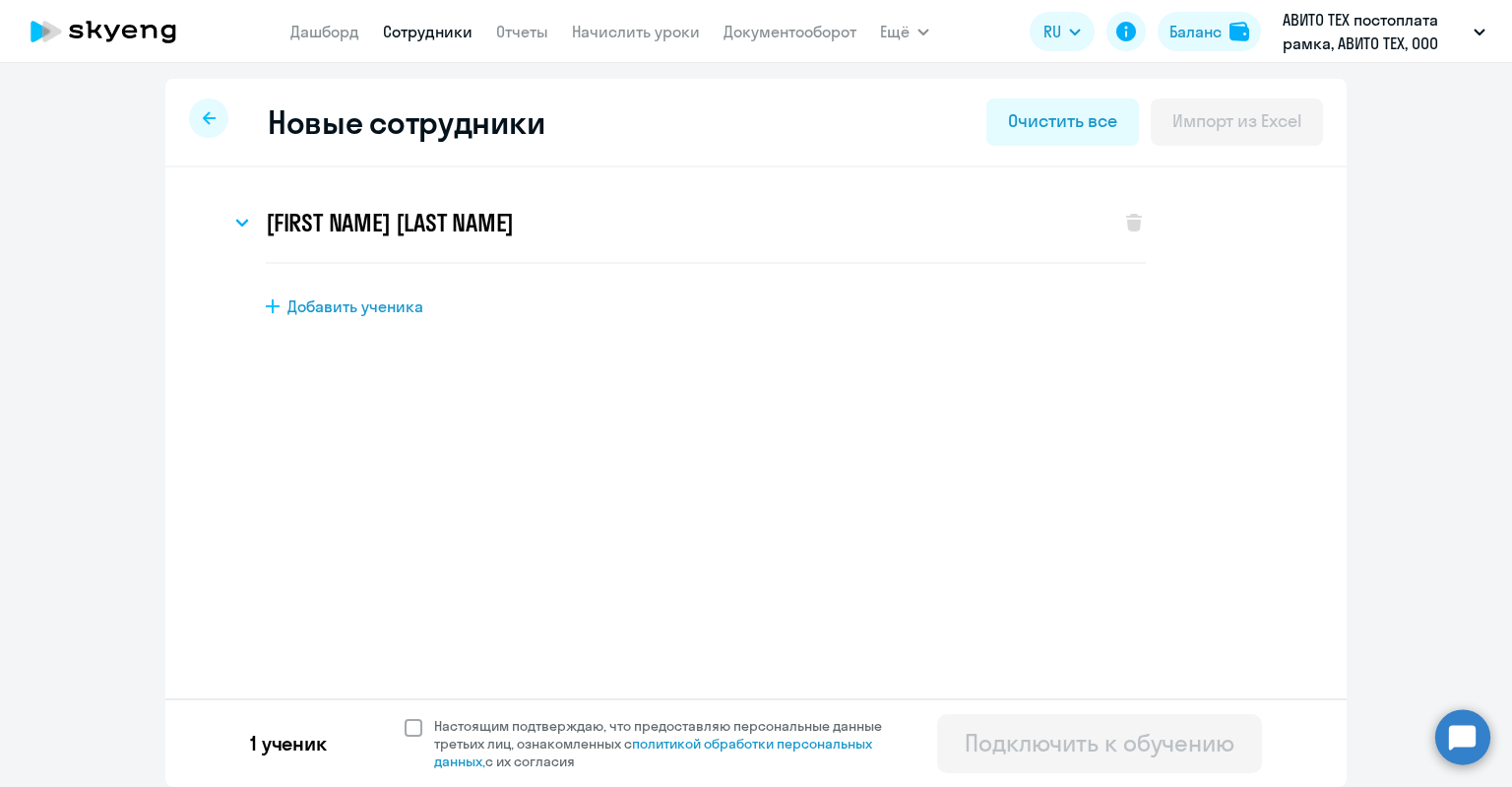 click on "Настоящим подтверждаю, что предоставляю персональные данные третьих лиц, ознакомленных с   политикой обработки персональных данных,   с их согласия" 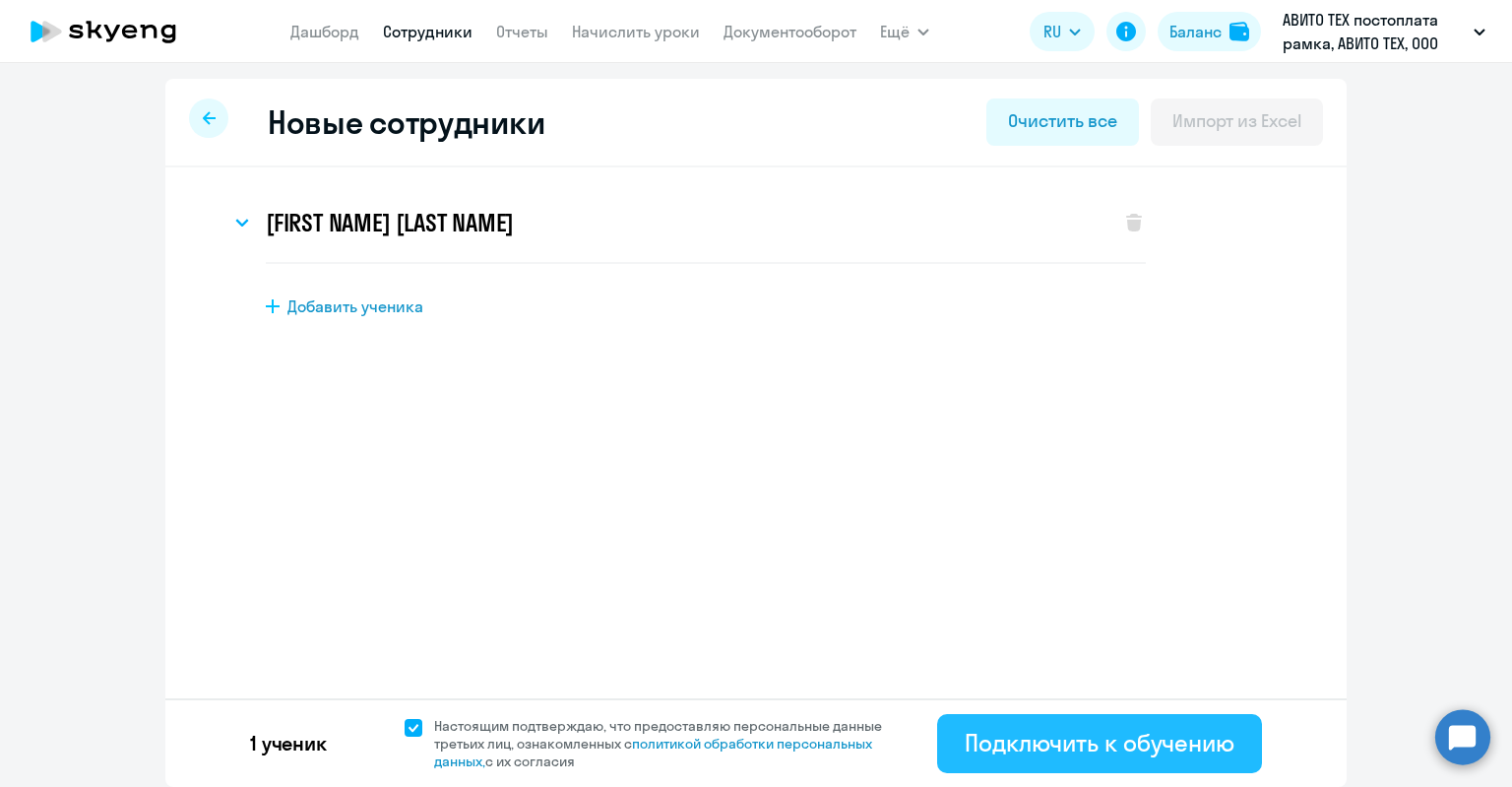 click on "Подключить к обучению" 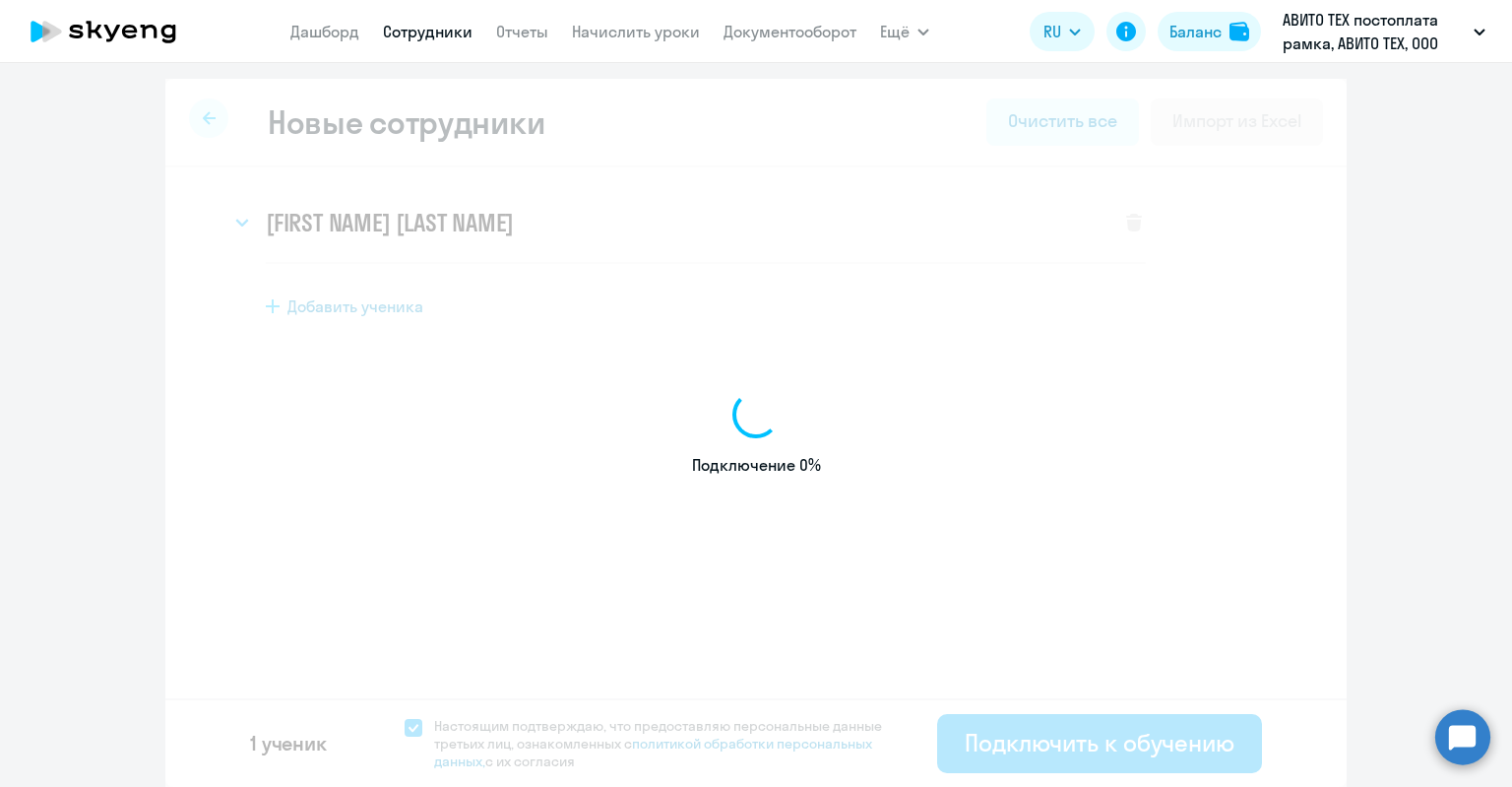 select on "english_adult_not_native_speaker_premium" 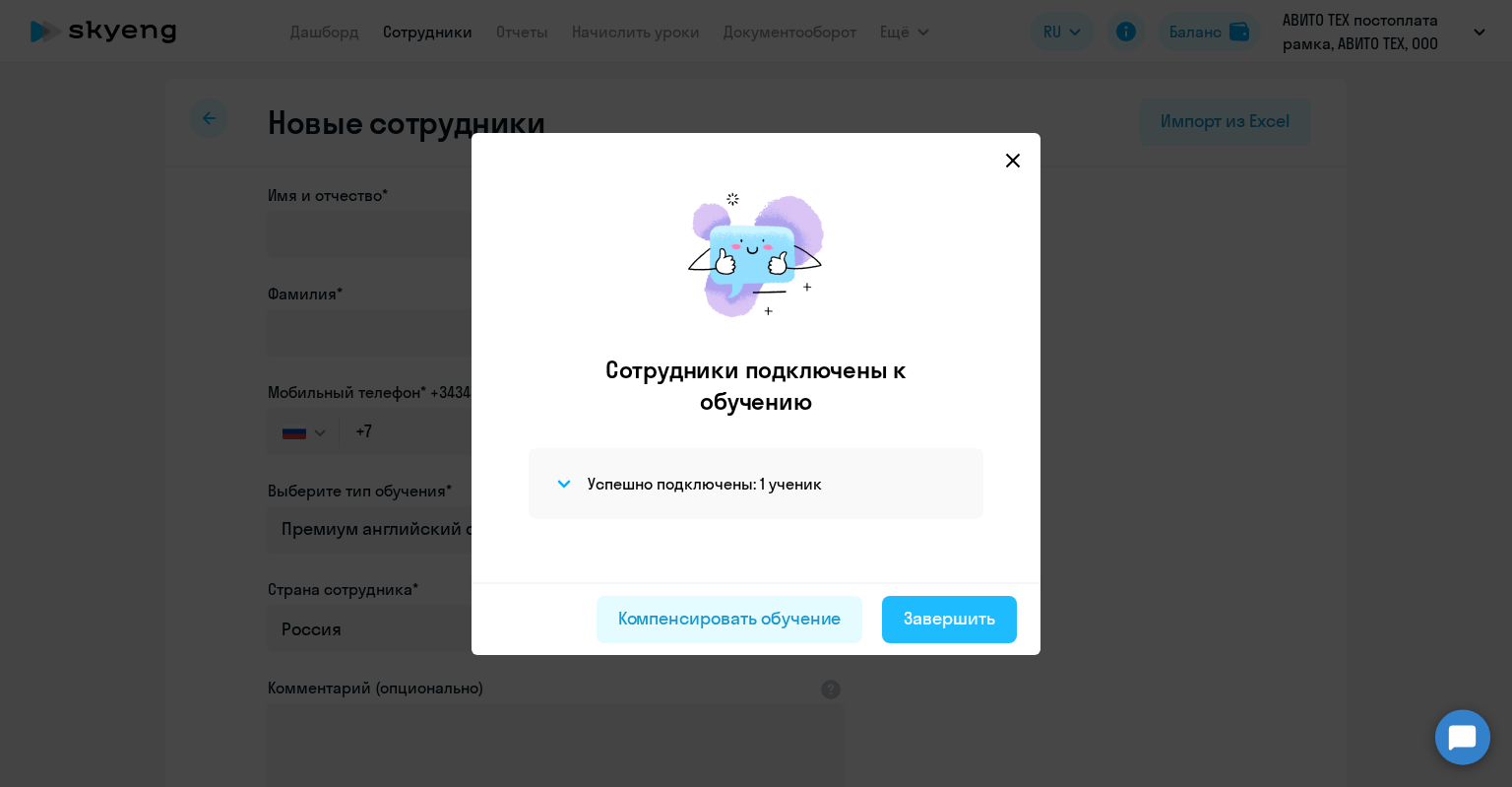 click on "Завершить" at bounding box center (949, 619) 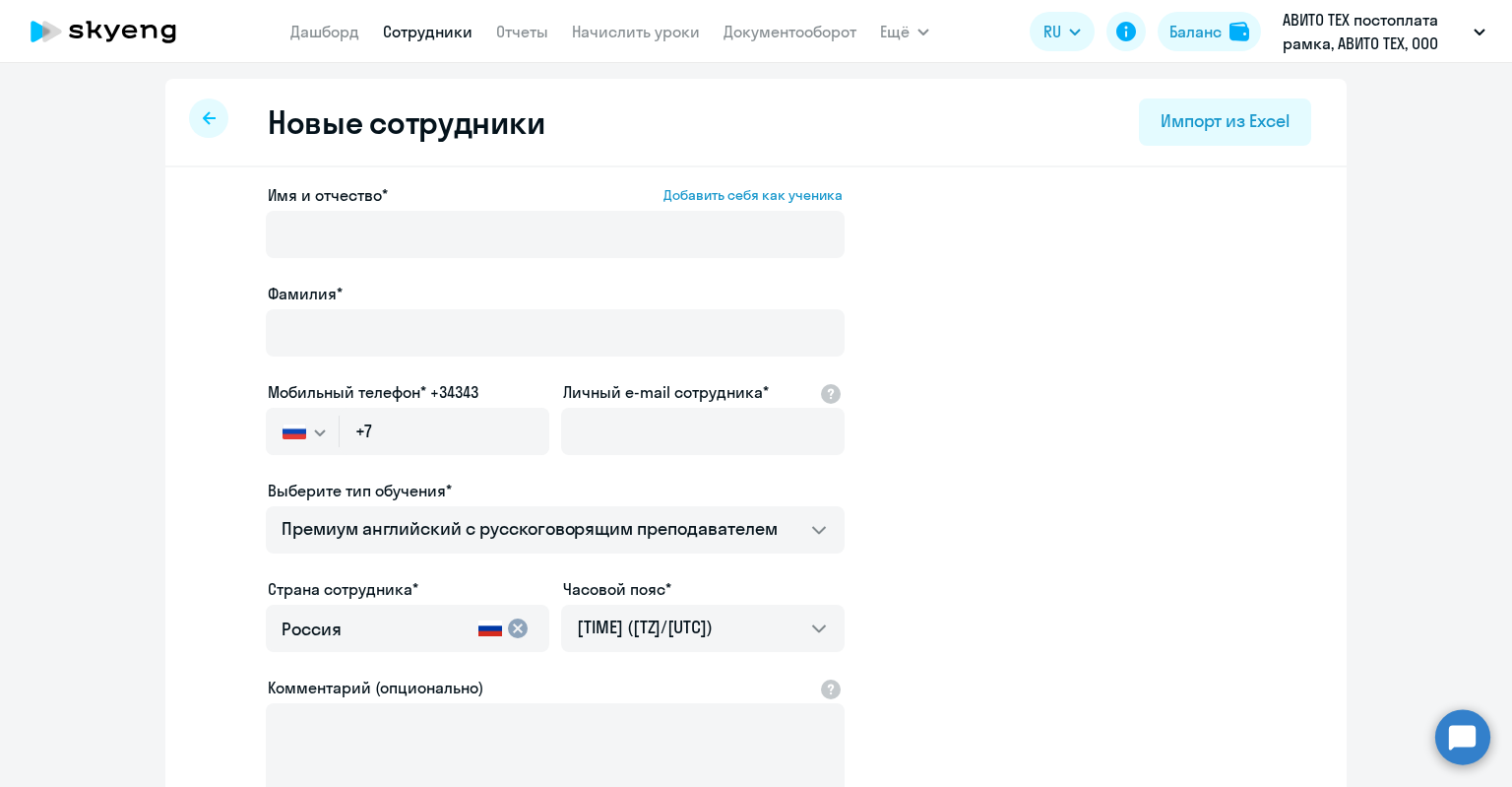 select on "30" 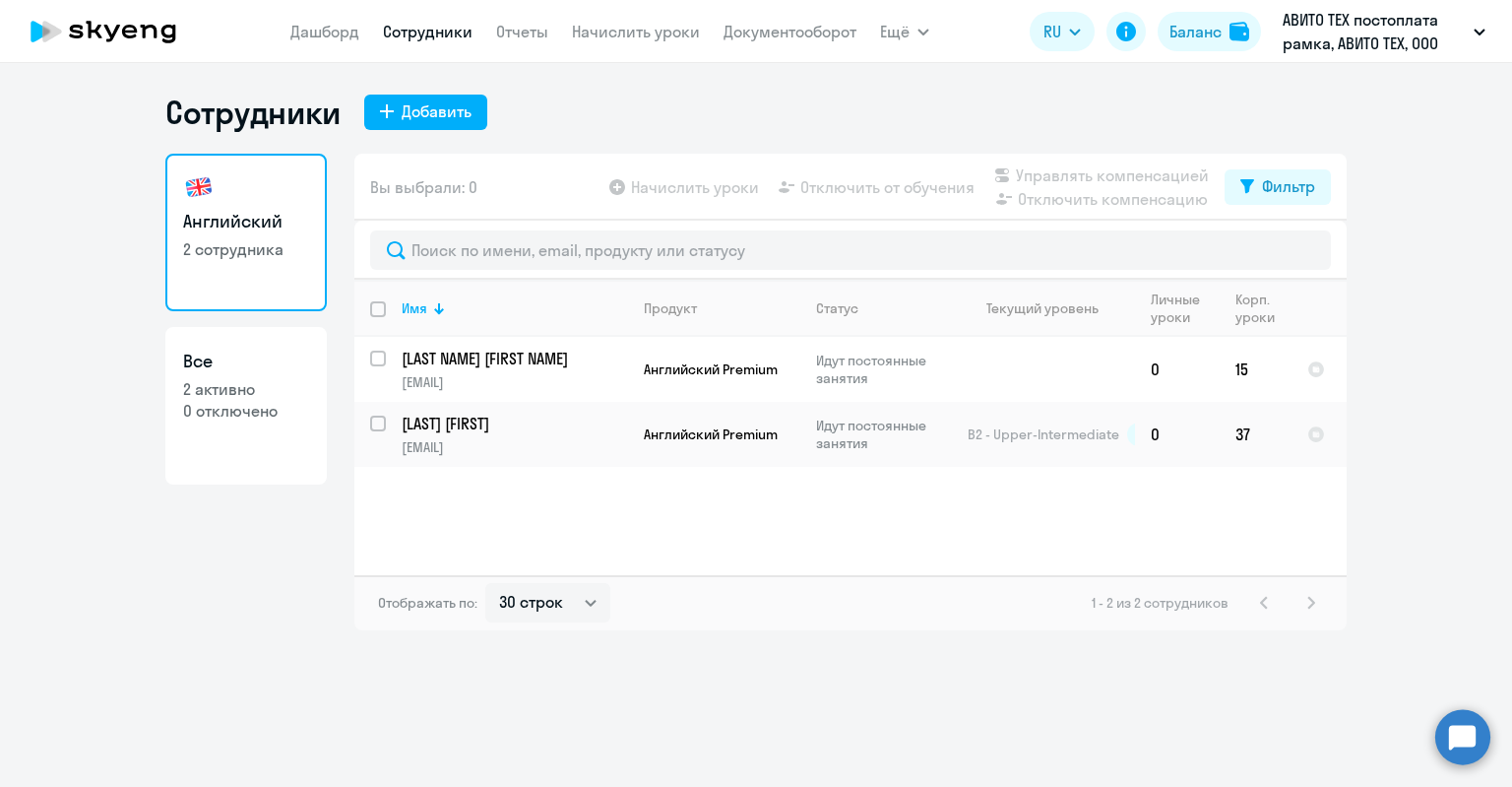click on "Все  2 активно   0 отключено" 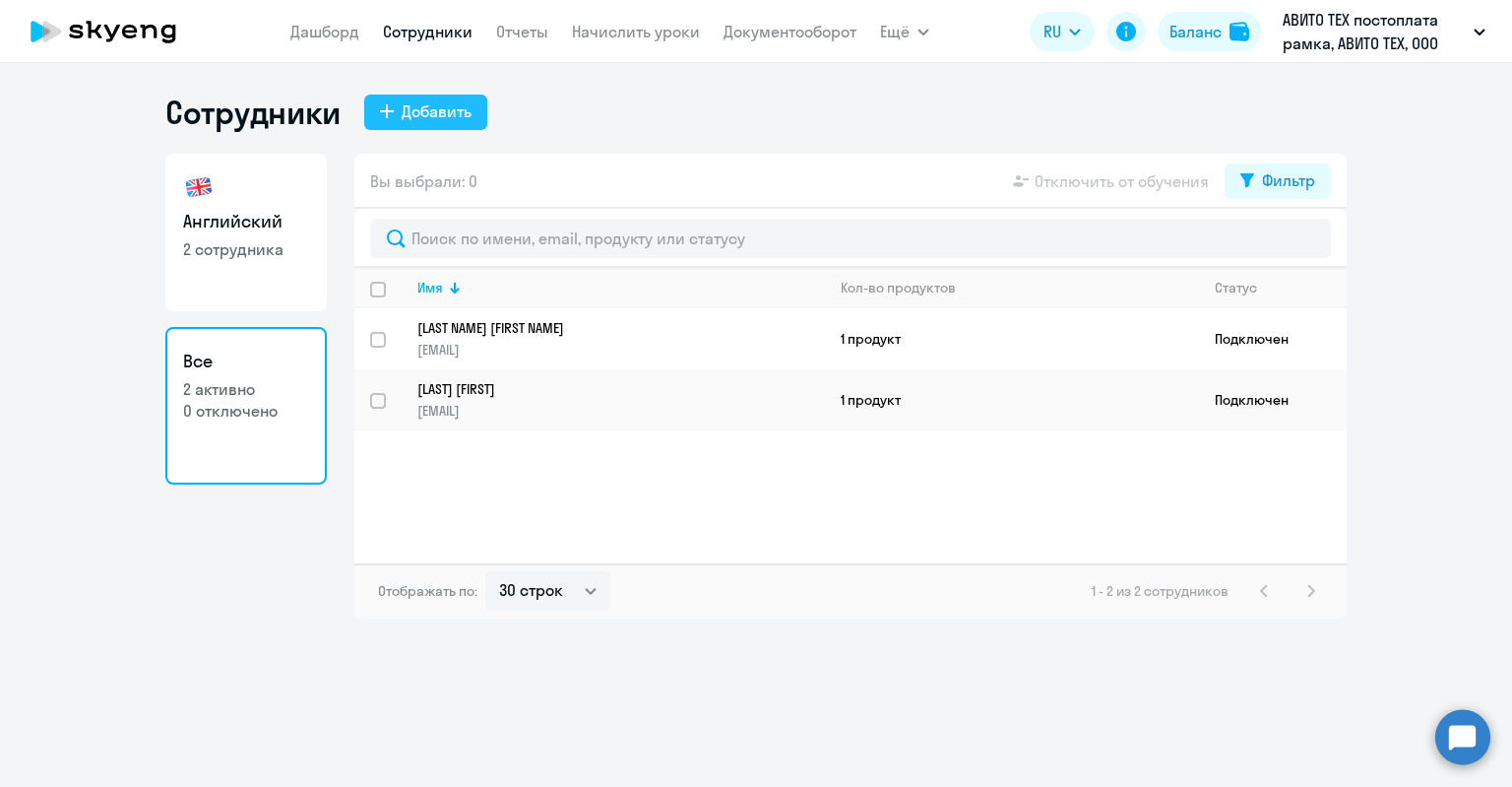 click on "Добавить" 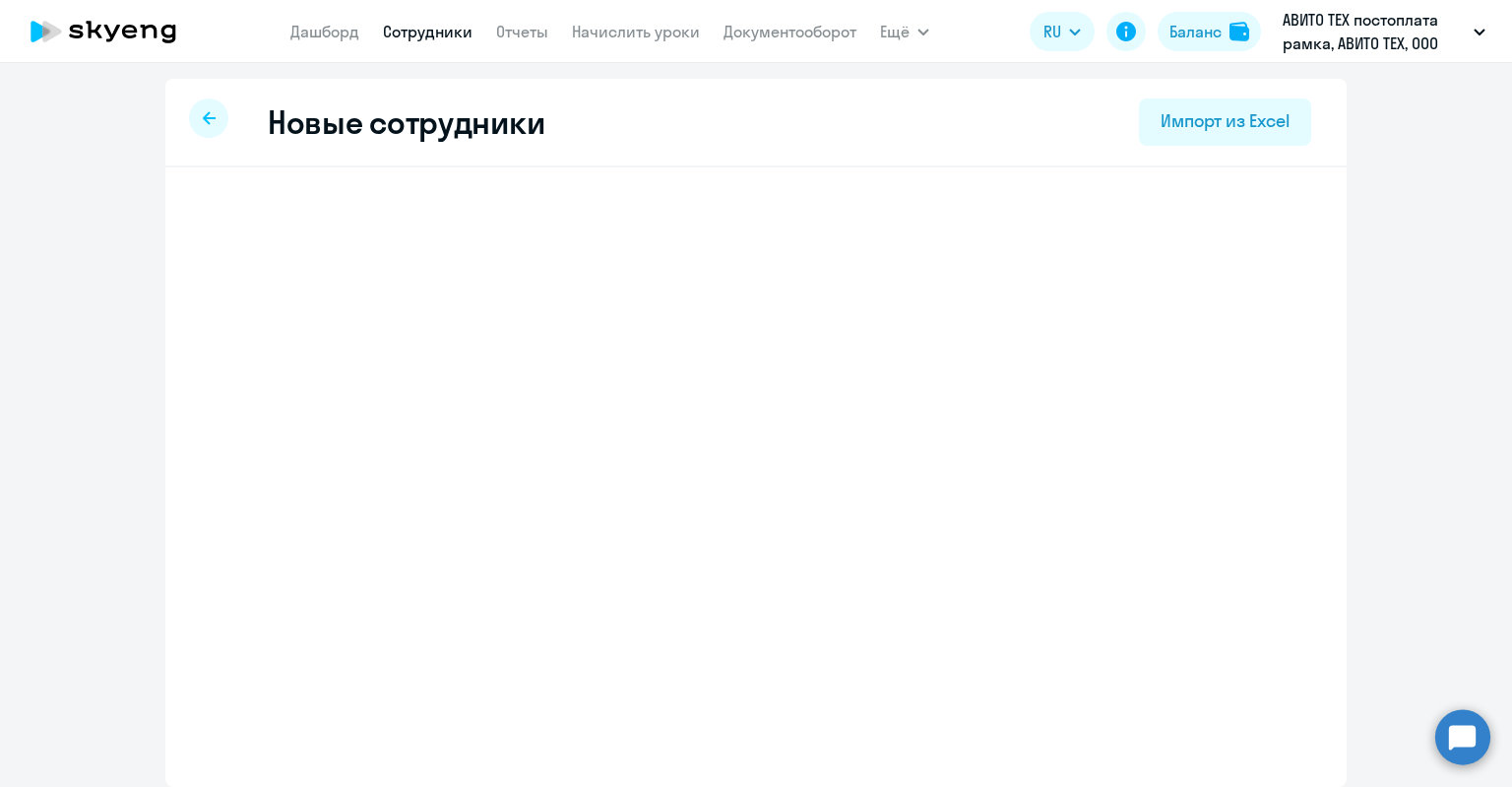 select on "english_adult_not_native_speaker_premium" 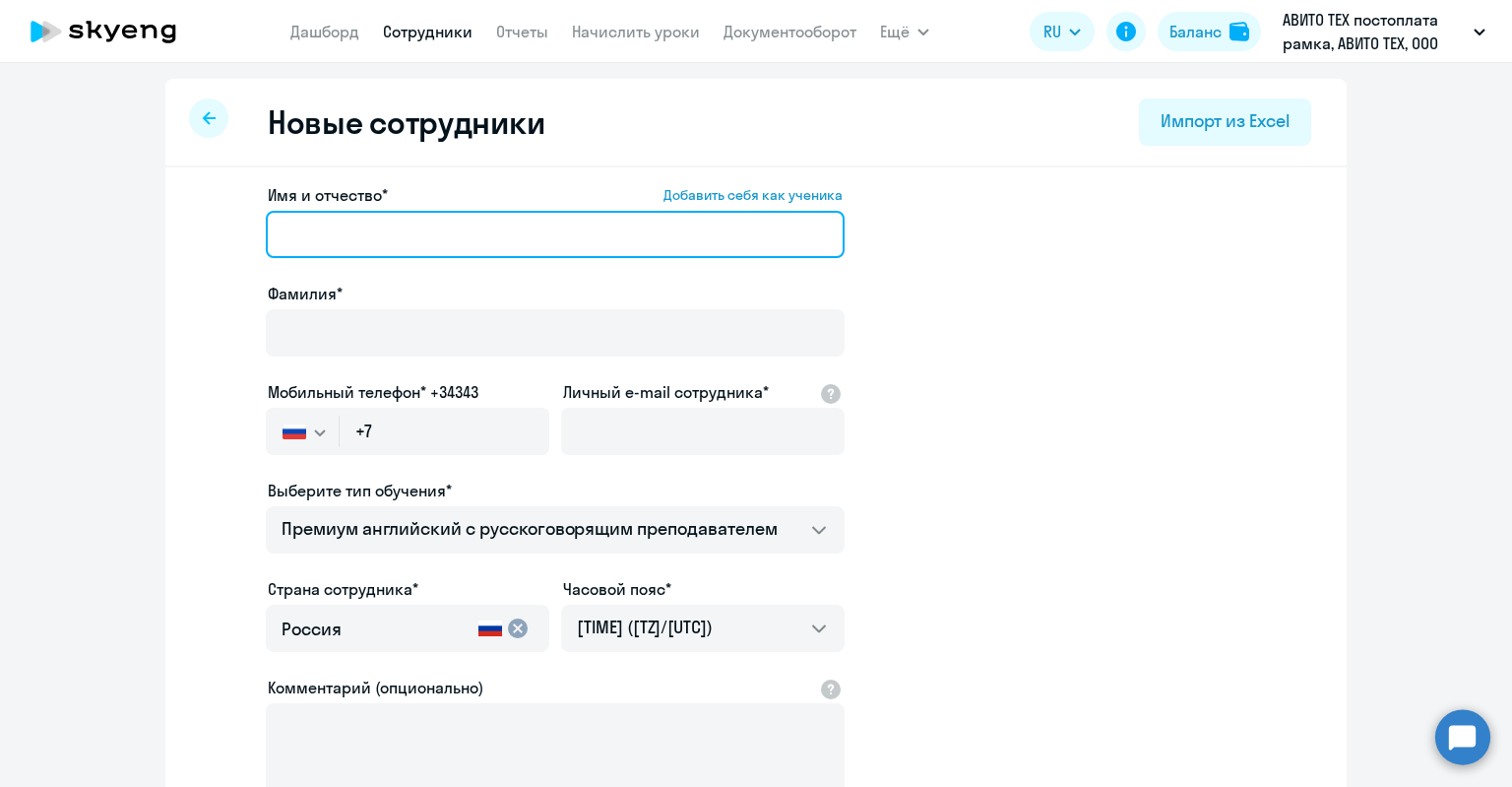 click on "Имя и отчество*  Добавить себя как ученика" at bounding box center [555, 234] 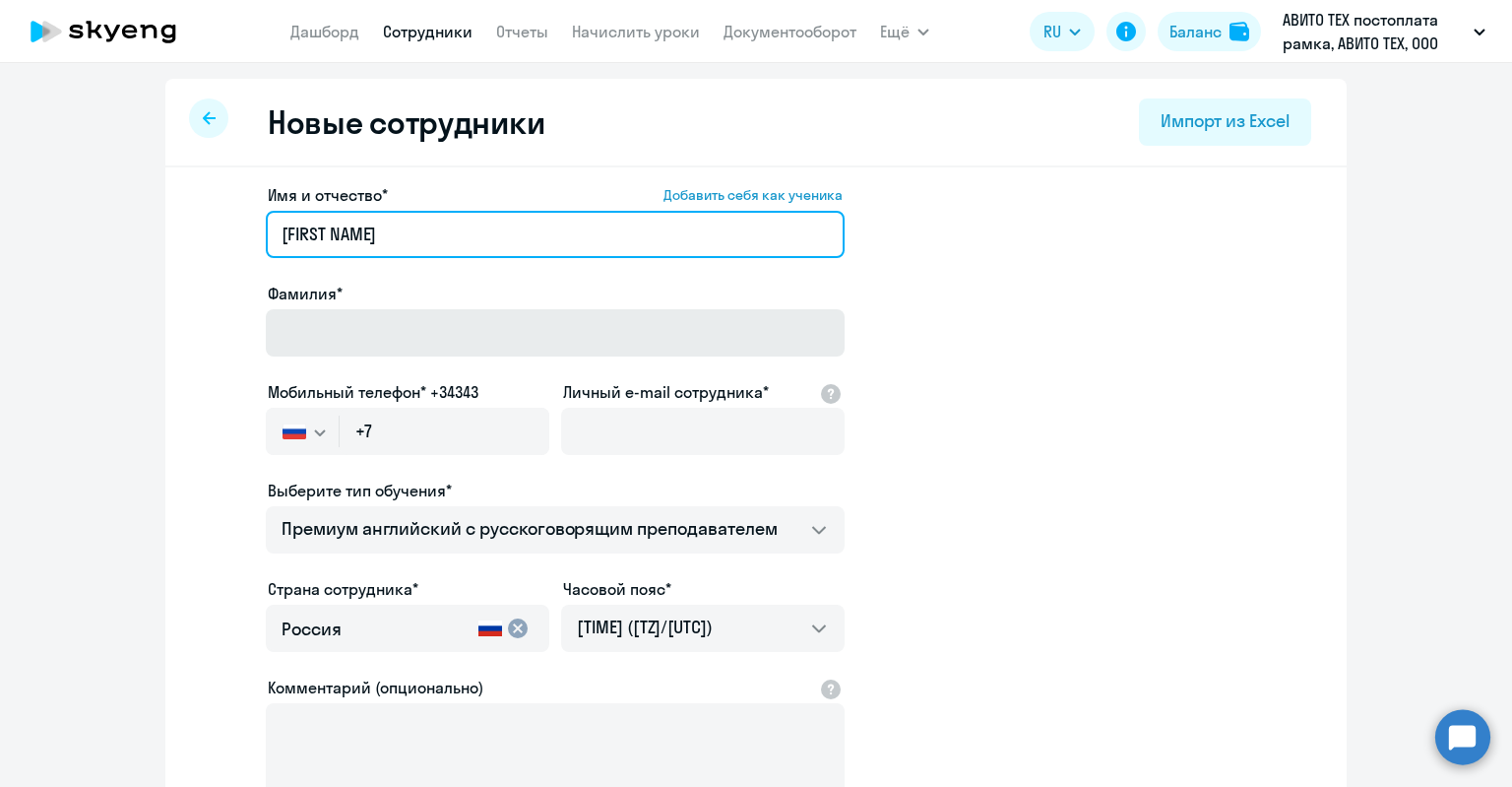 type on "[FIRST NAME]" 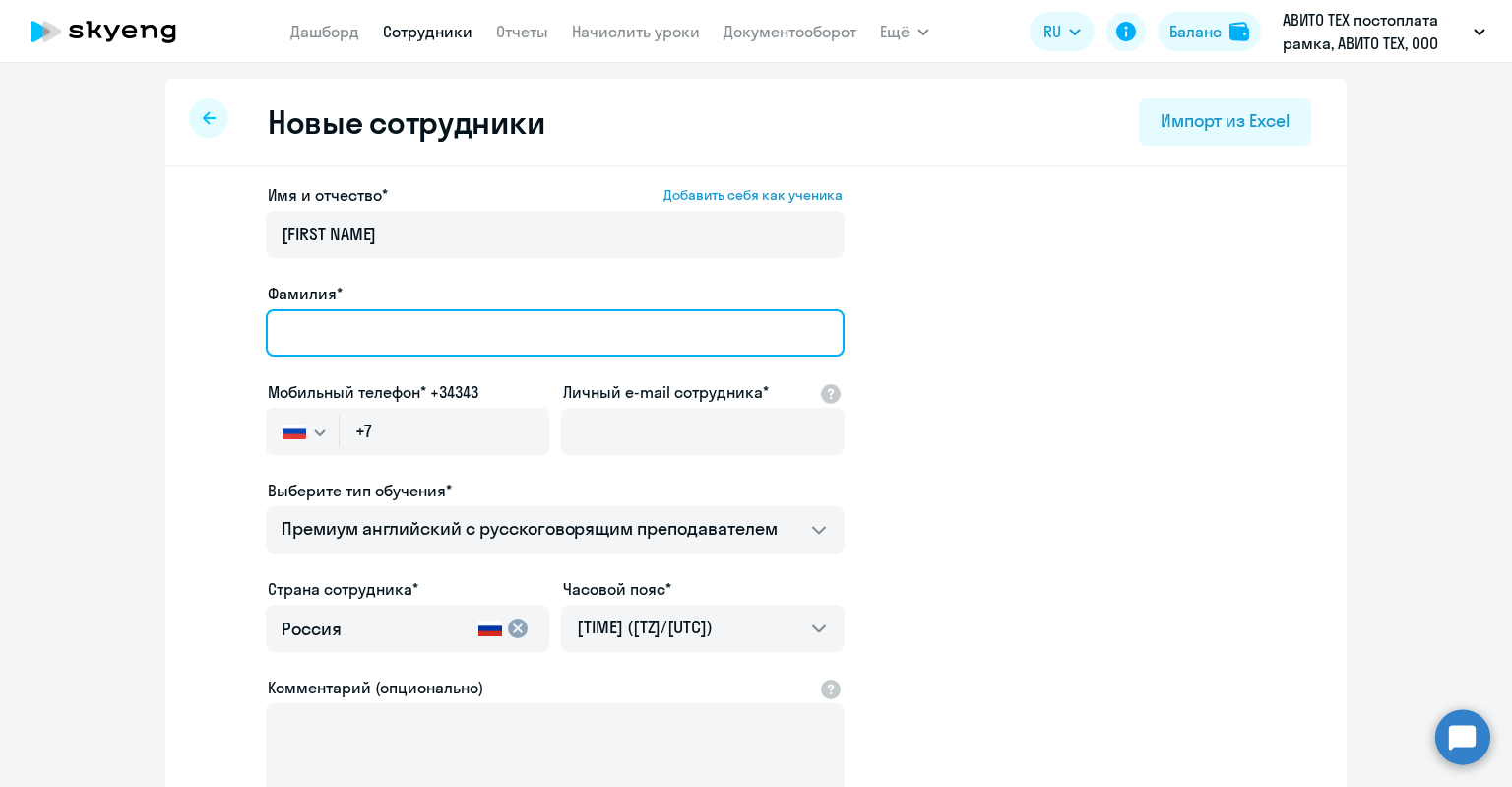 click on "Фамилия*" at bounding box center (555, 333) 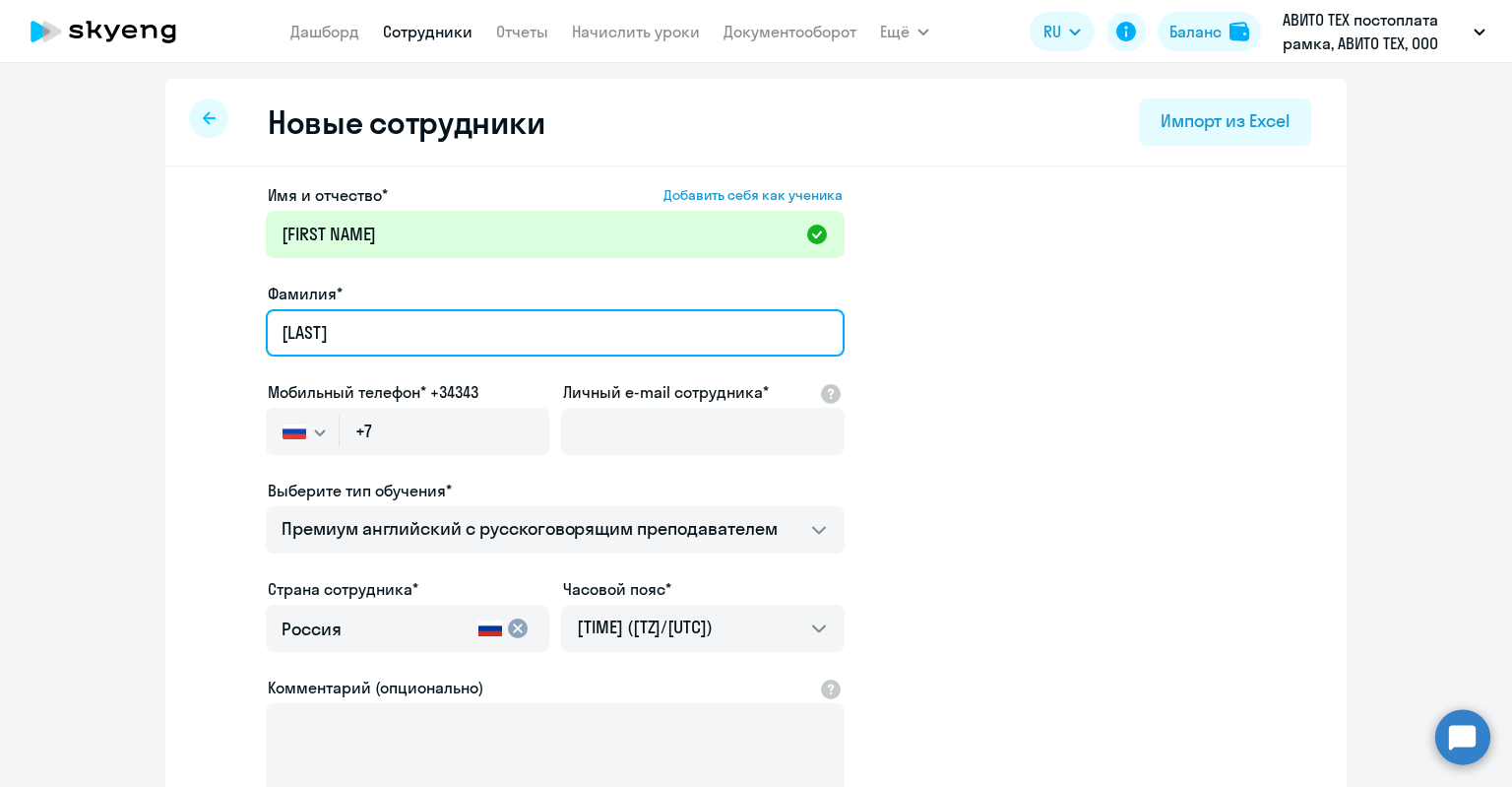 type on "[LAST]" 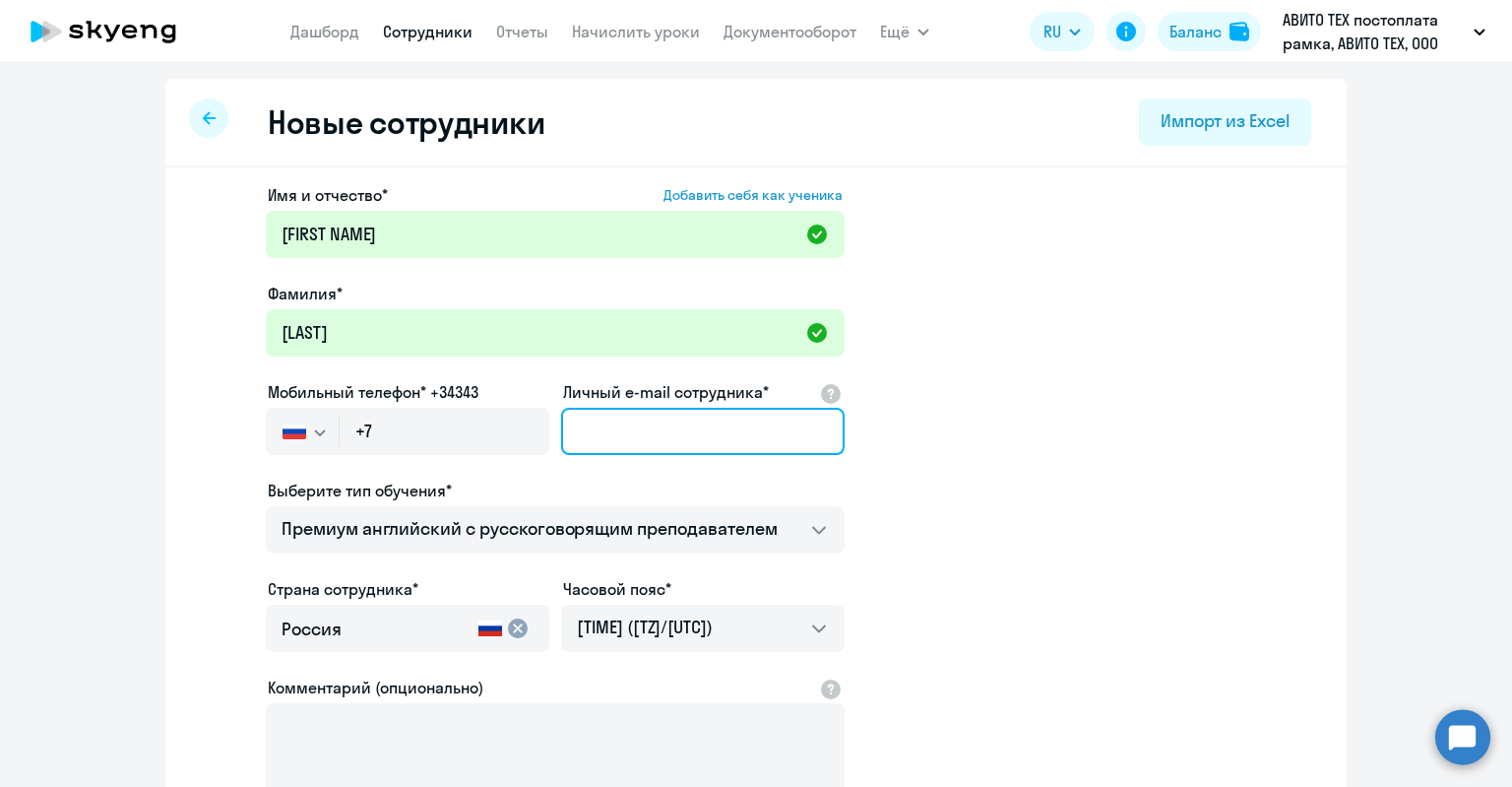 click on "Личный e-mail сотрудника*" at bounding box center [703, 431] 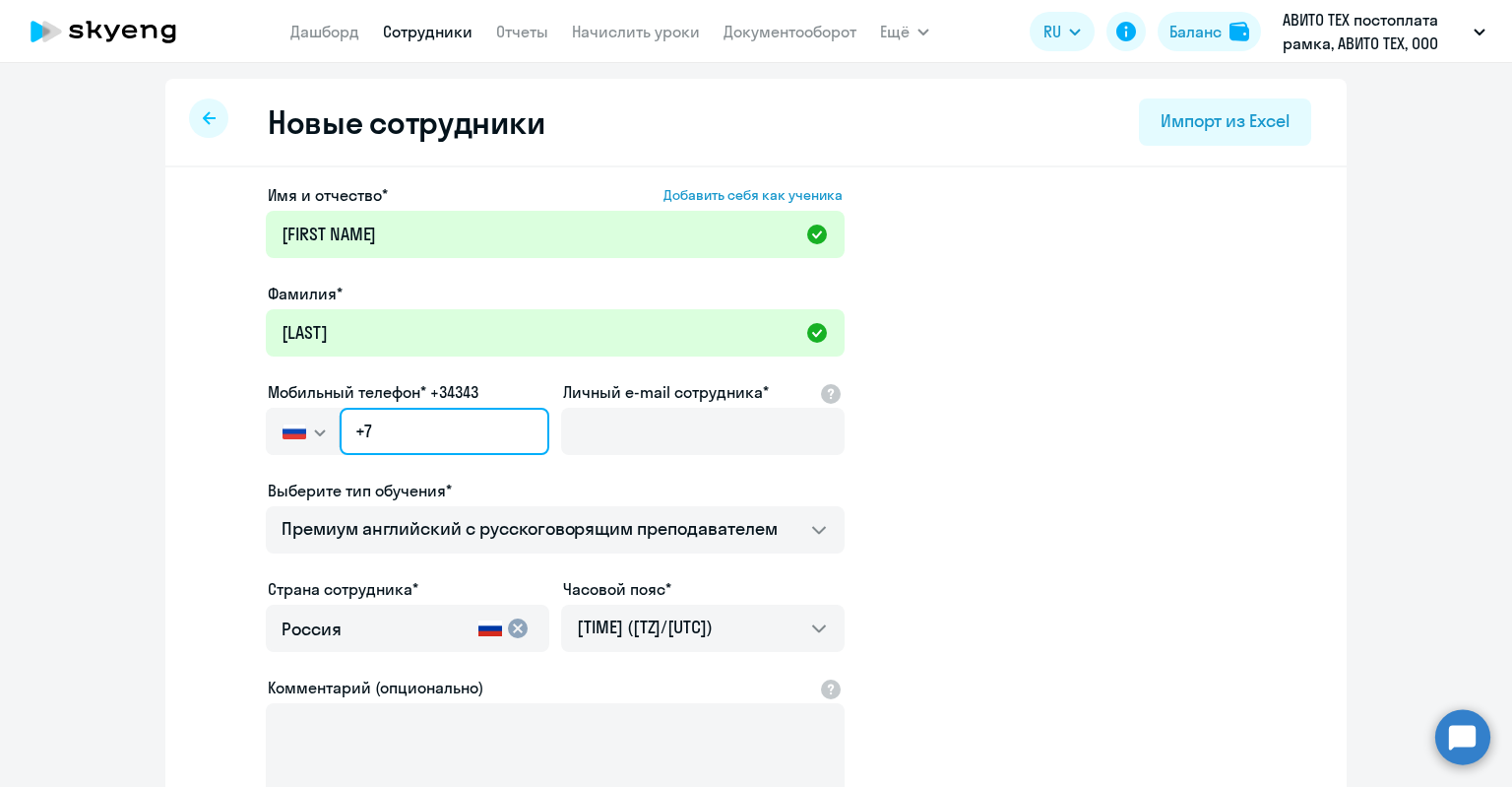 click on "+7" 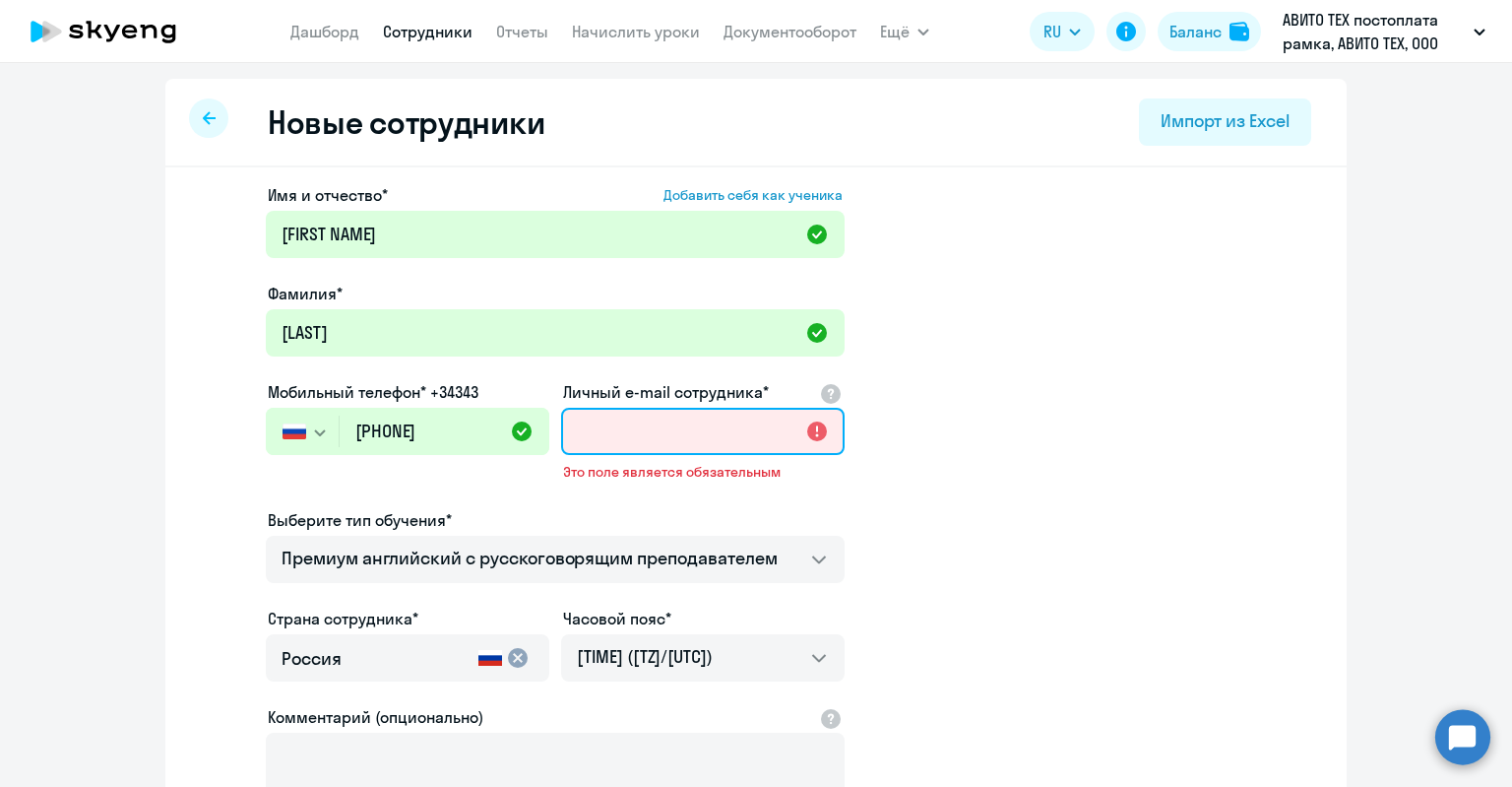 click on "Личный e-mail сотрудника*" at bounding box center (703, 431) 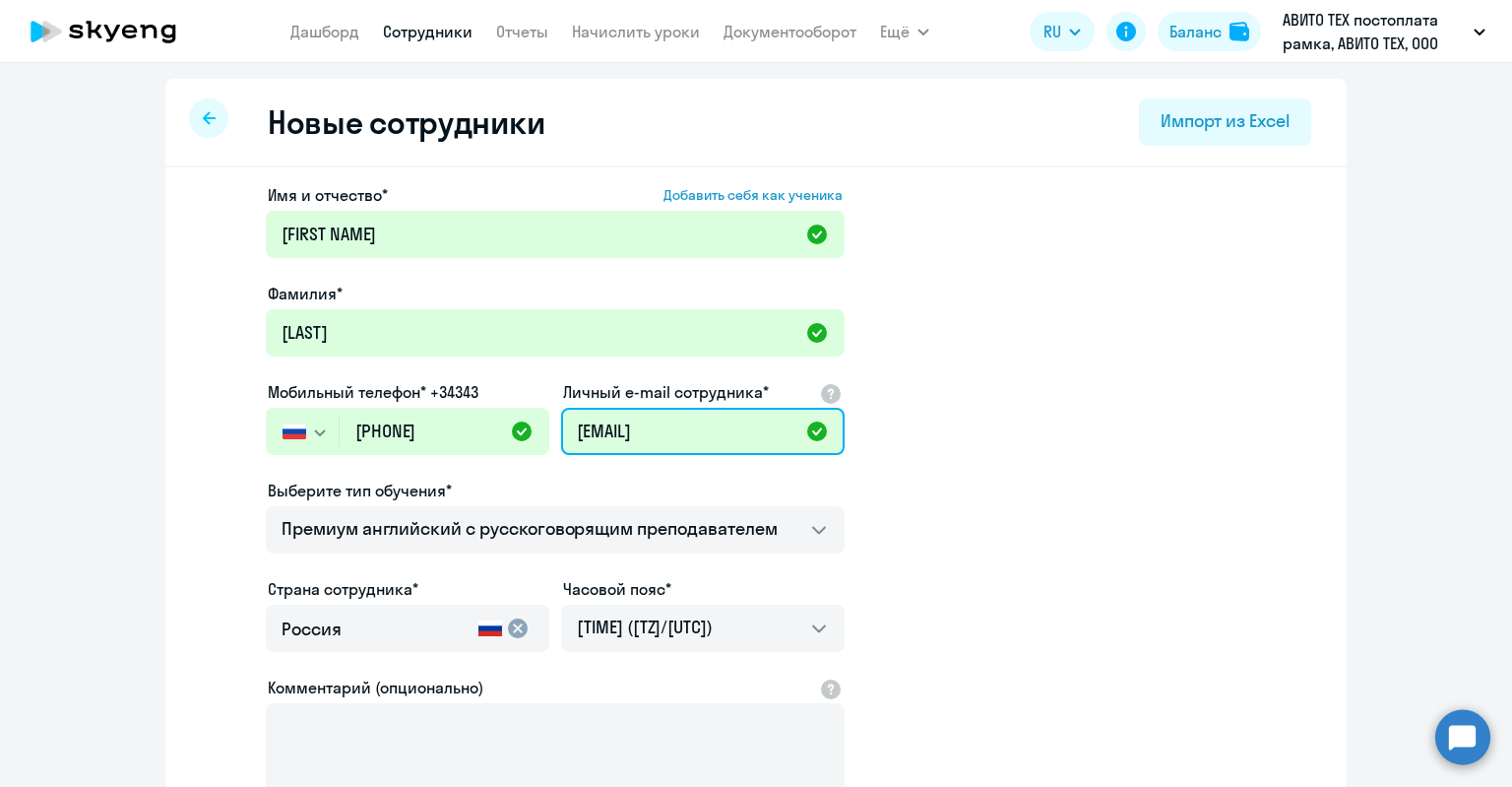 scroll, scrollTop: 197, scrollLeft: 0, axis: vertical 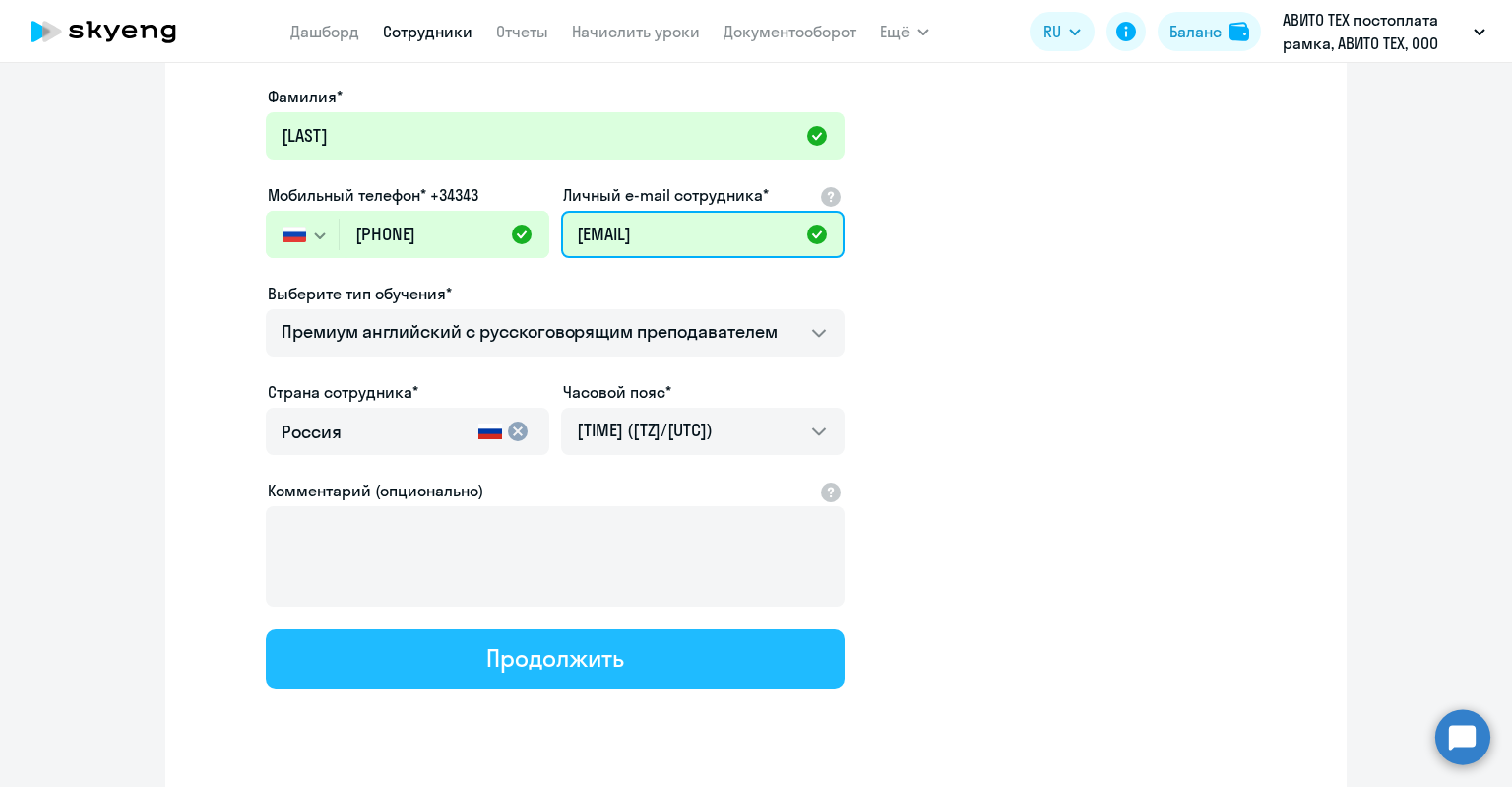 type on "[EMAIL]" 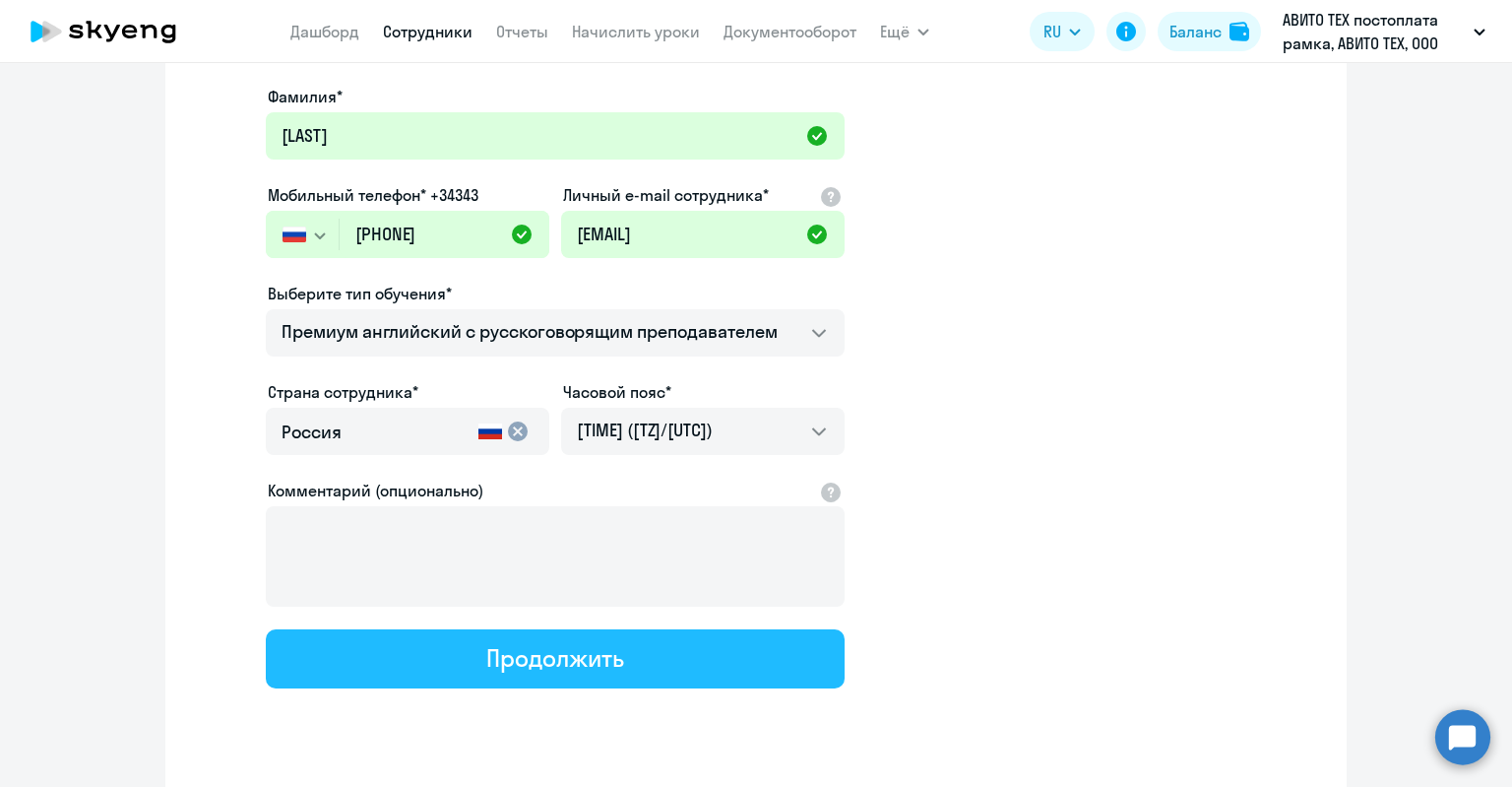 click on "Продолжить" 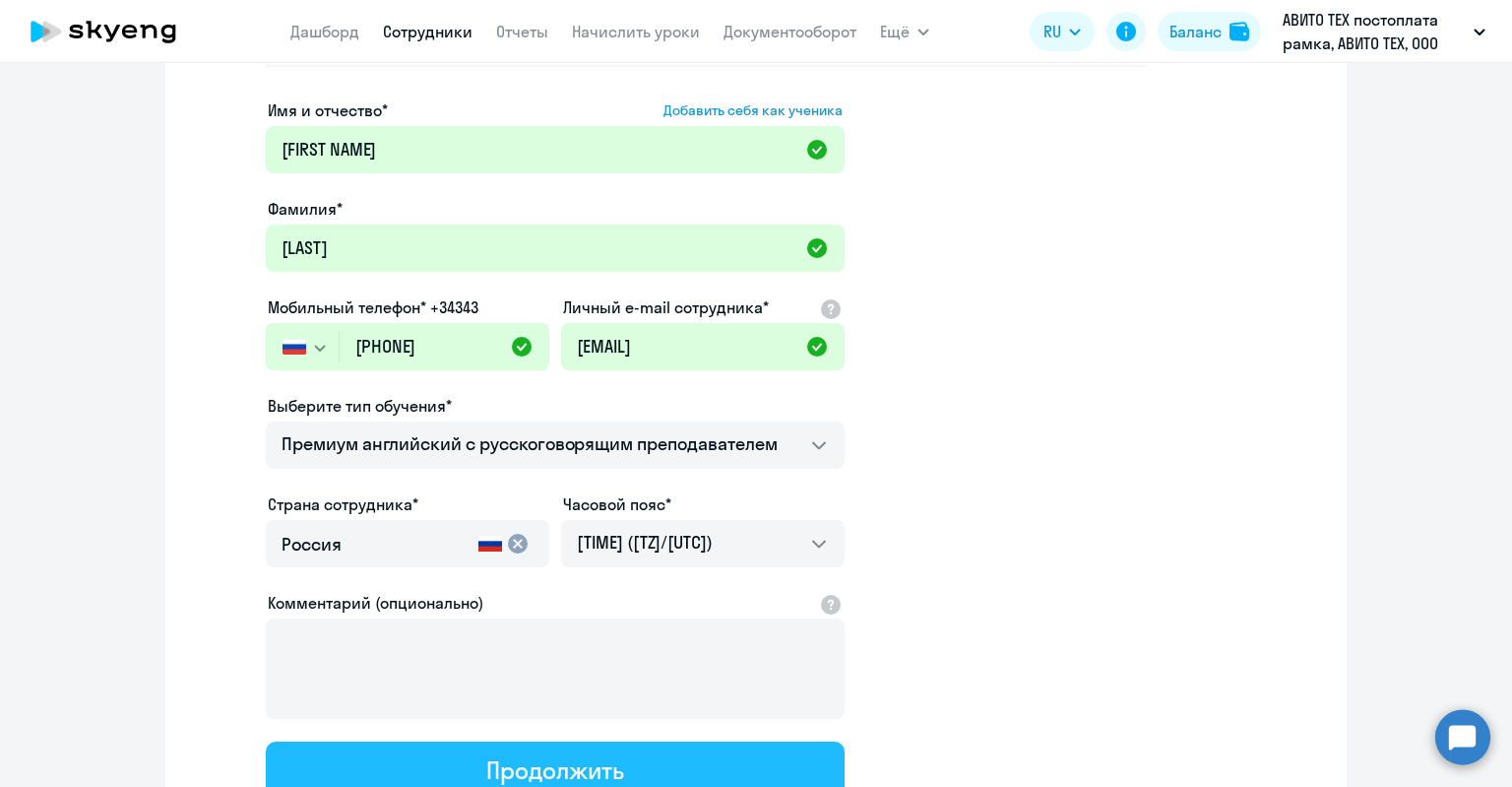 scroll, scrollTop: 0, scrollLeft: 0, axis: both 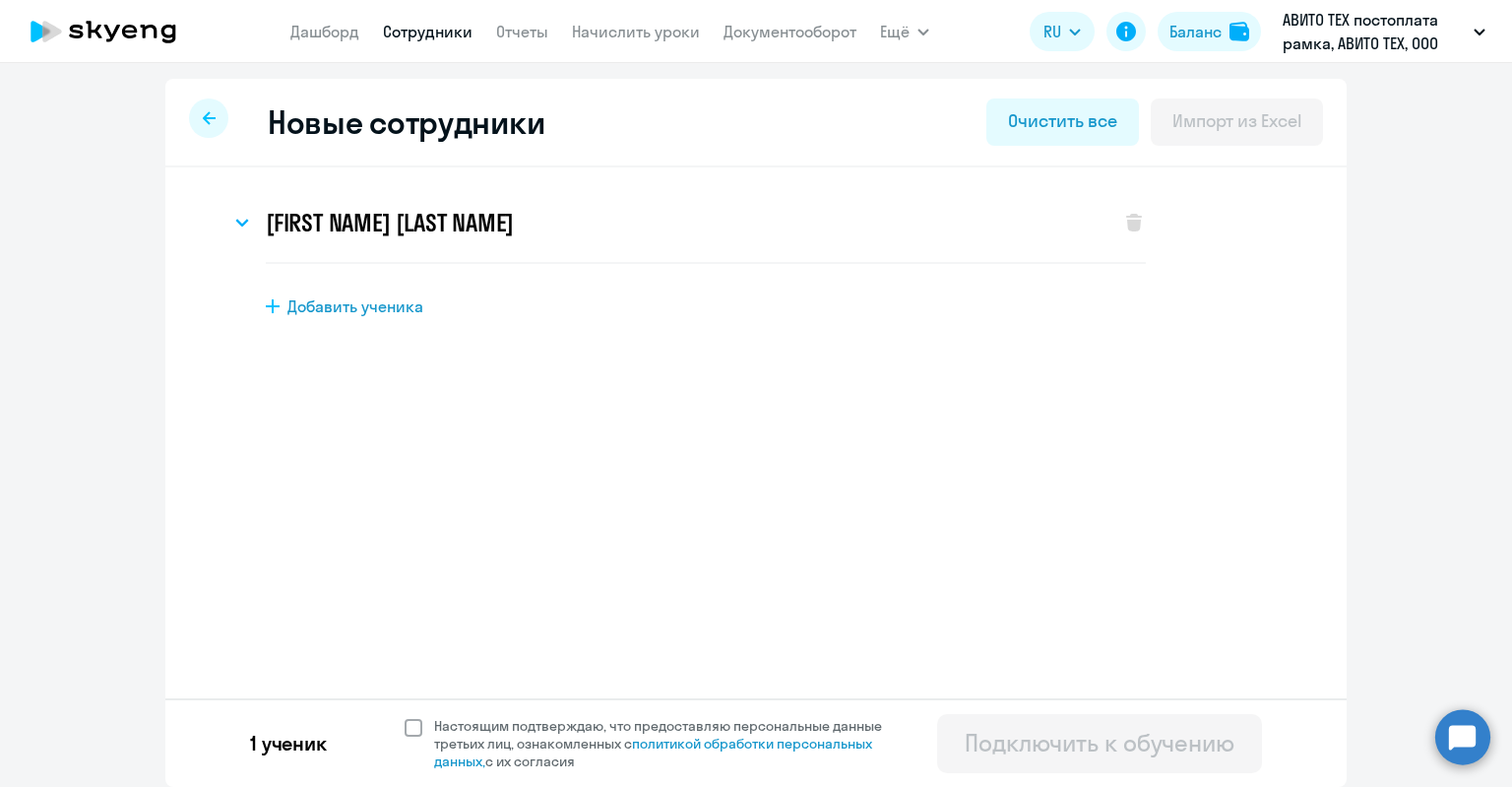 click on "1 ученик  Настоящим подтверждаю, что предоставляю персональные данные третьих лиц, ознакомленных с   политикой обработки персональных данных,   с их согласия   Подключить к обучению" 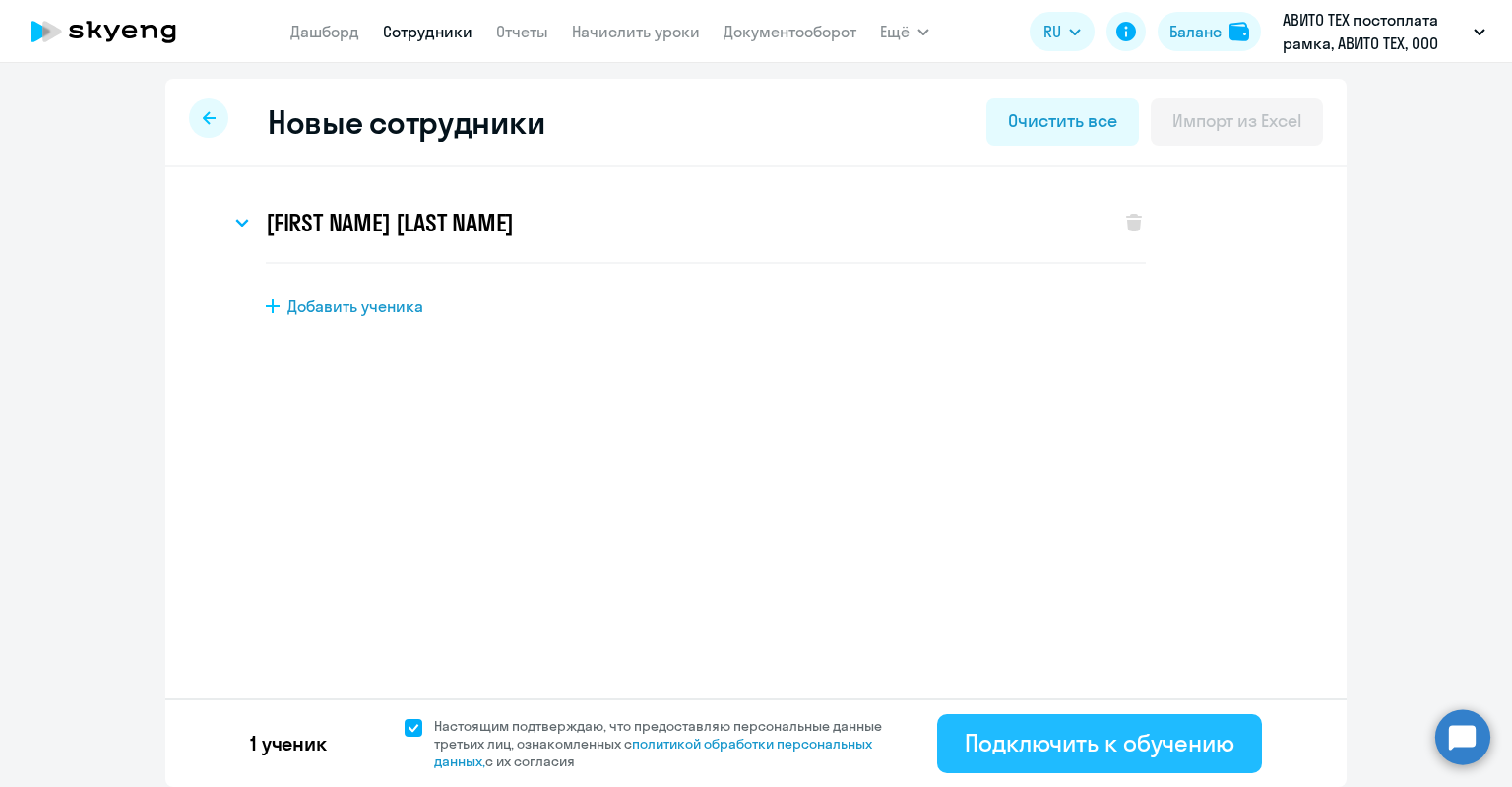 click on "Подключить к обучению" 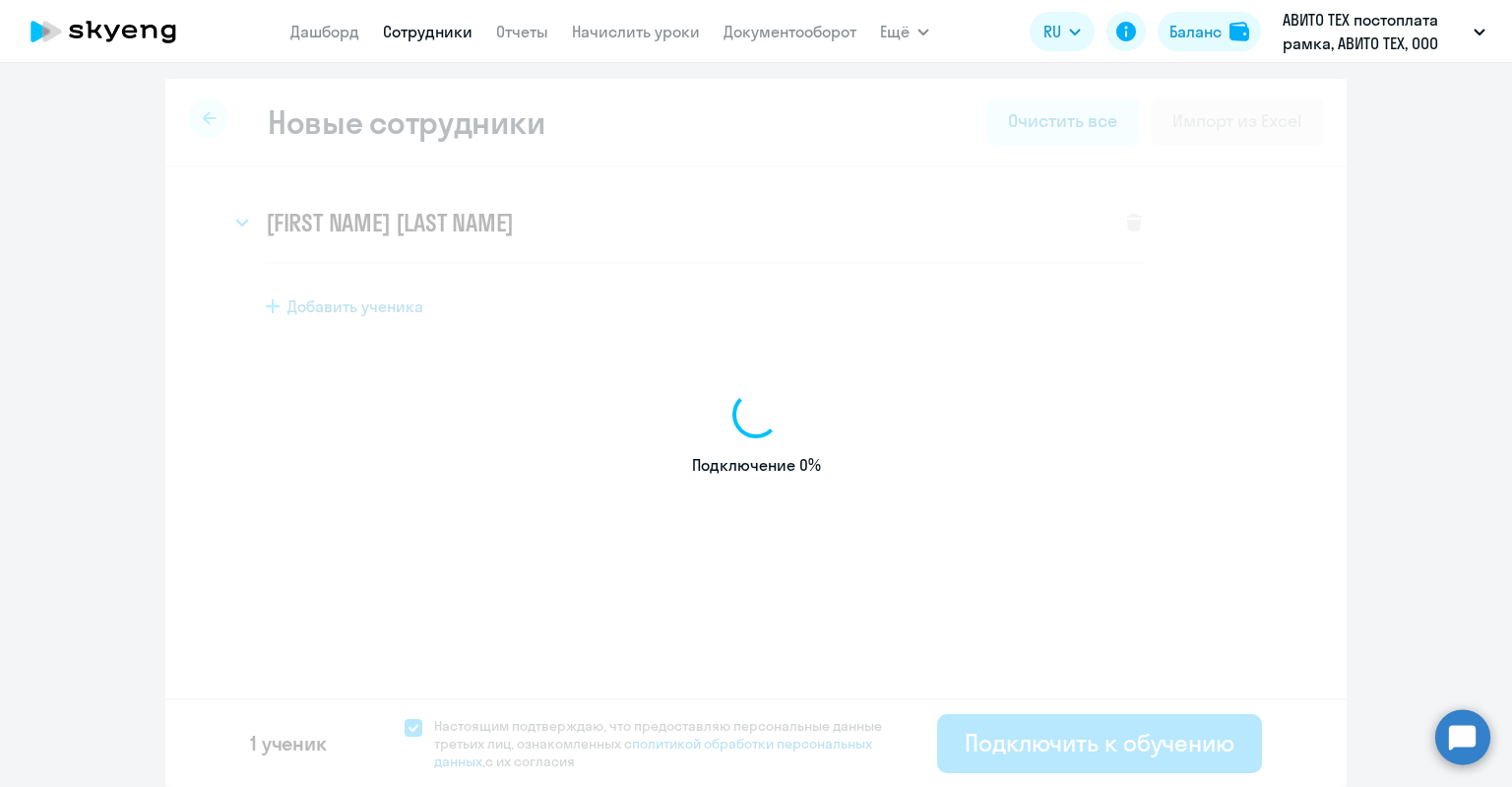 select on "english_adult_not_native_speaker_premium" 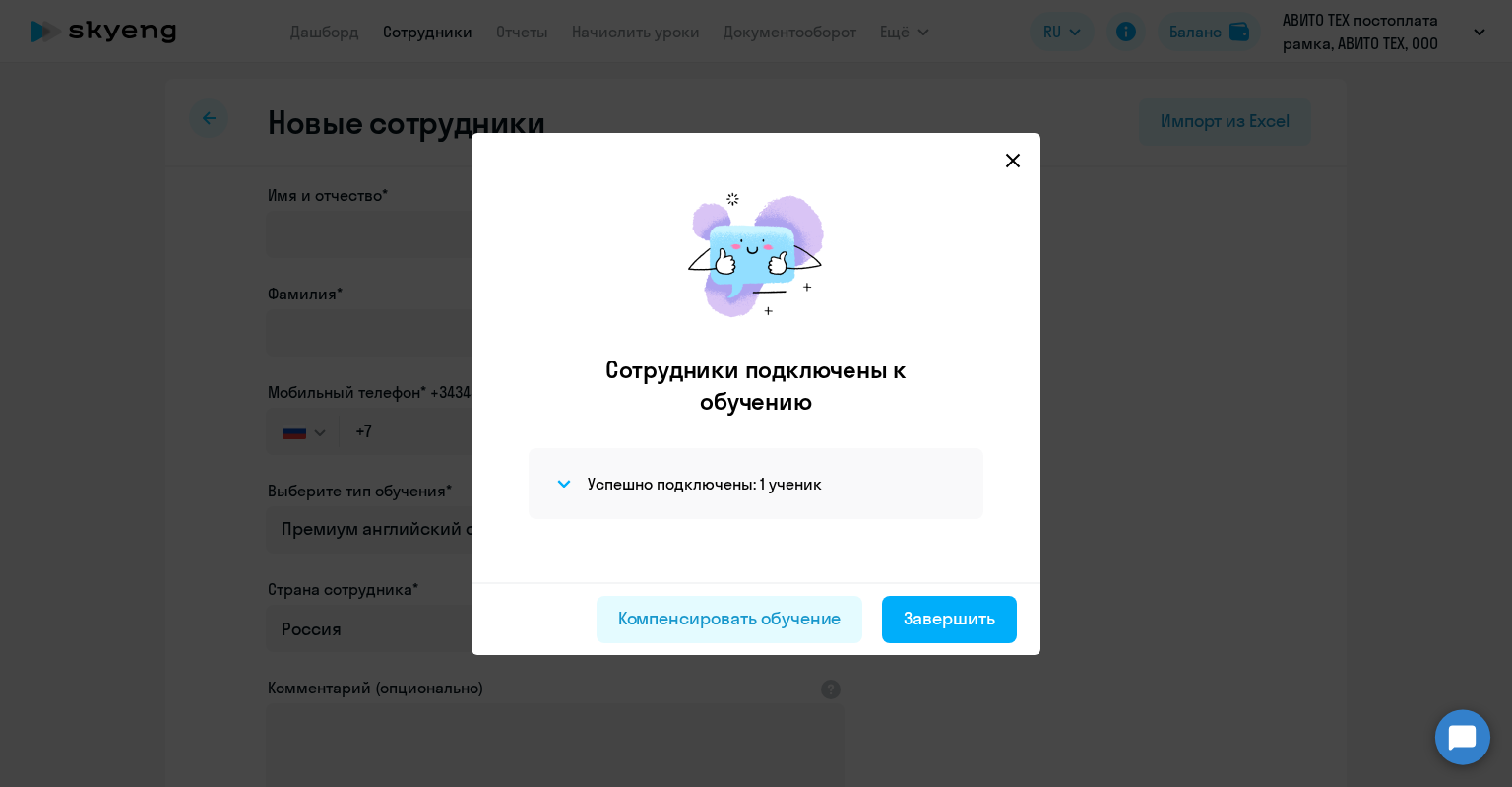 click on "Компенсировать обучение  Завершить" at bounding box center [756, 619] 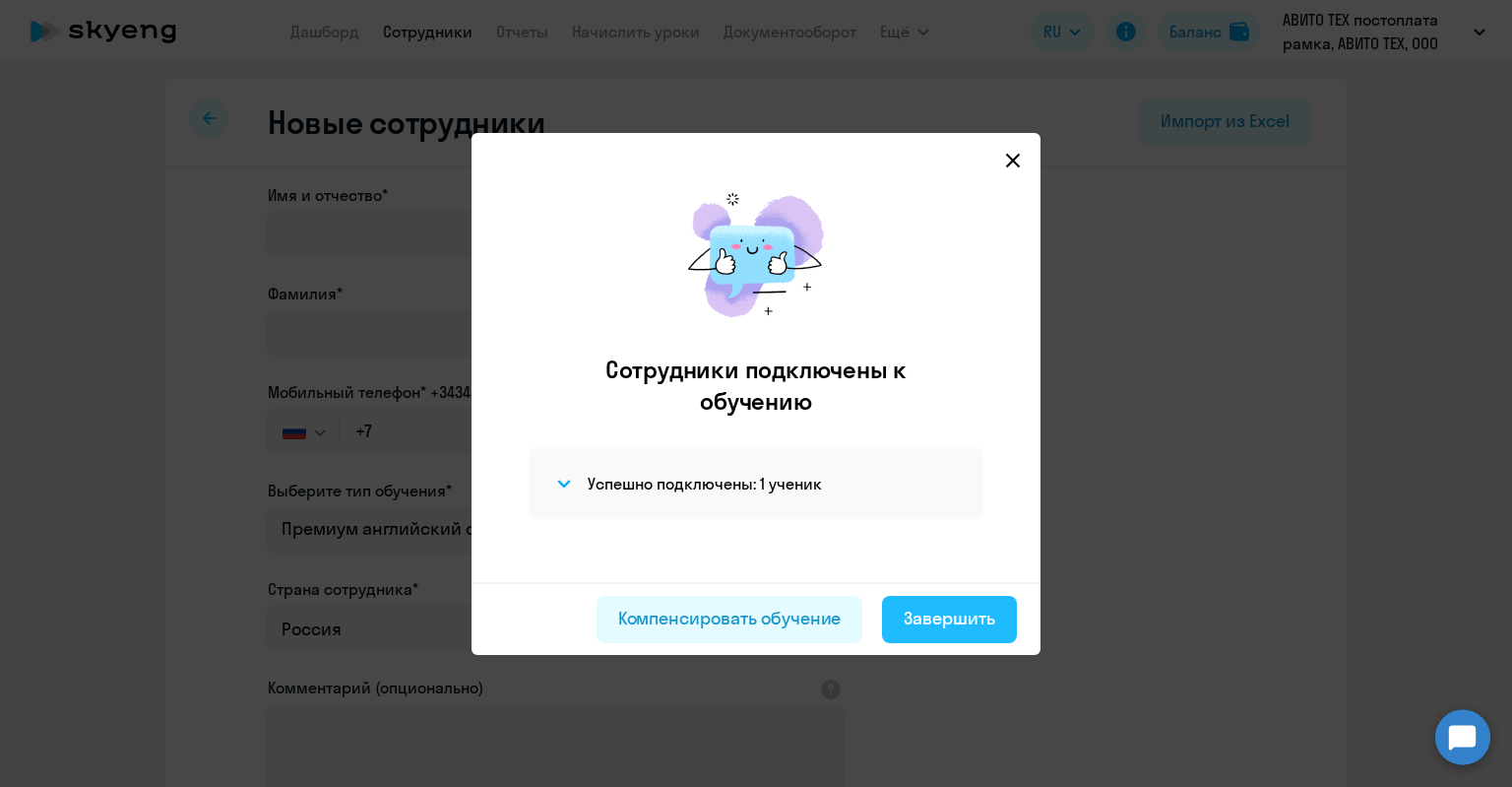 click on "Завершить" at bounding box center [949, 619] 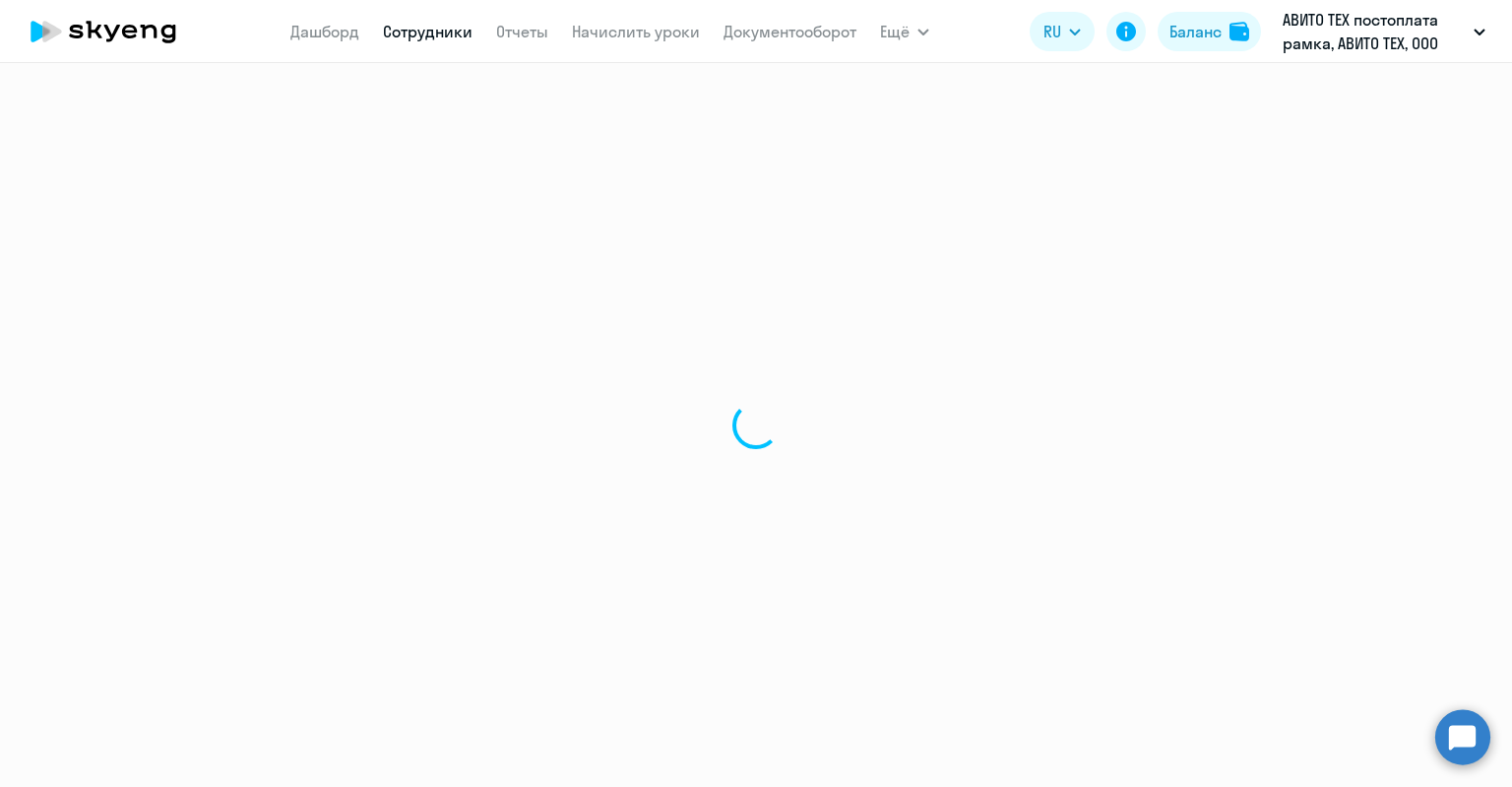 select on "30" 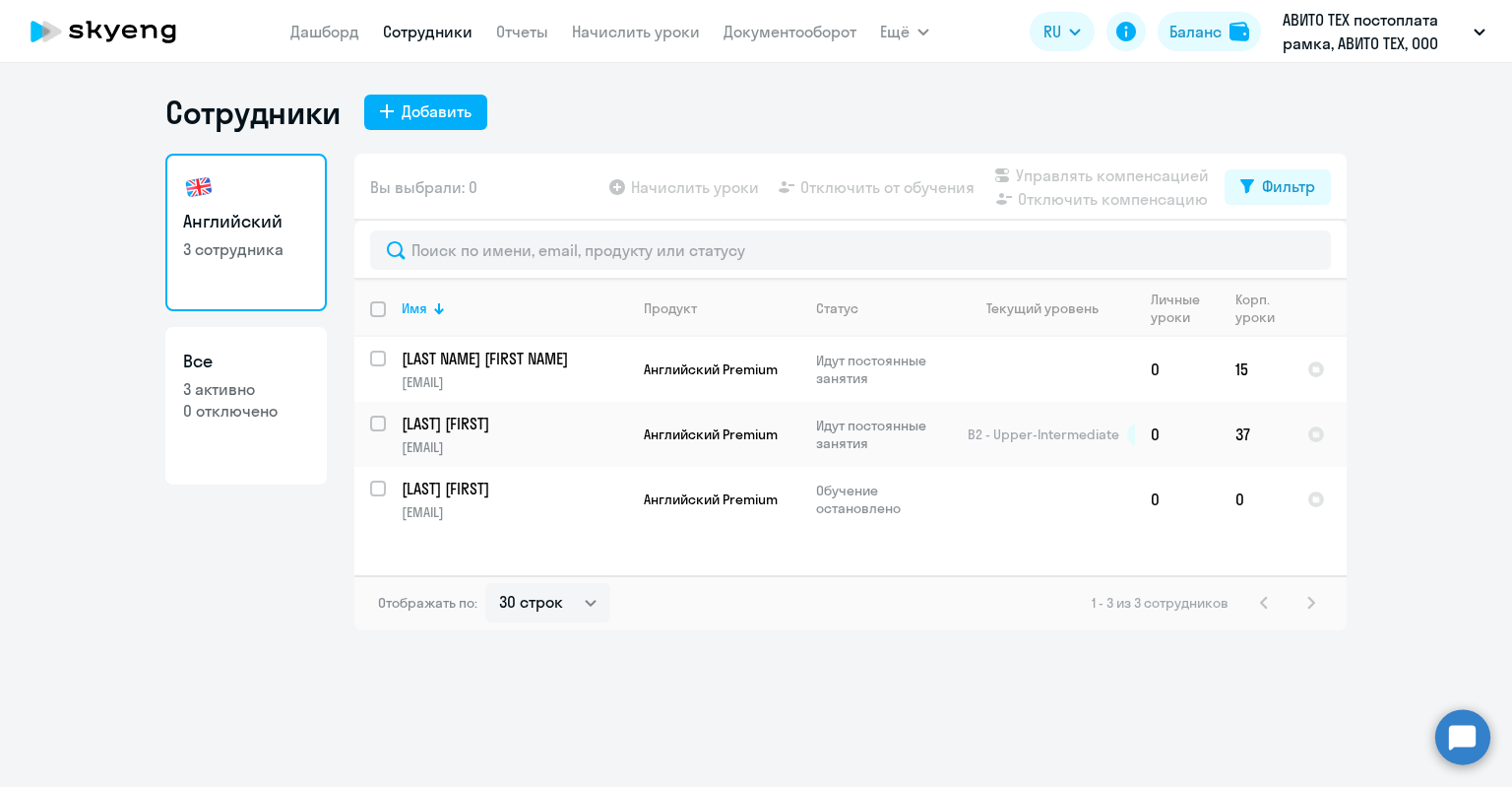 click on "3 активно" 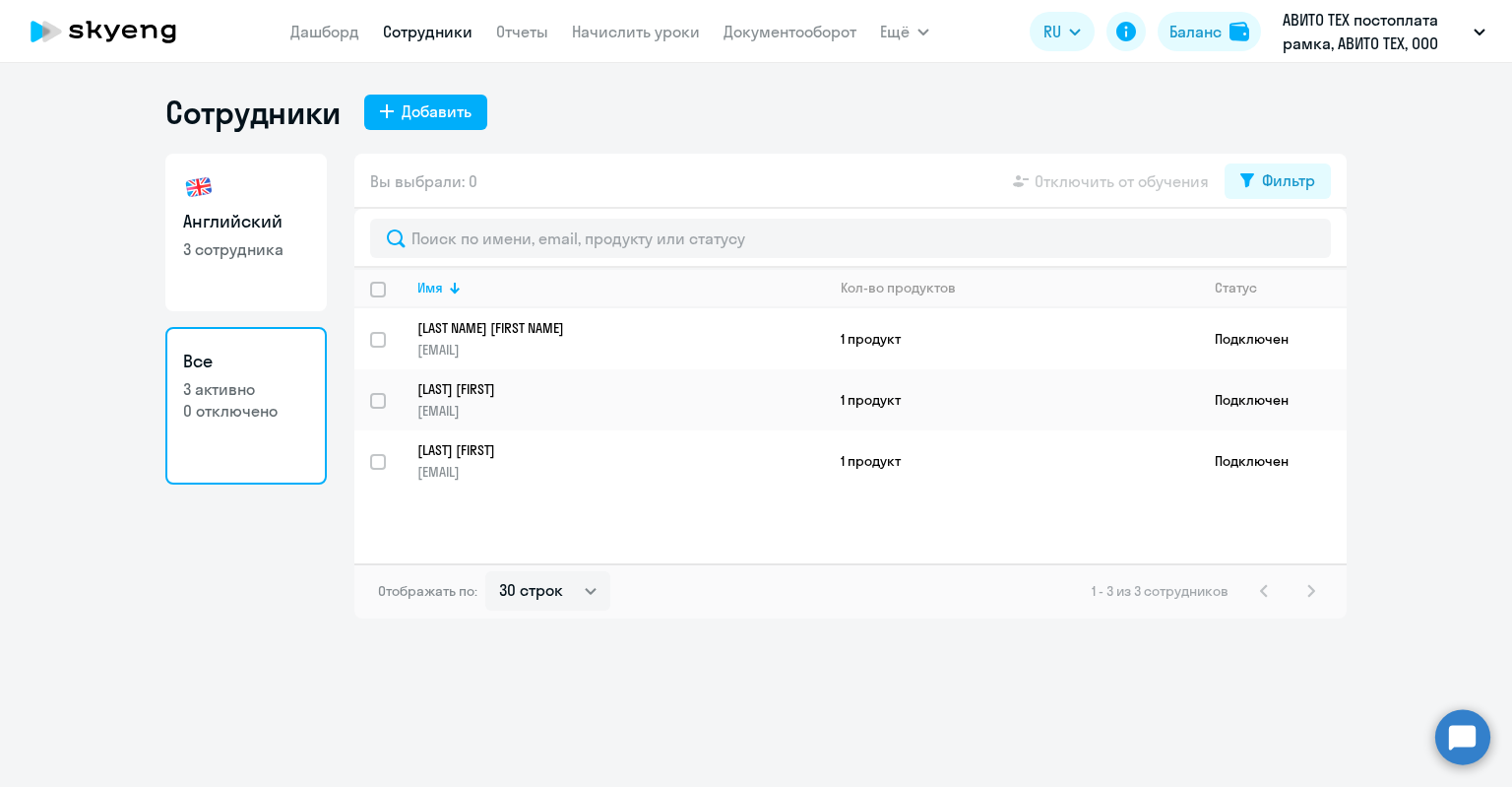 click on "3 сотрудника" 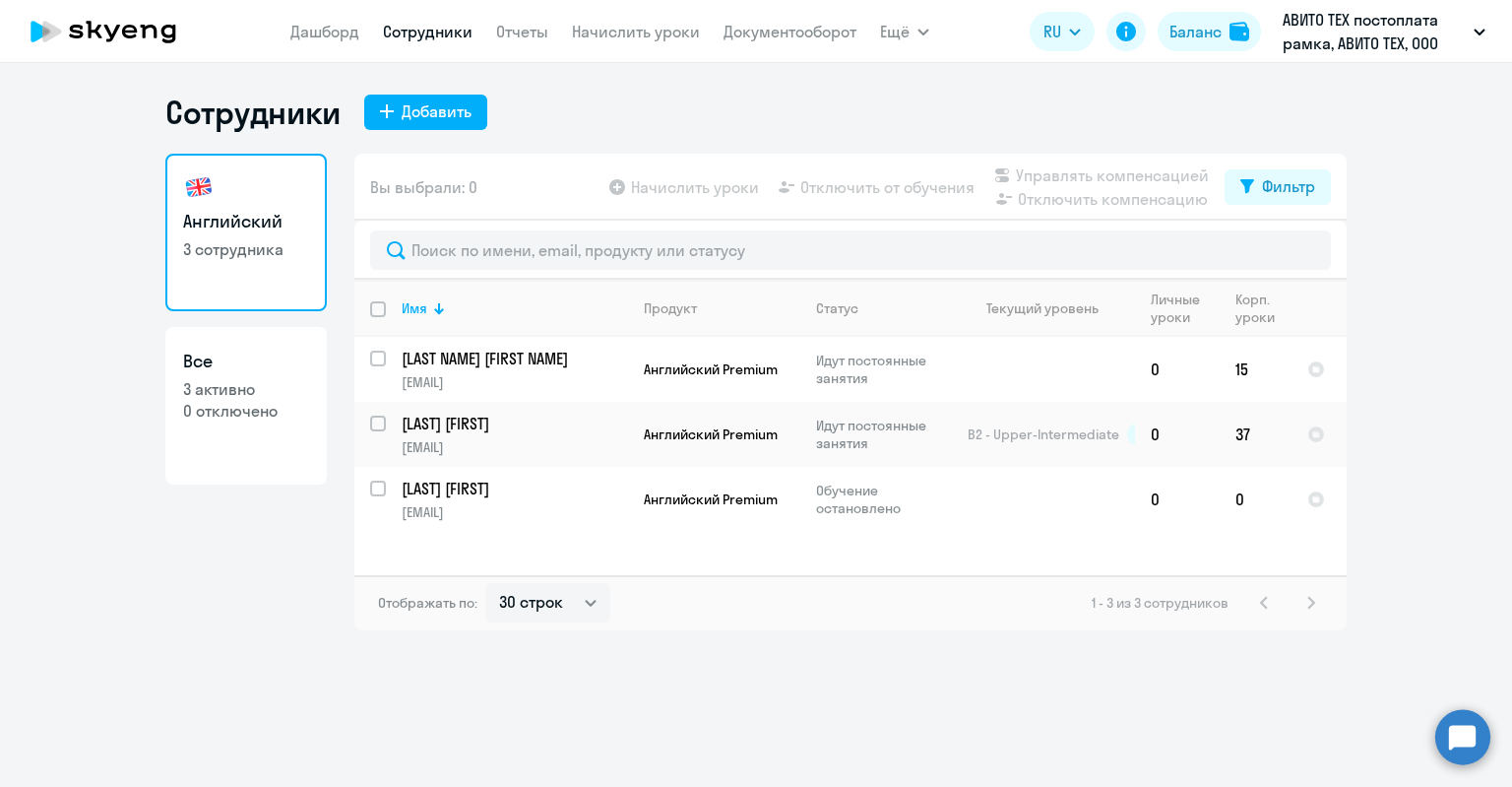 click on "3 активно" 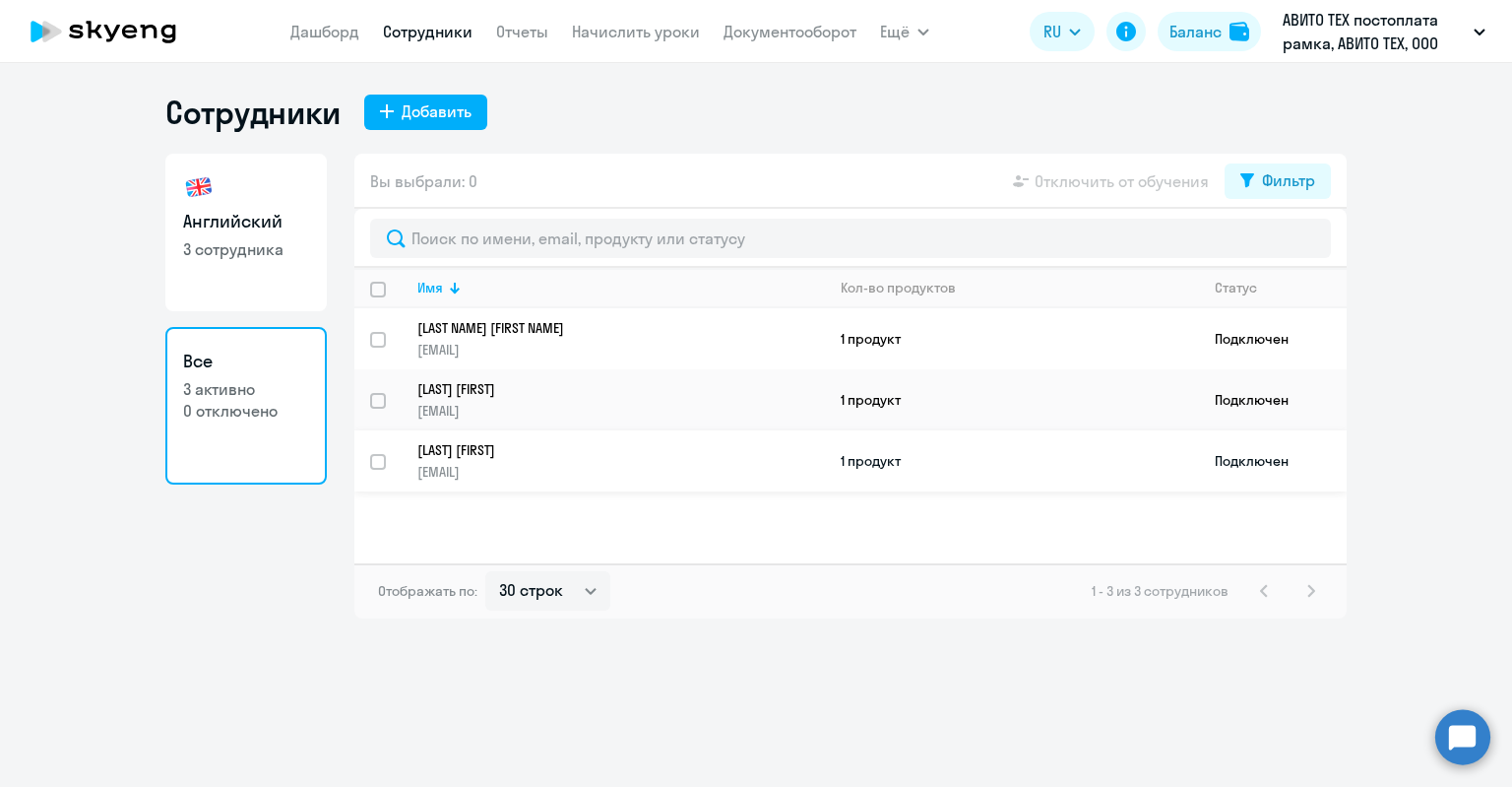 click at bounding box center [390, 474] 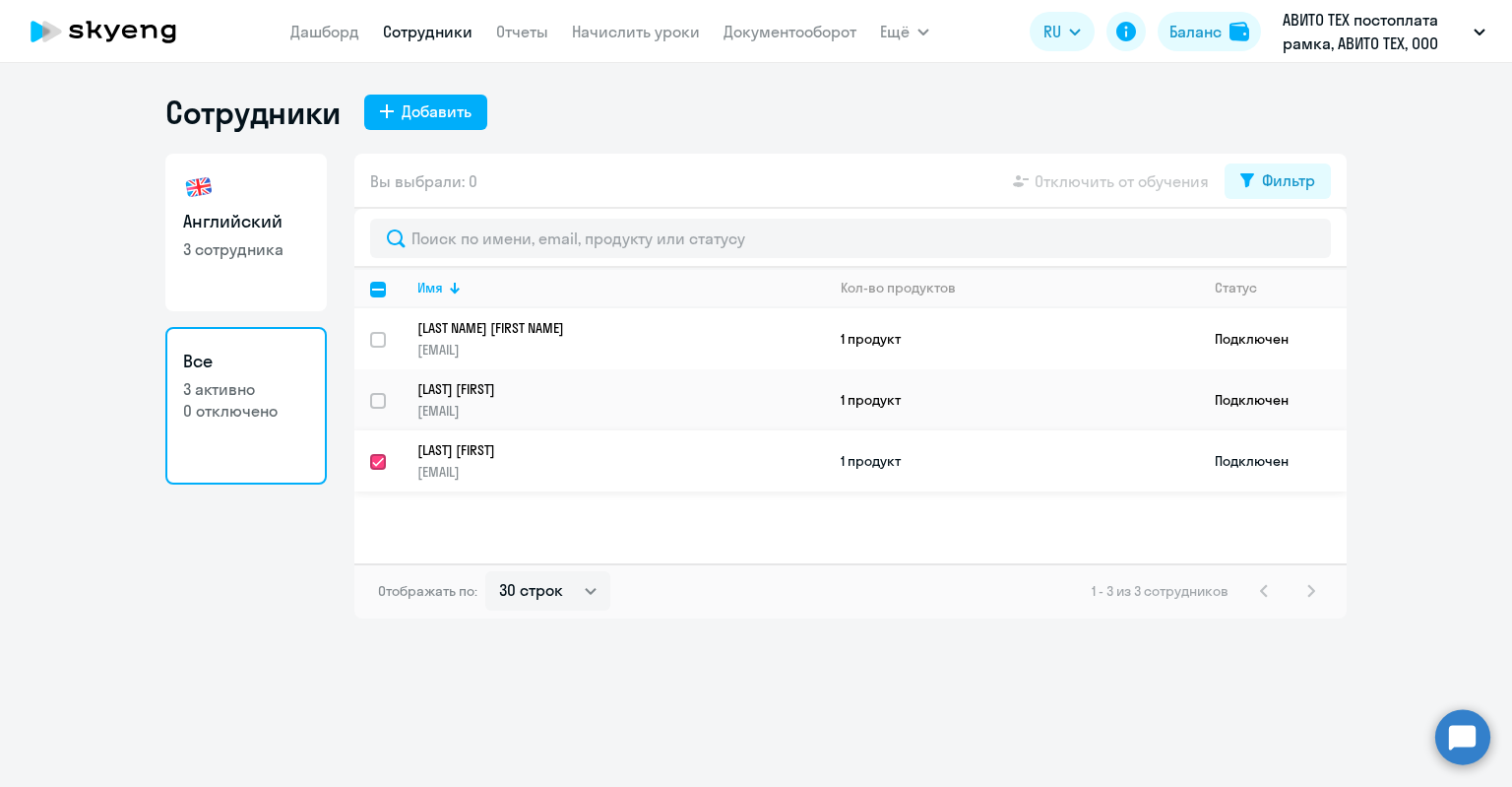 checkbox on "true" 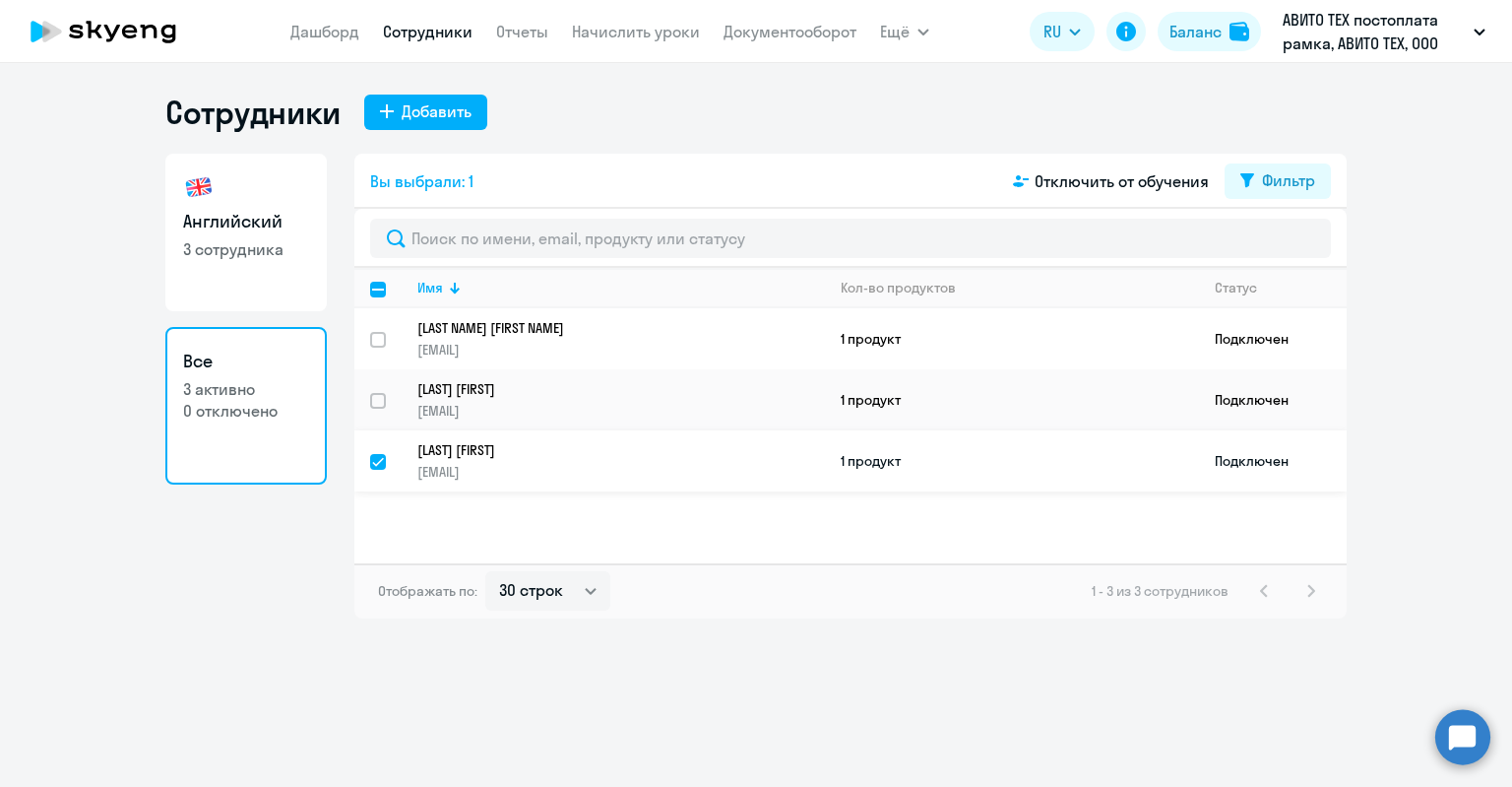click on "[EMAIL]" 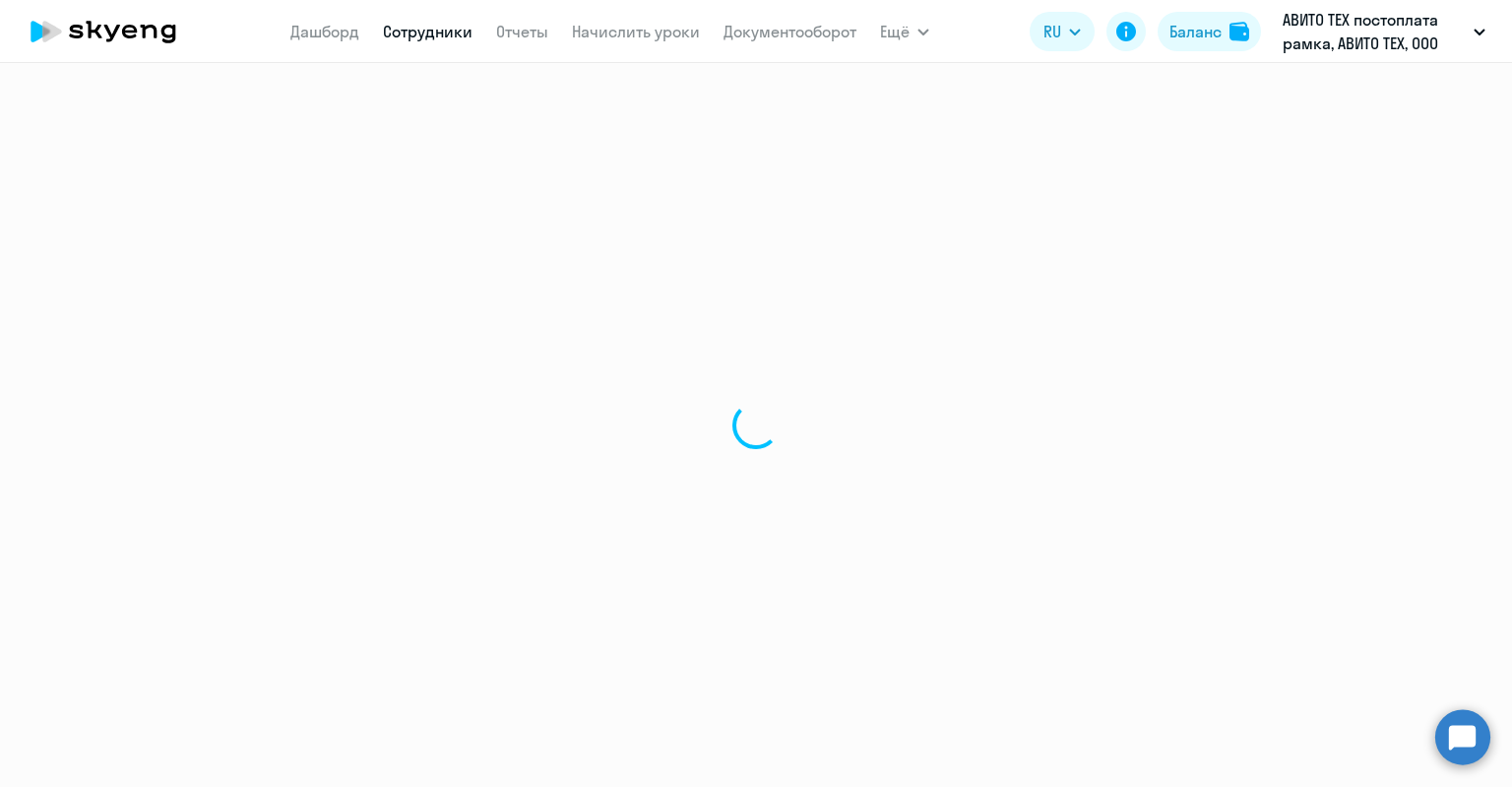 select on "english" 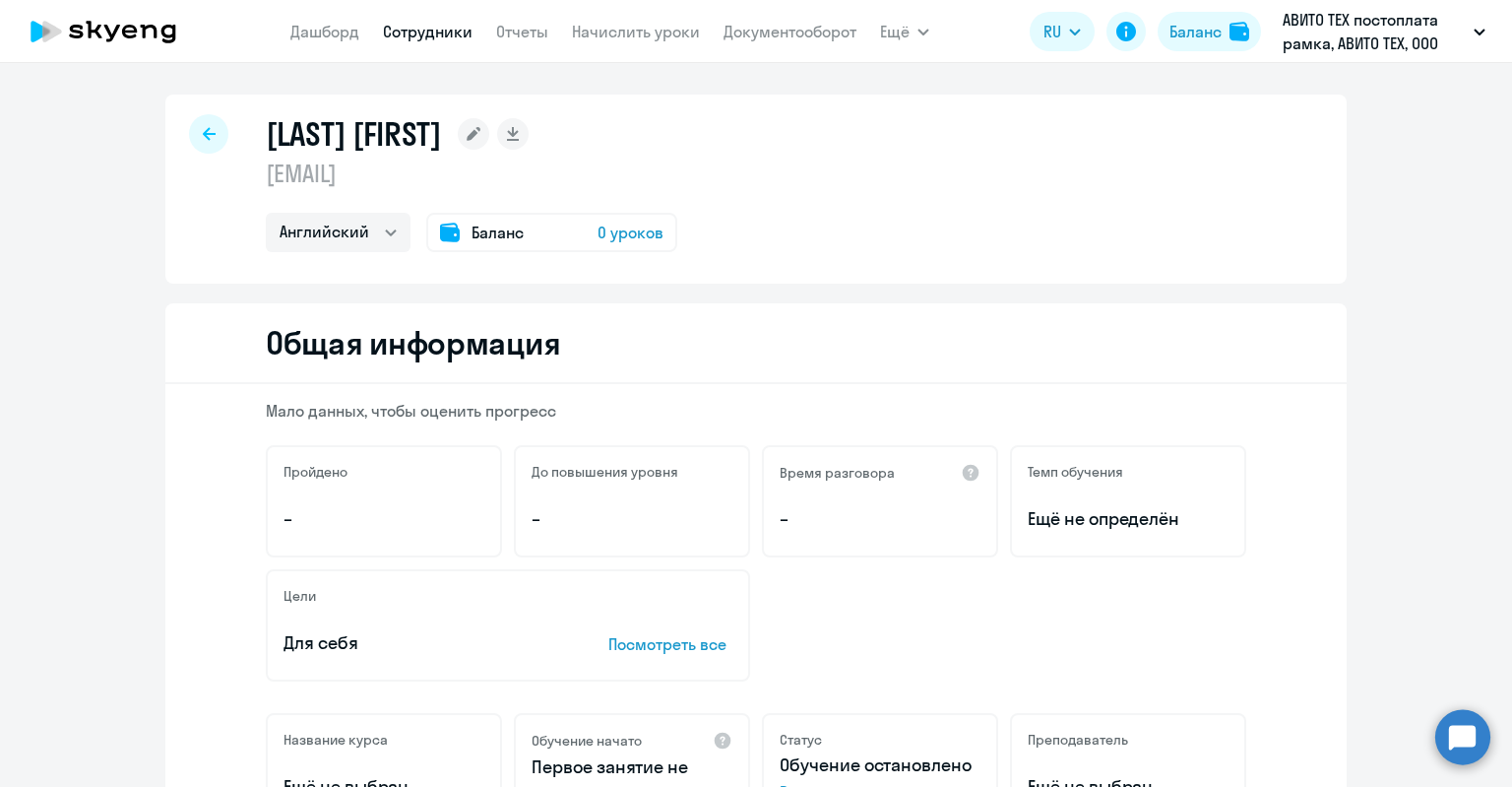 click on "Баланс" 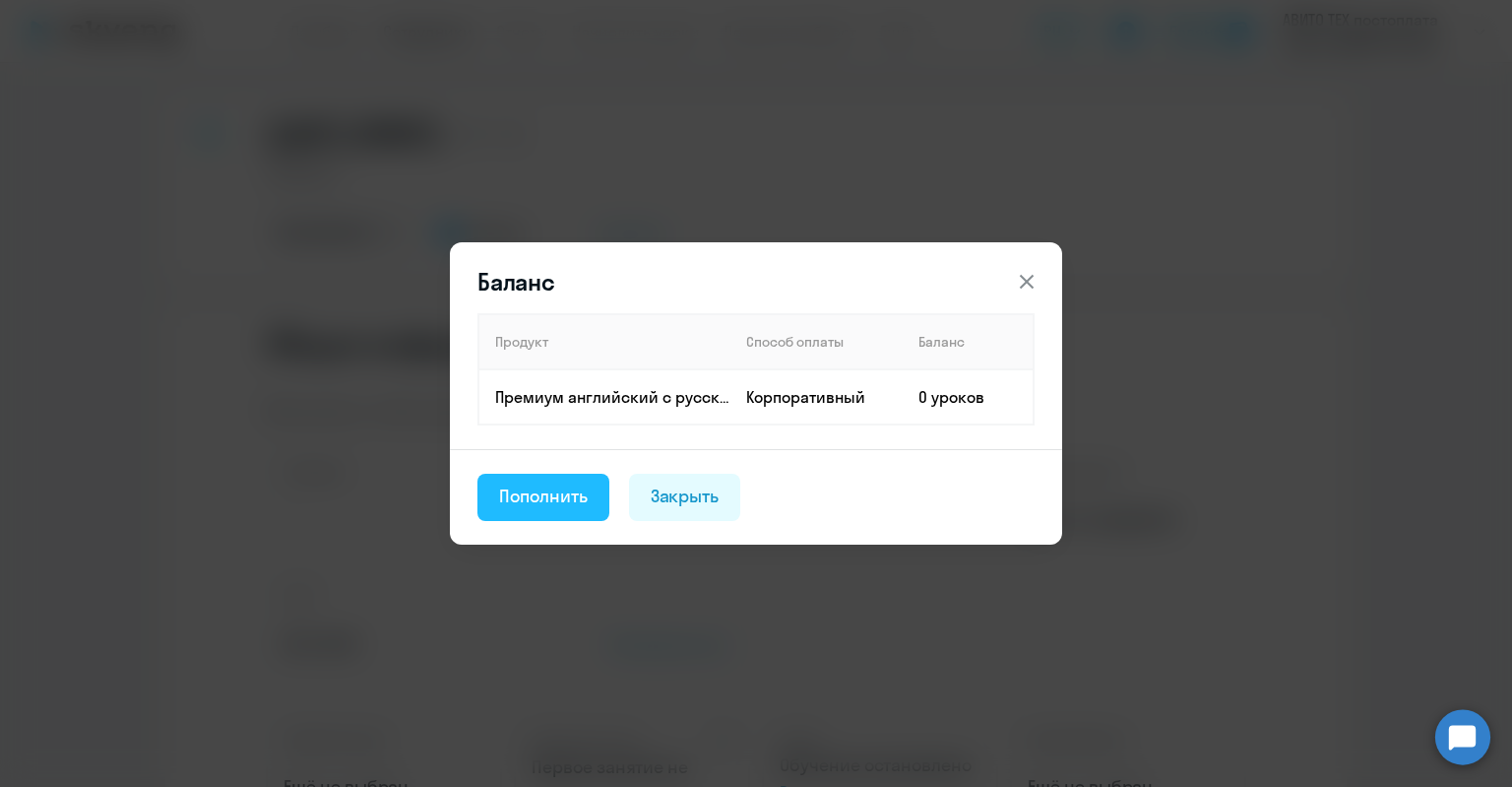 click on "Пополнить" at bounding box center (543, 496) 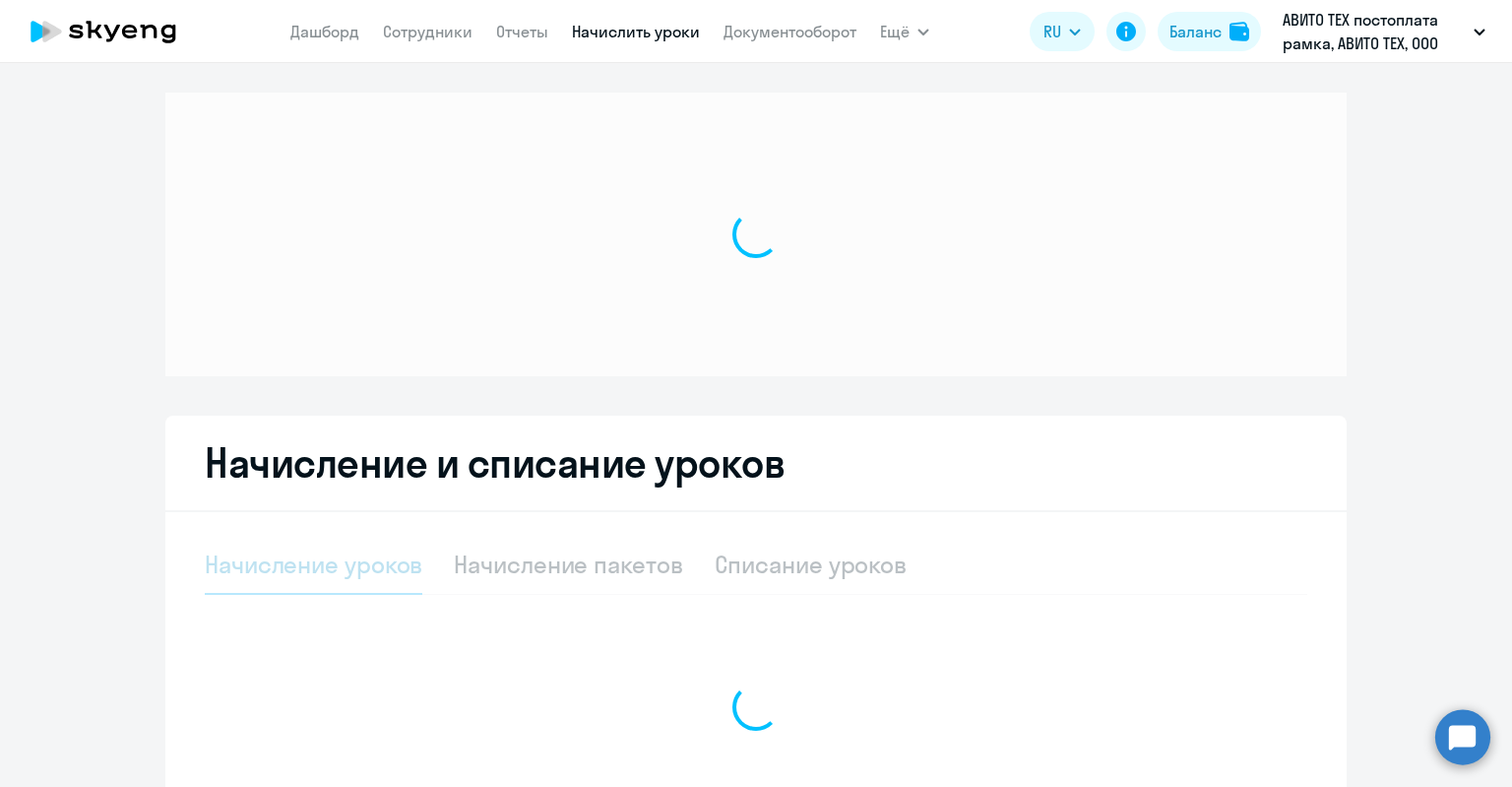 select on "10" 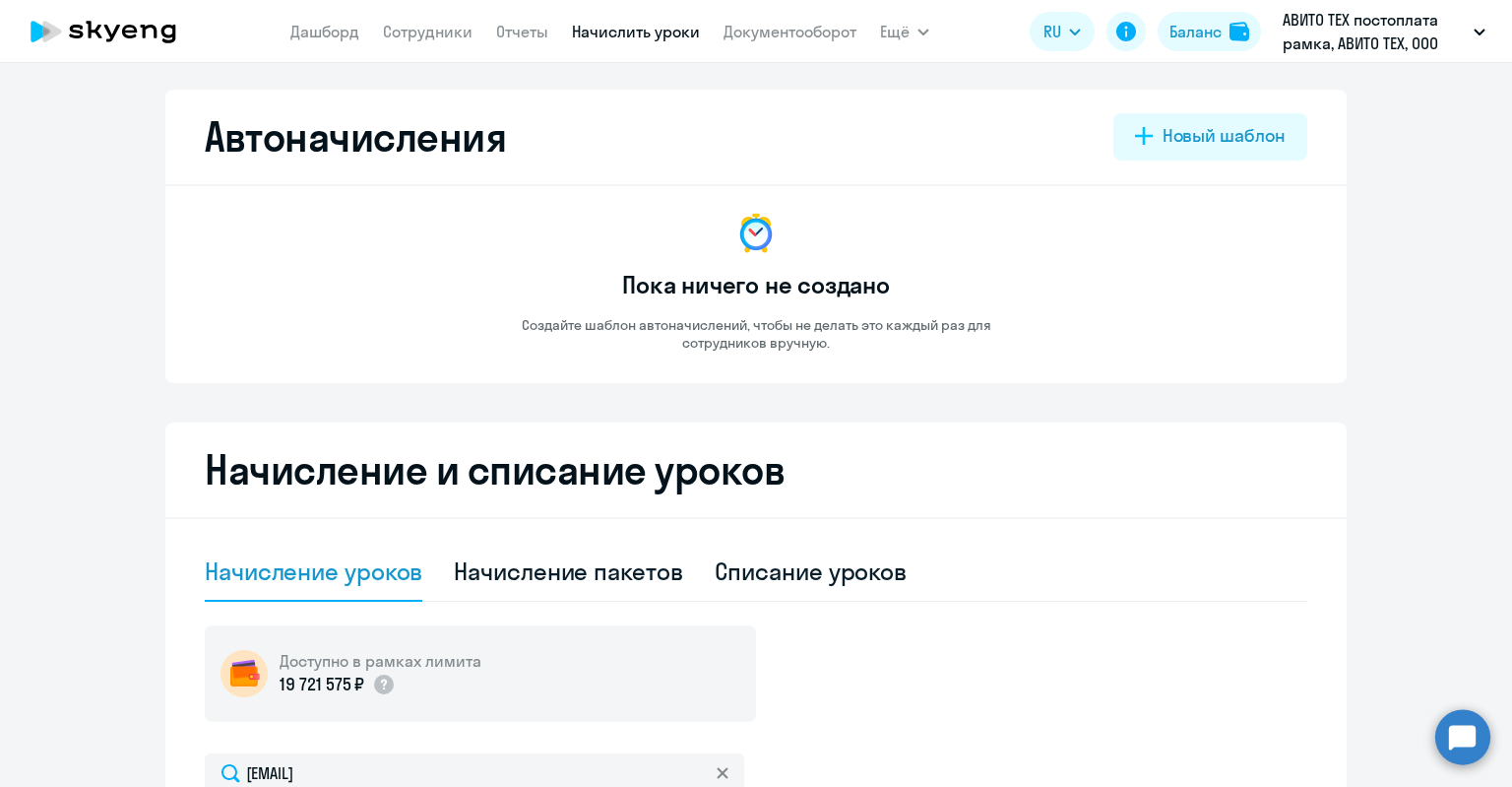 scroll, scrollTop: 0, scrollLeft: 0, axis: both 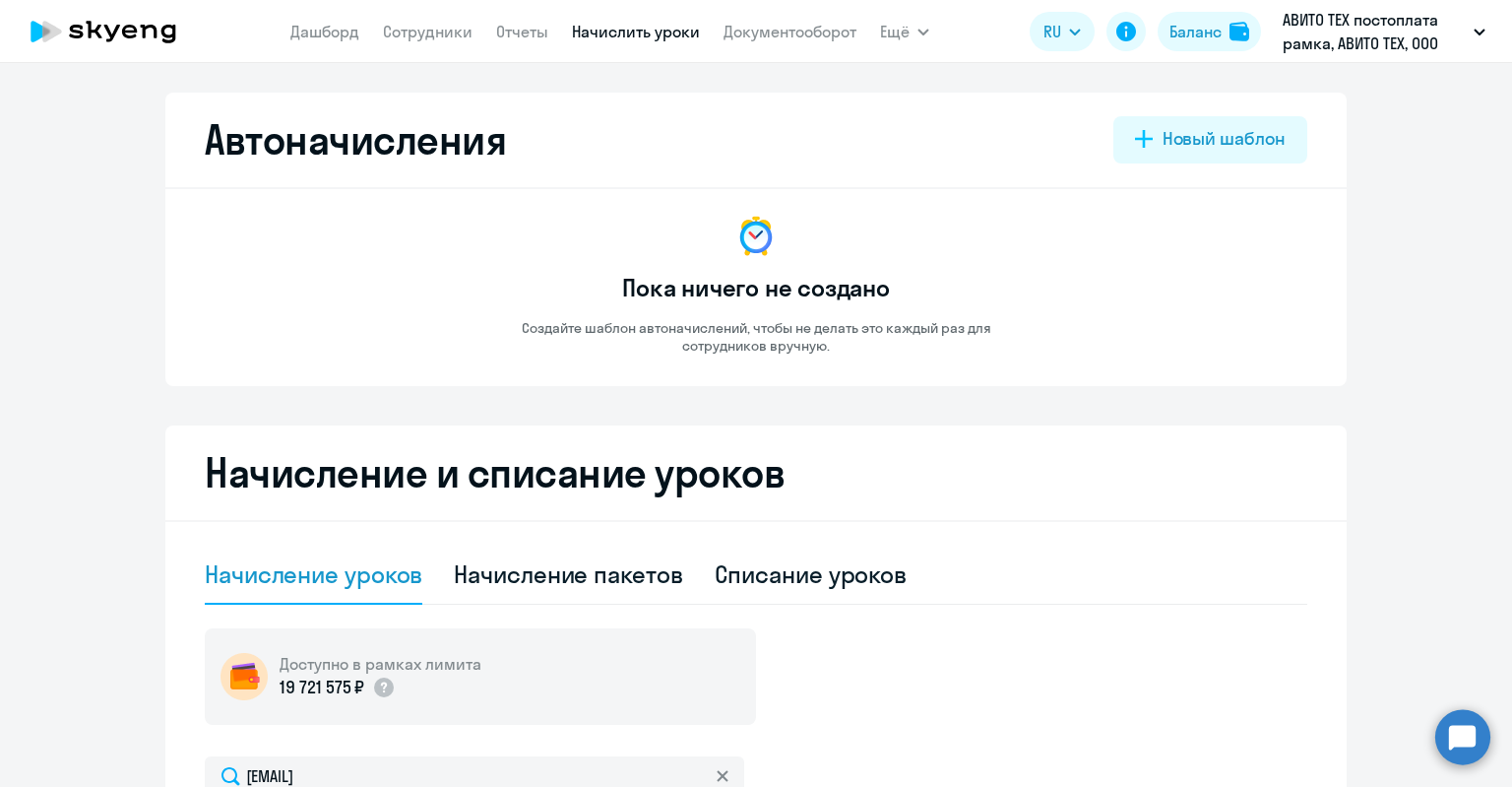 select on "english" 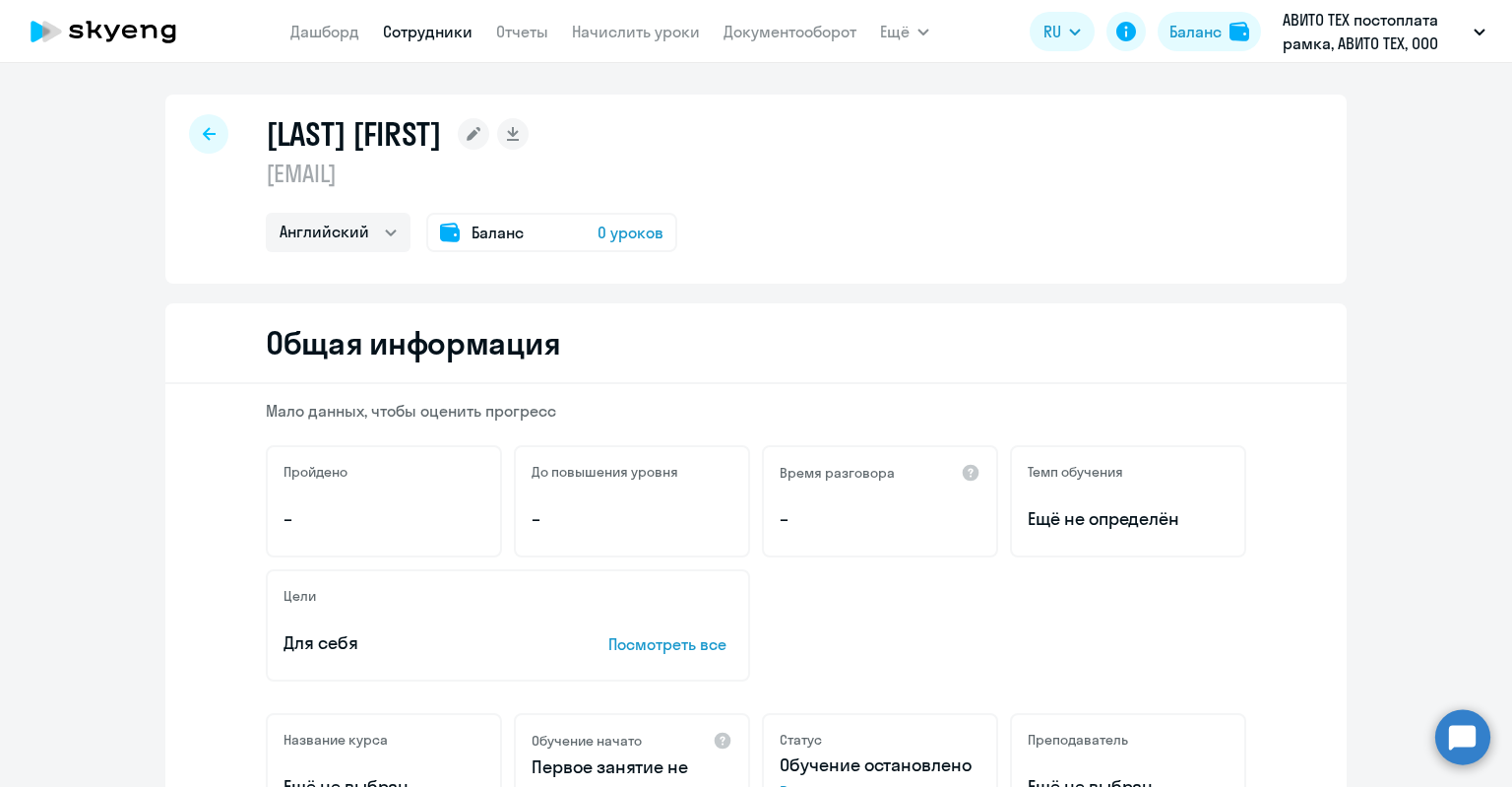 select on "30" 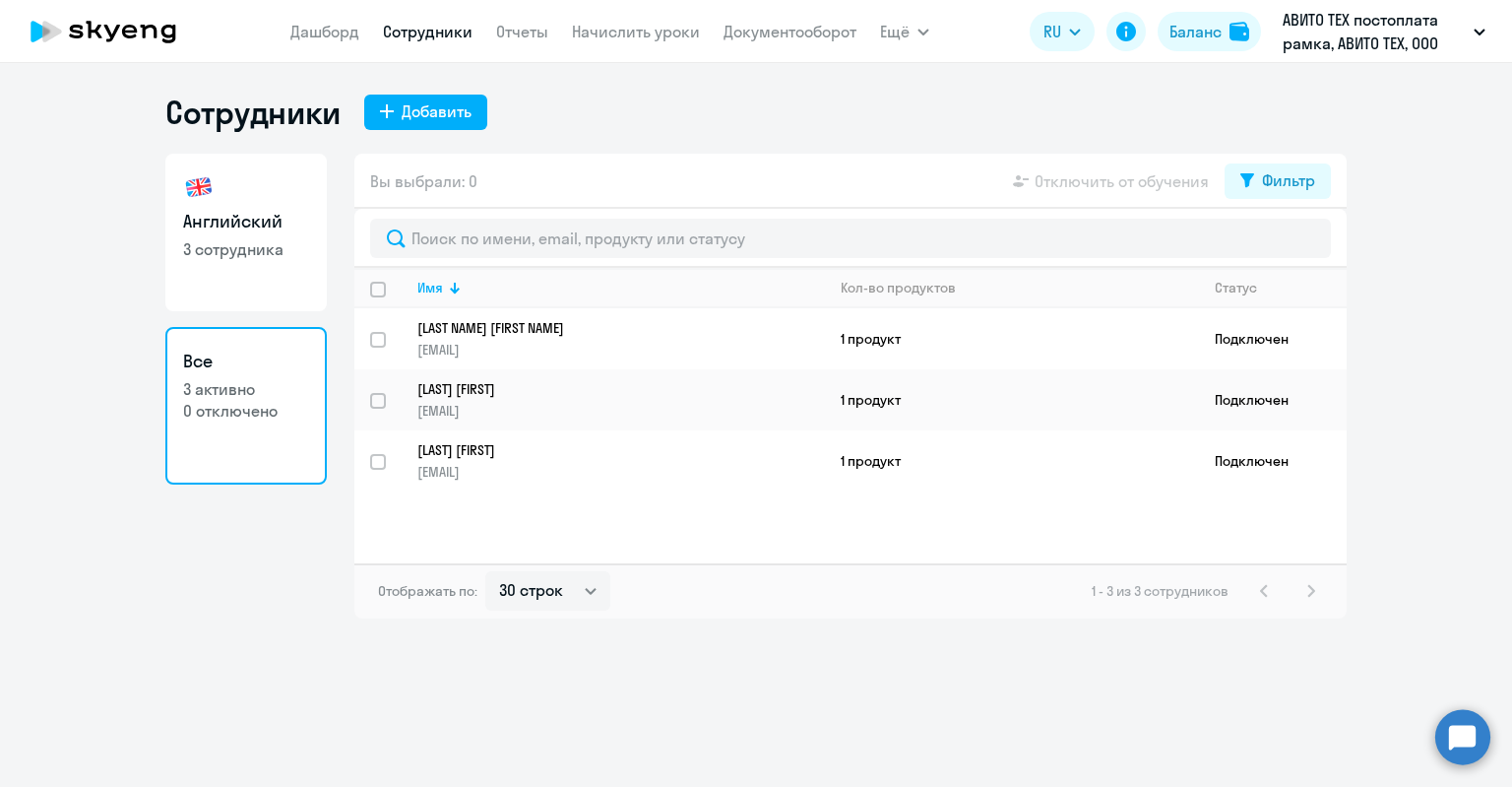 click on "3 сотрудника" 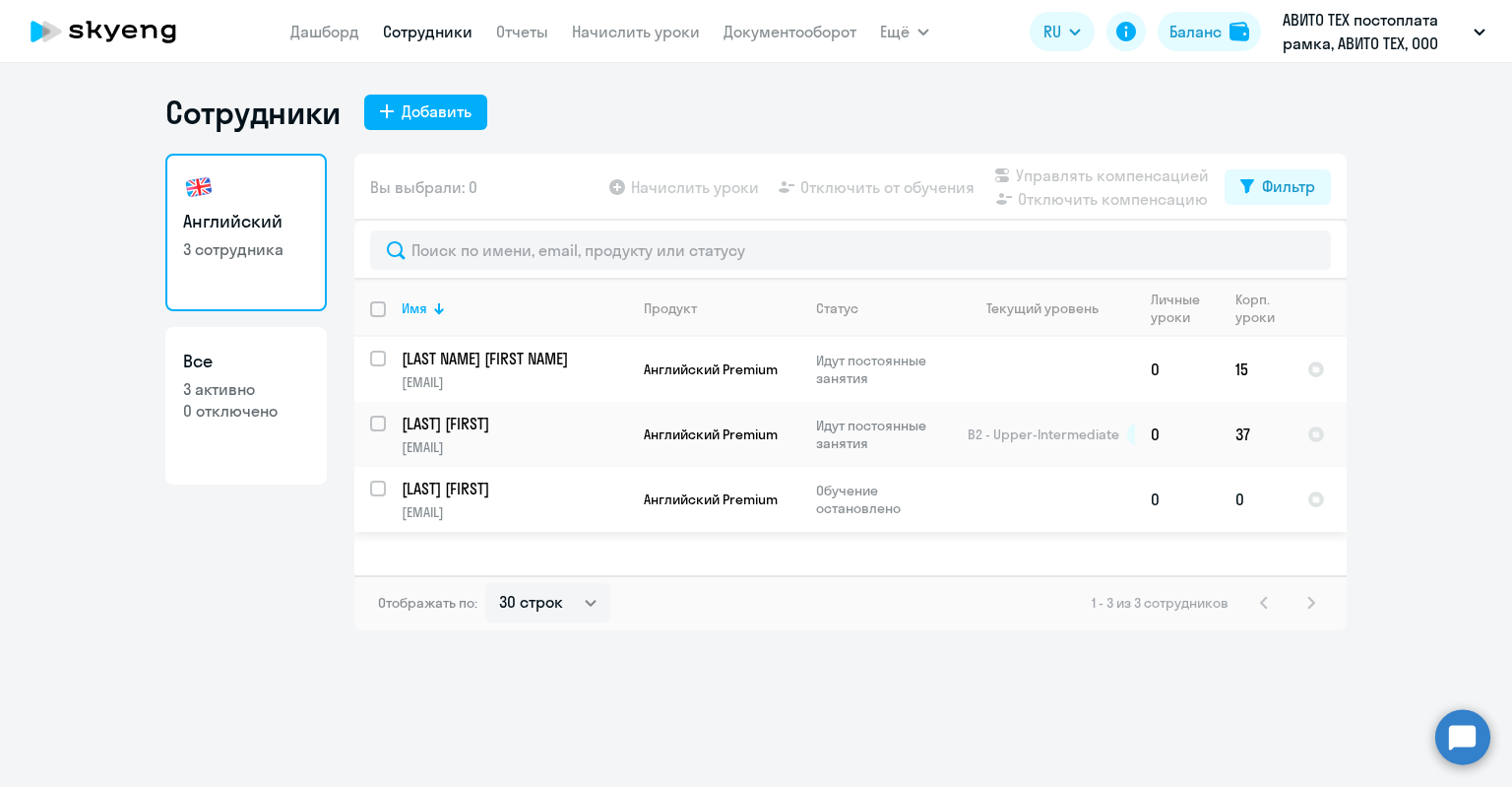 click at bounding box center (390, 500) 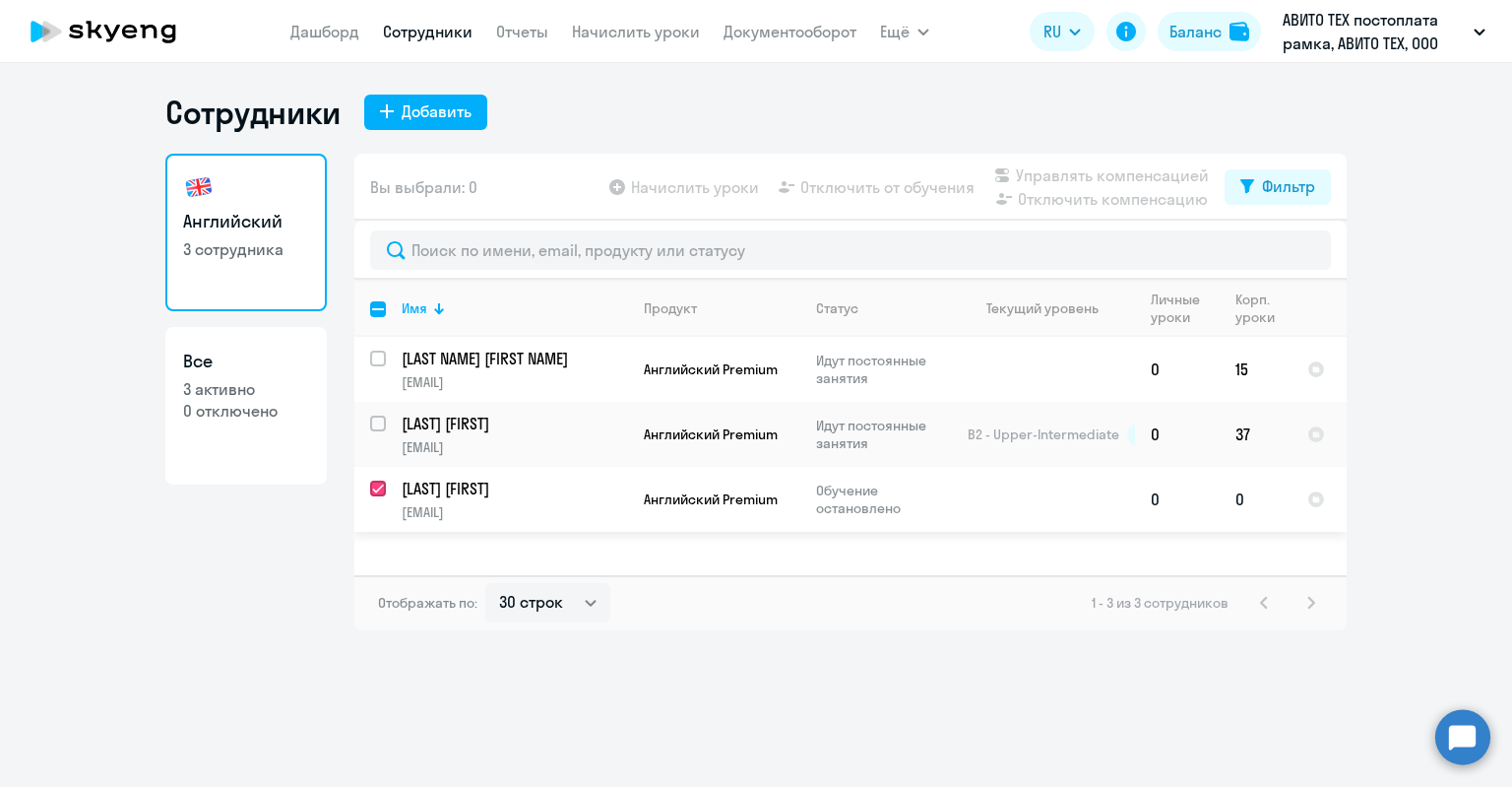checkbox on "true" 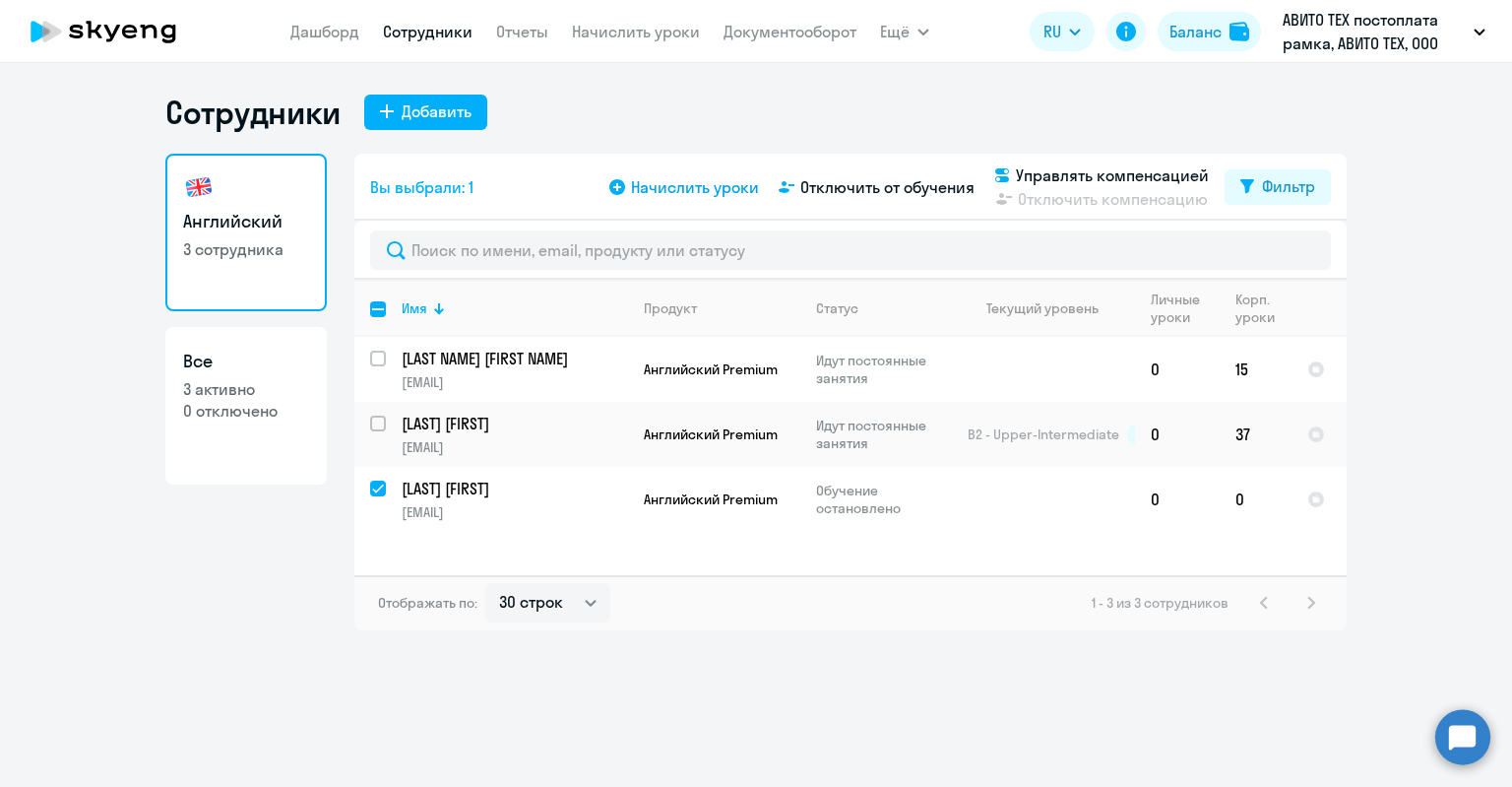 click on "Начислить уроки" 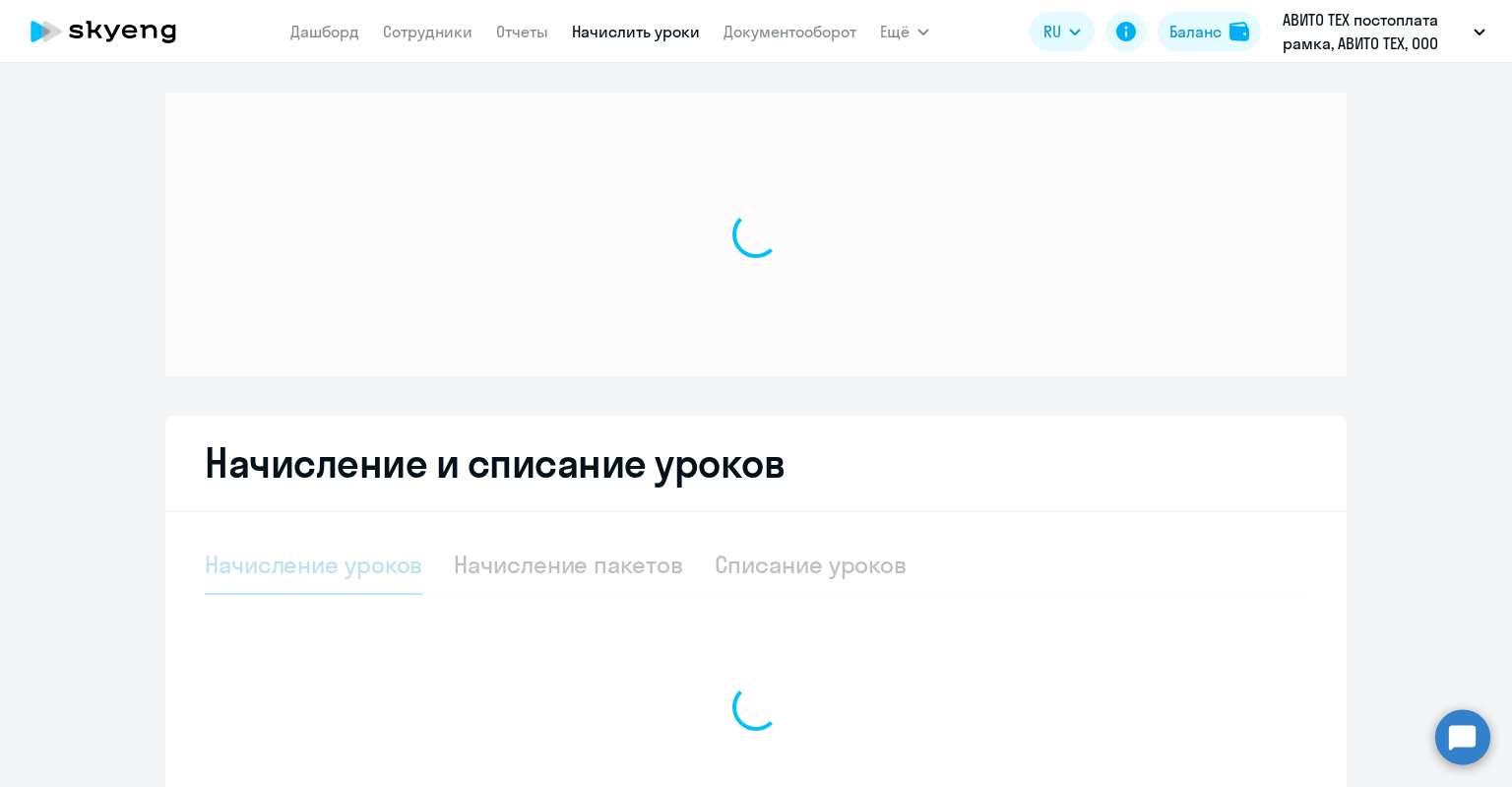 select on "10" 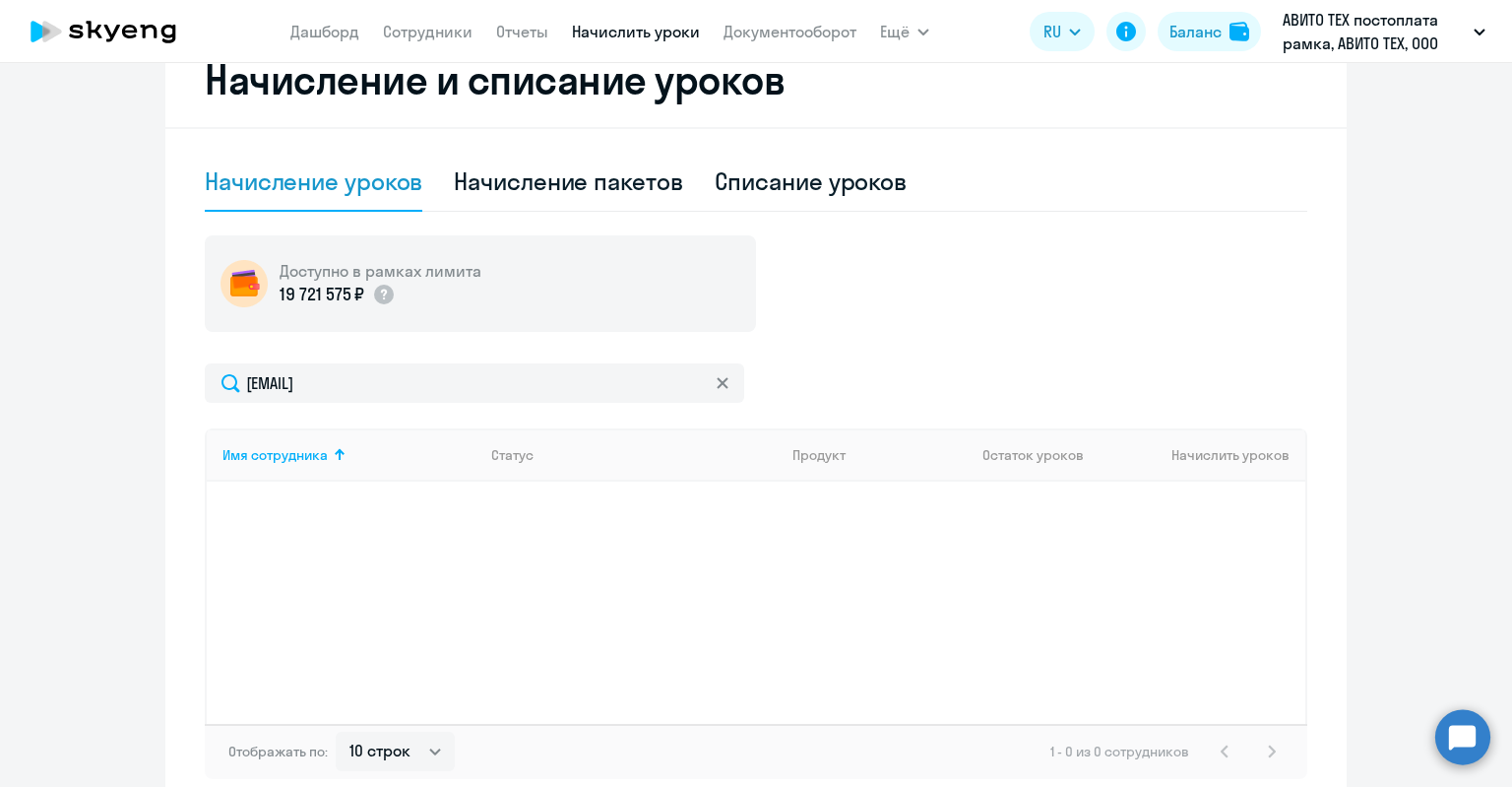 scroll, scrollTop: 394, scrollLeft: 0, axis: vertical 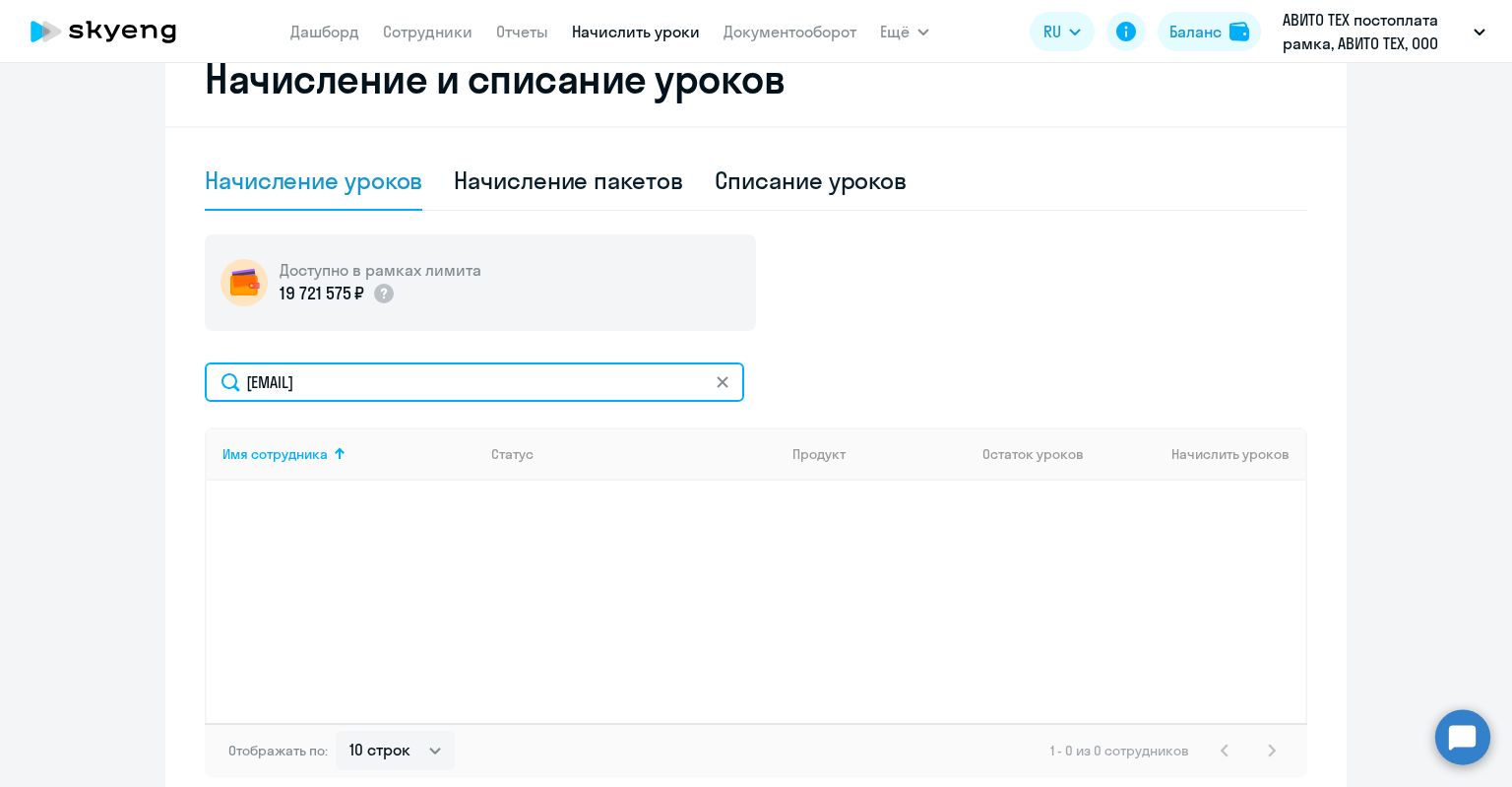 click on "[EMAIL]" 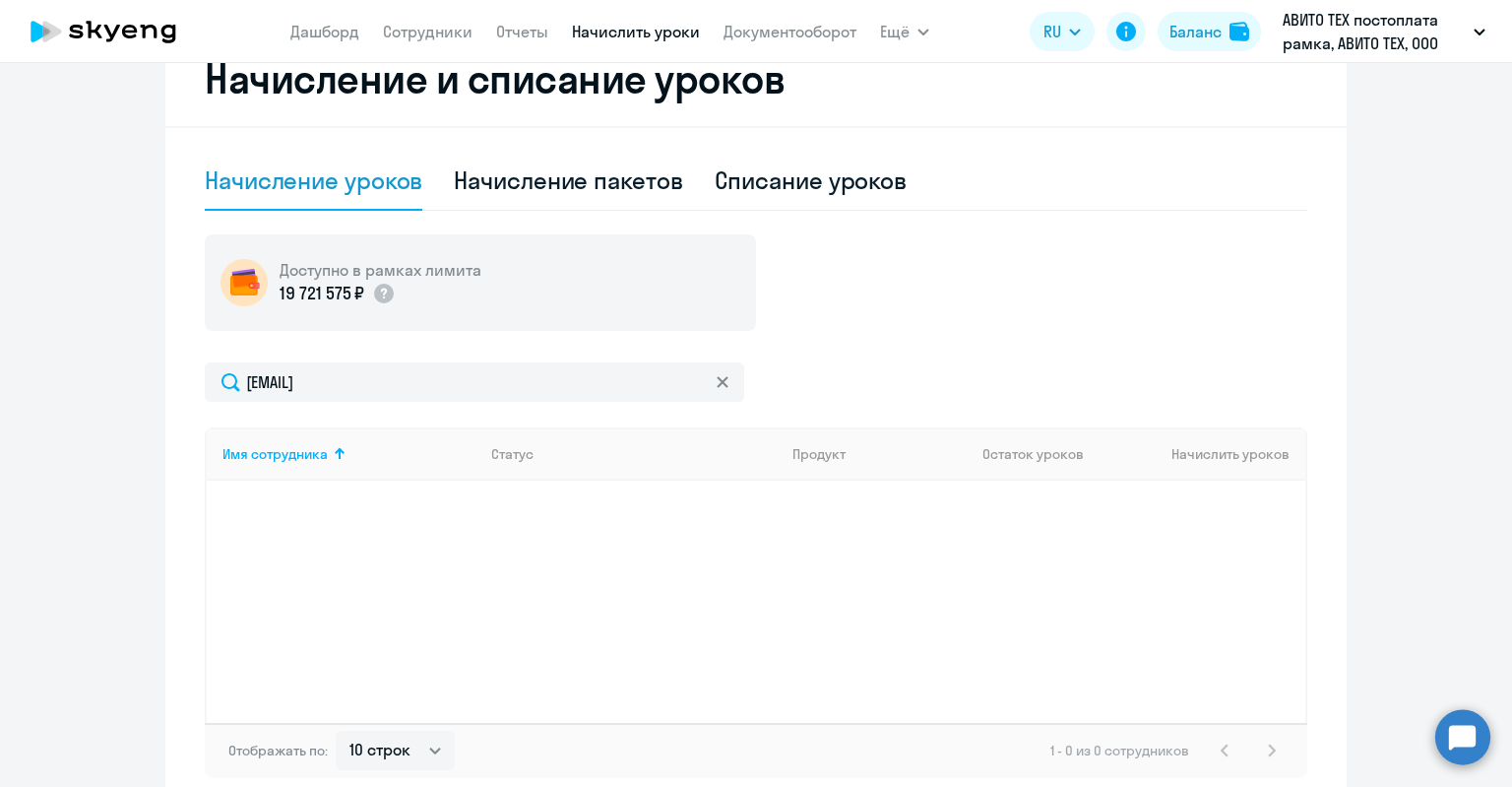 scroll, scrollTop: 0, scrollLeft: 0, axis: both 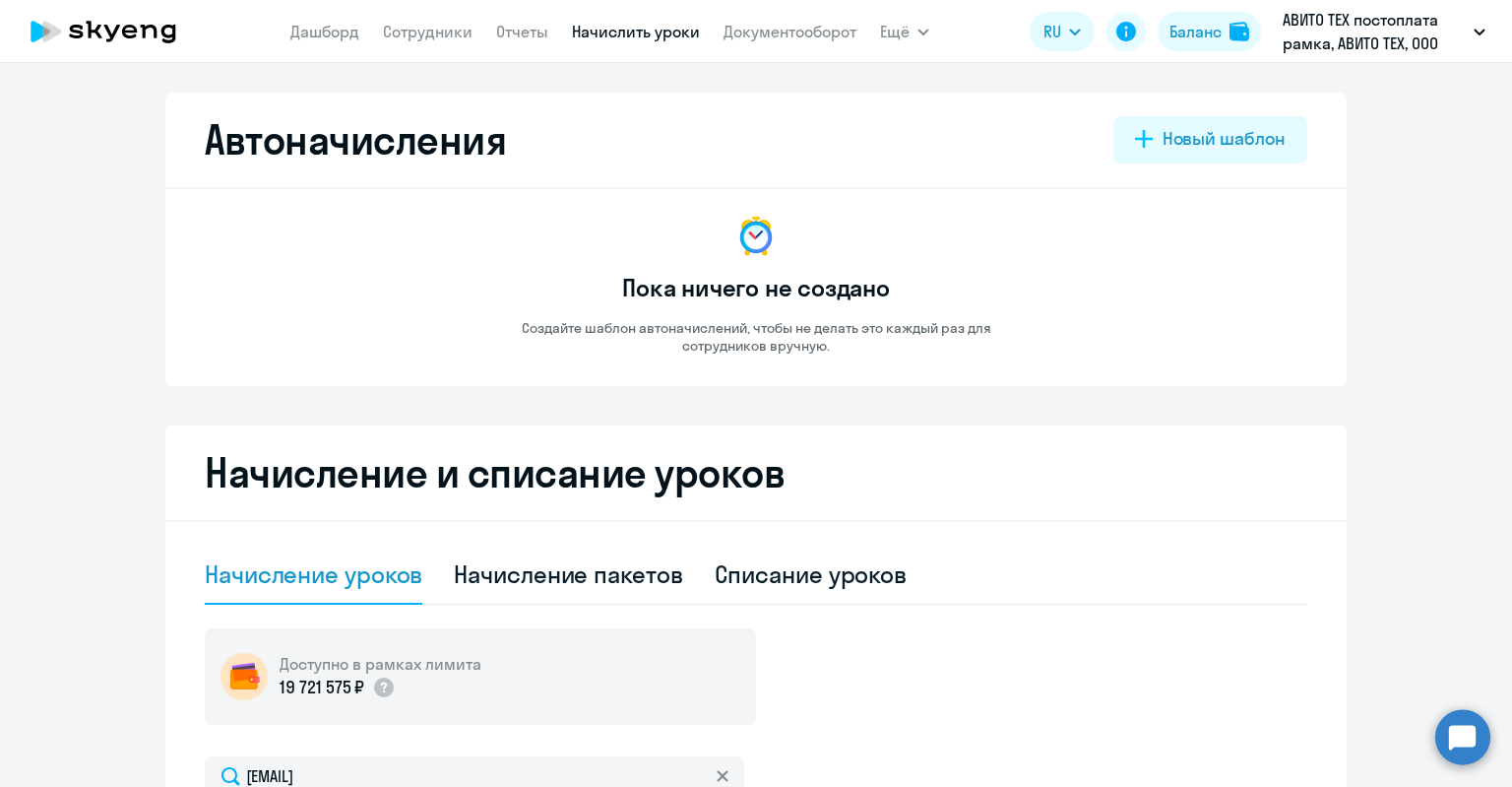 select on "30" 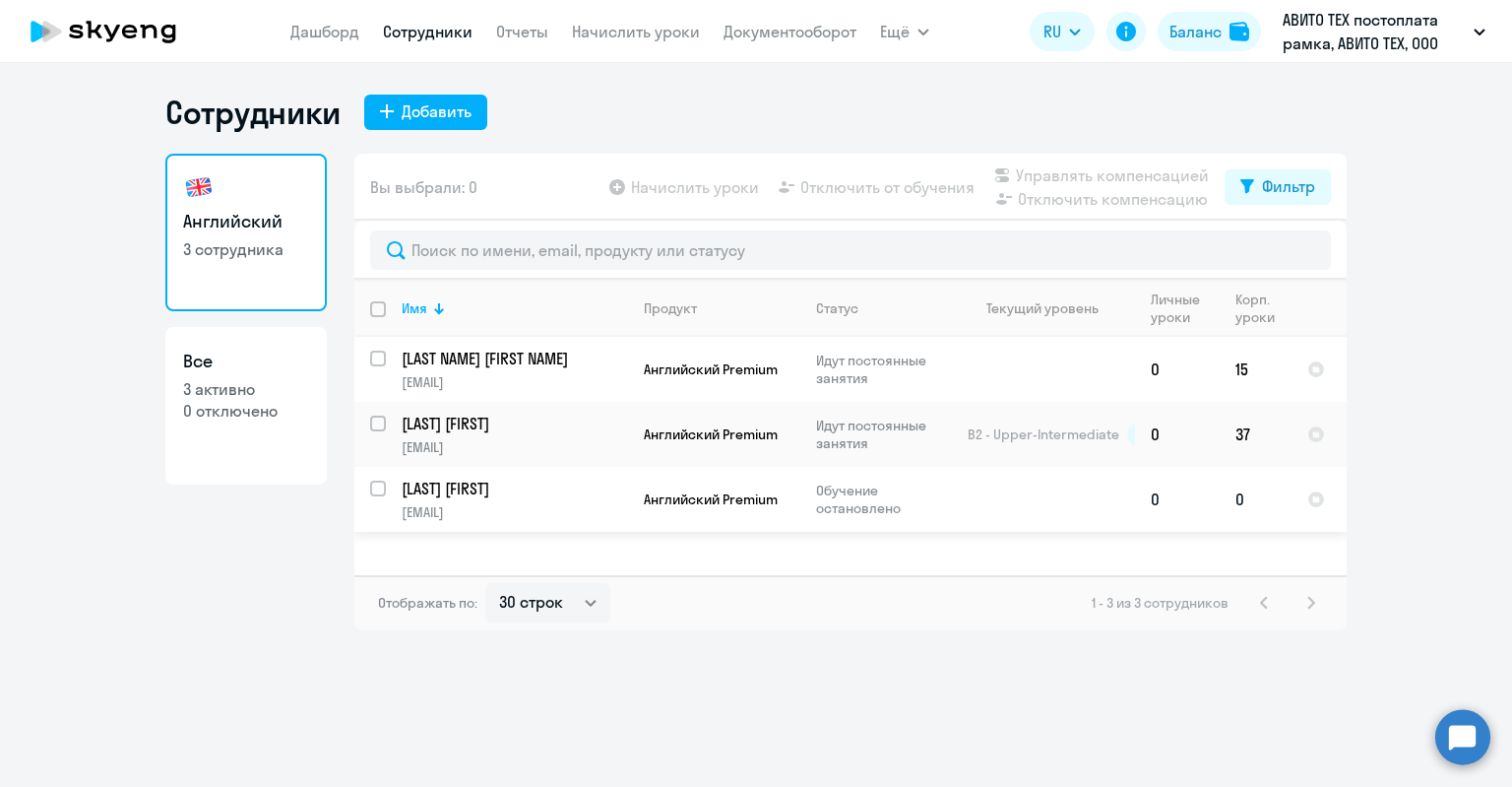 click on "[LAST NAME] [FIRST NAME] [EMAIL]" 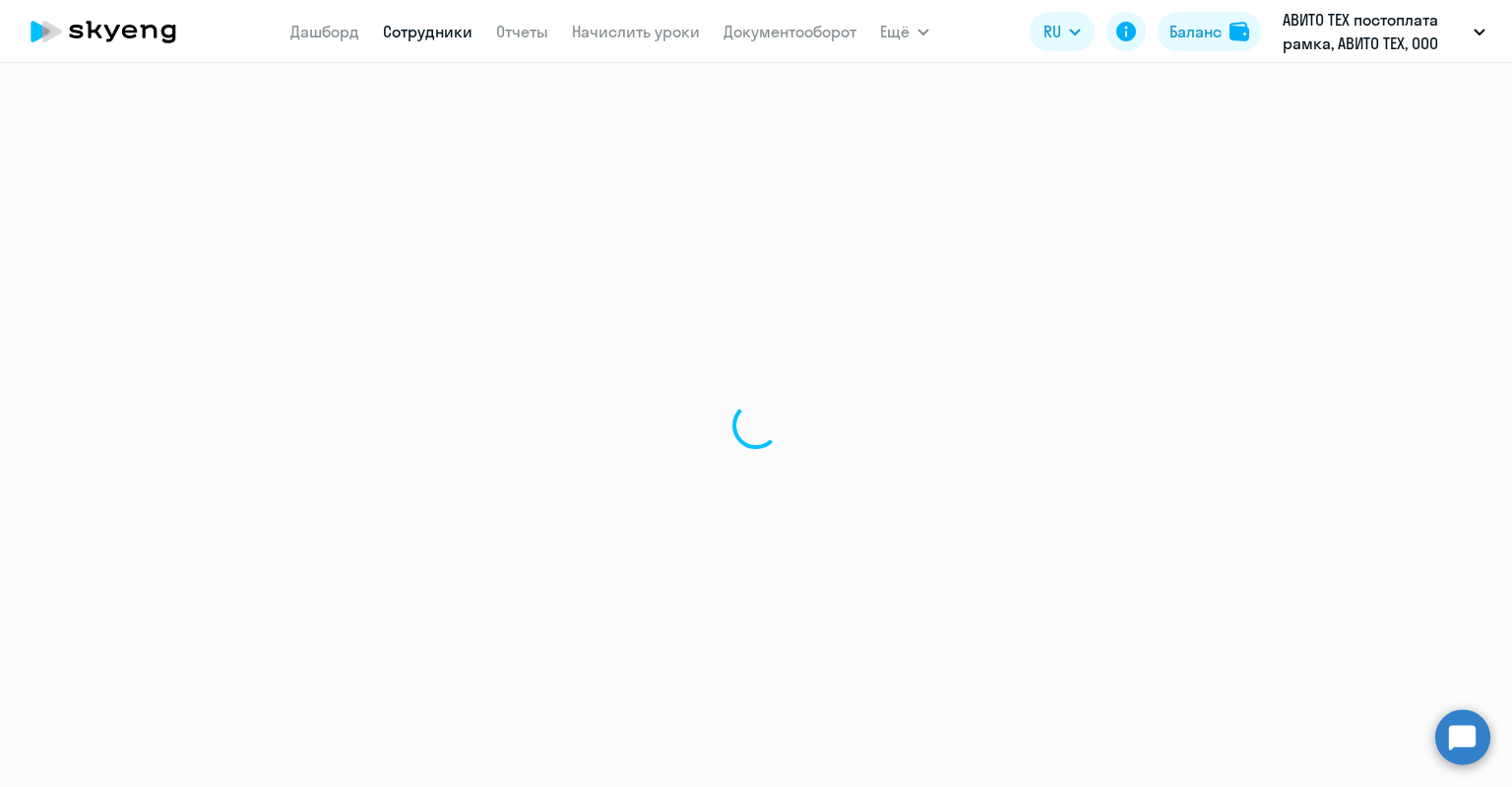 select on "english" 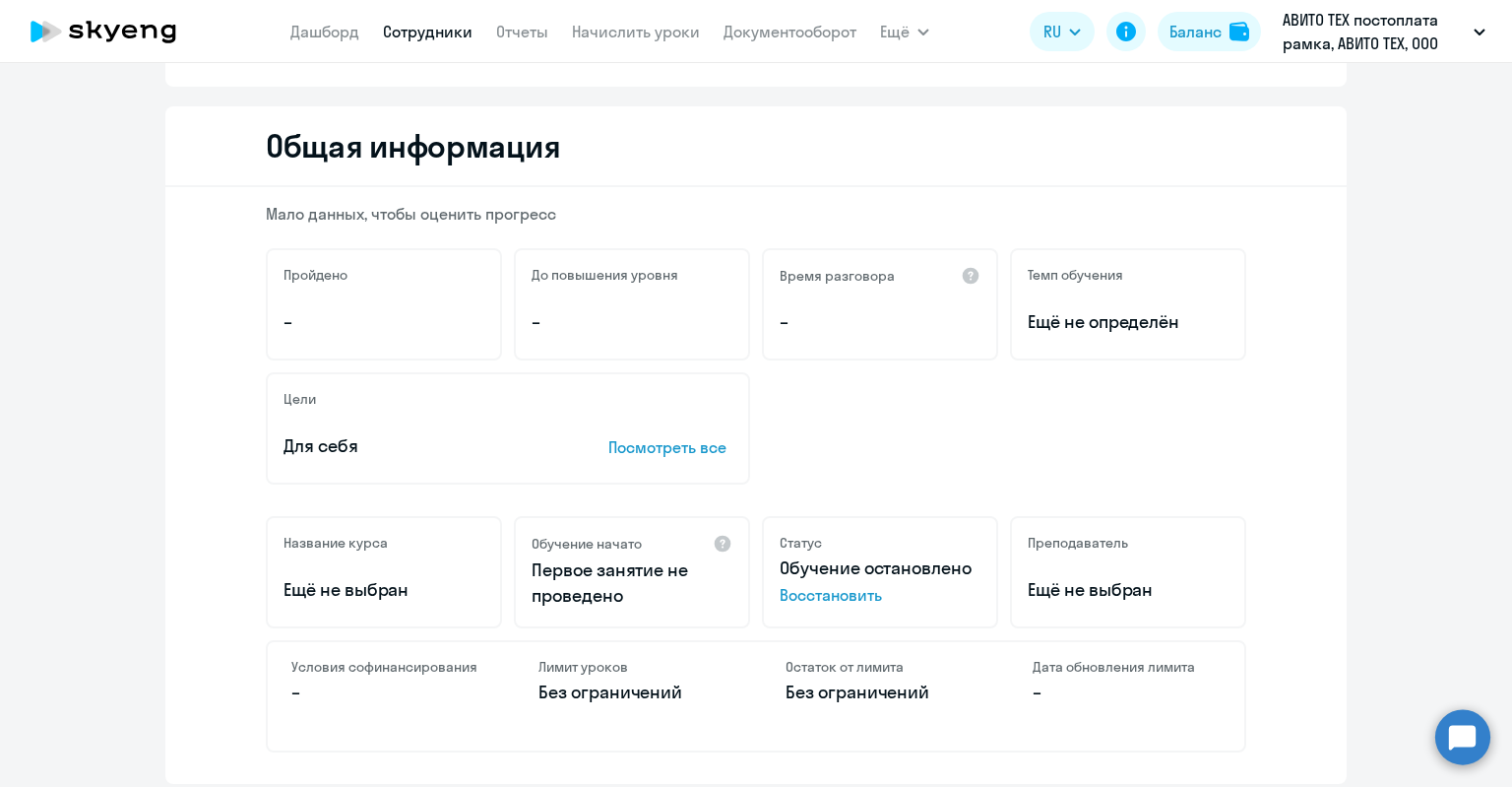 scroll, scrollTop: 0, scrollLeft: 0, axis: both 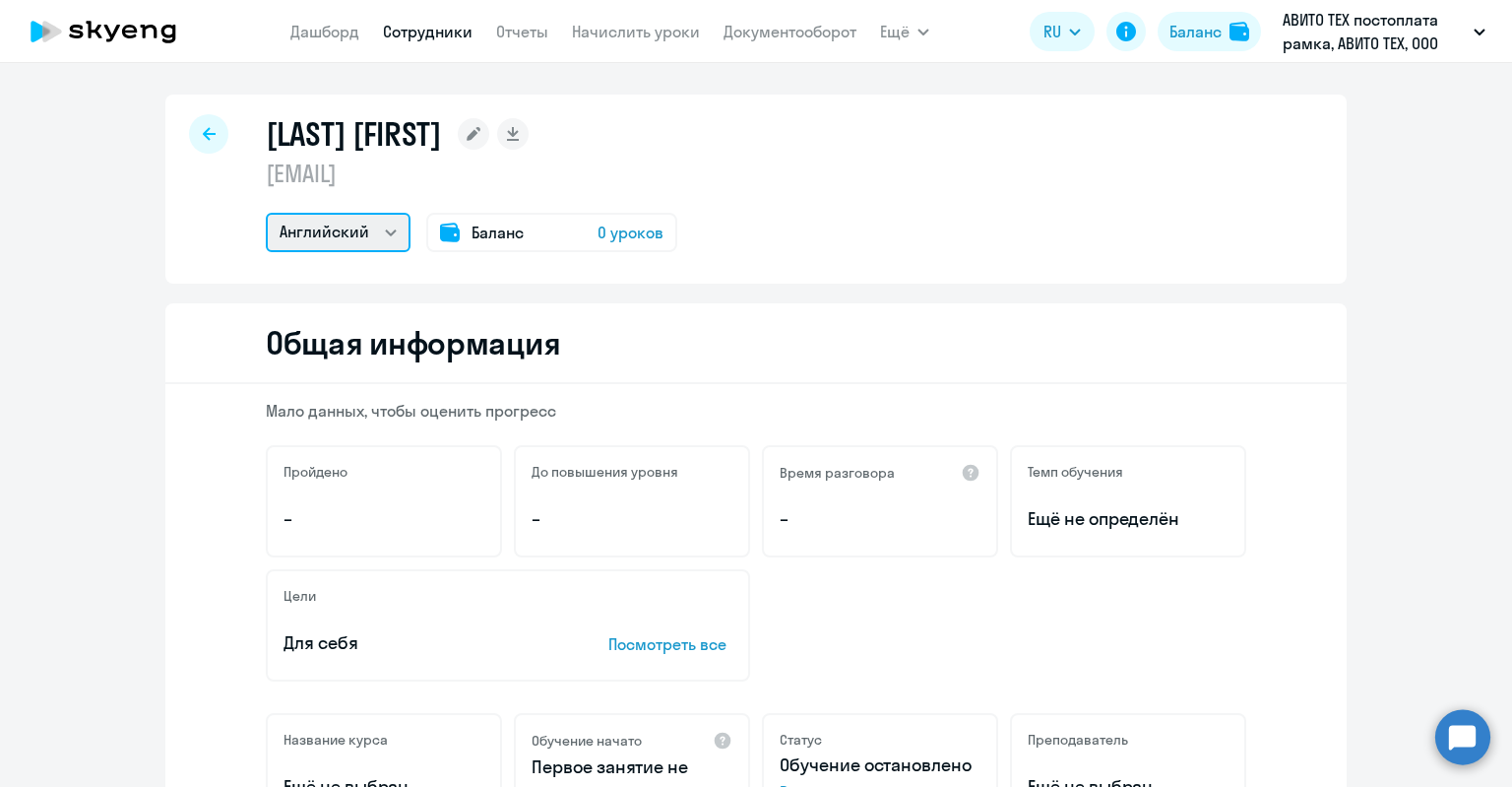 click on "Английский" 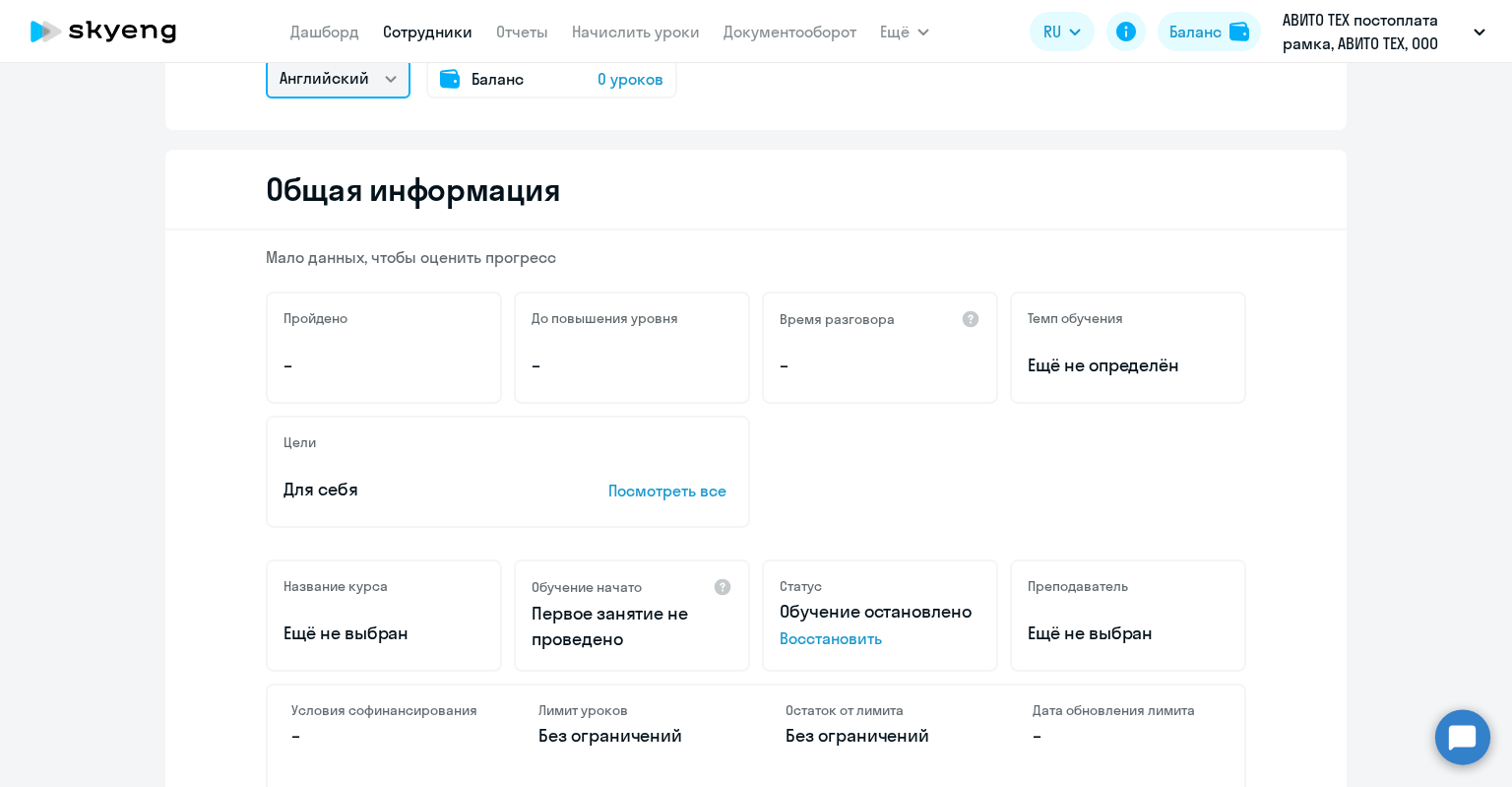 scroll, scrollTop: 0, scrollLeft: 0, axis: both 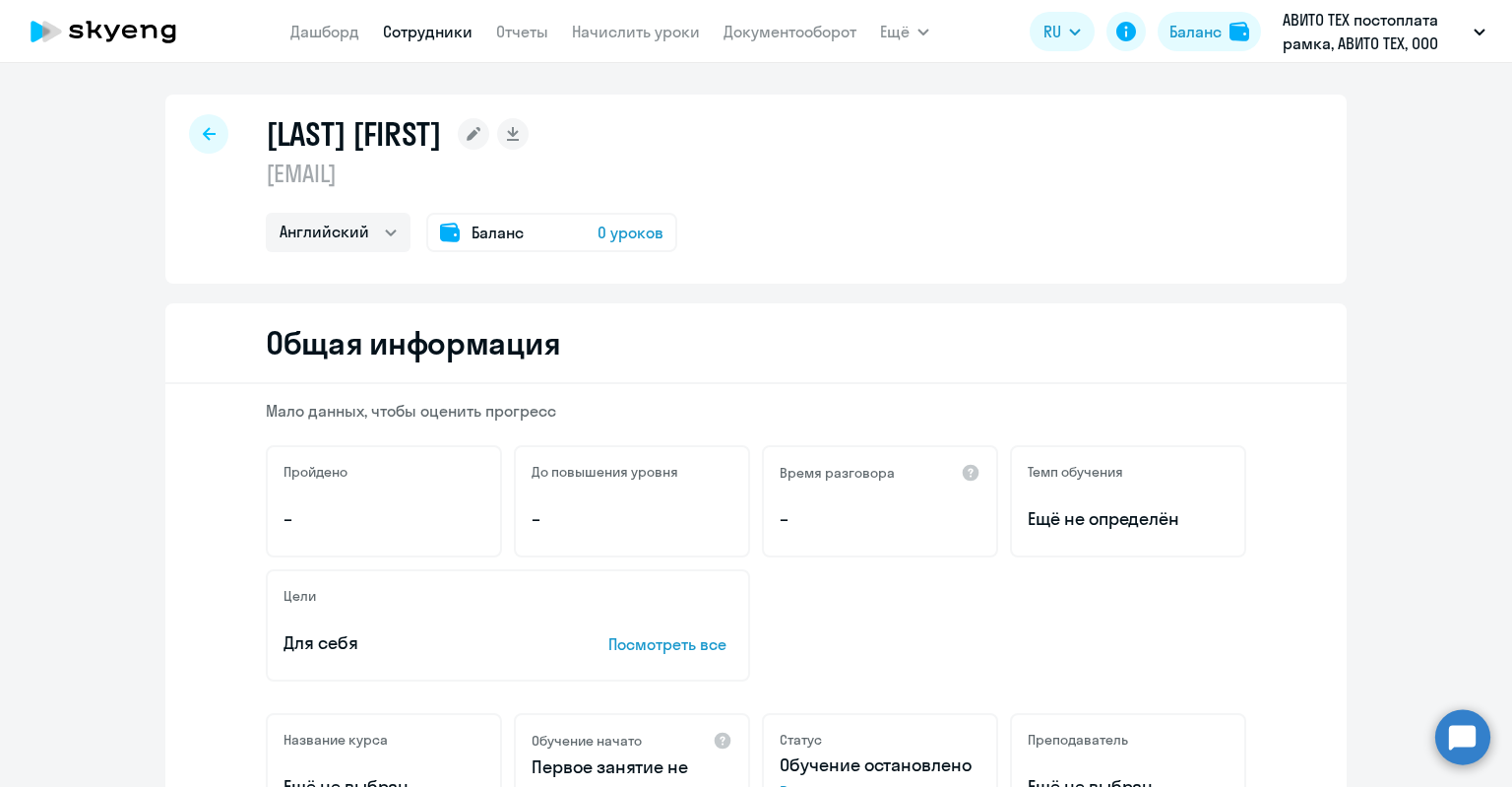 click on "Баланс" 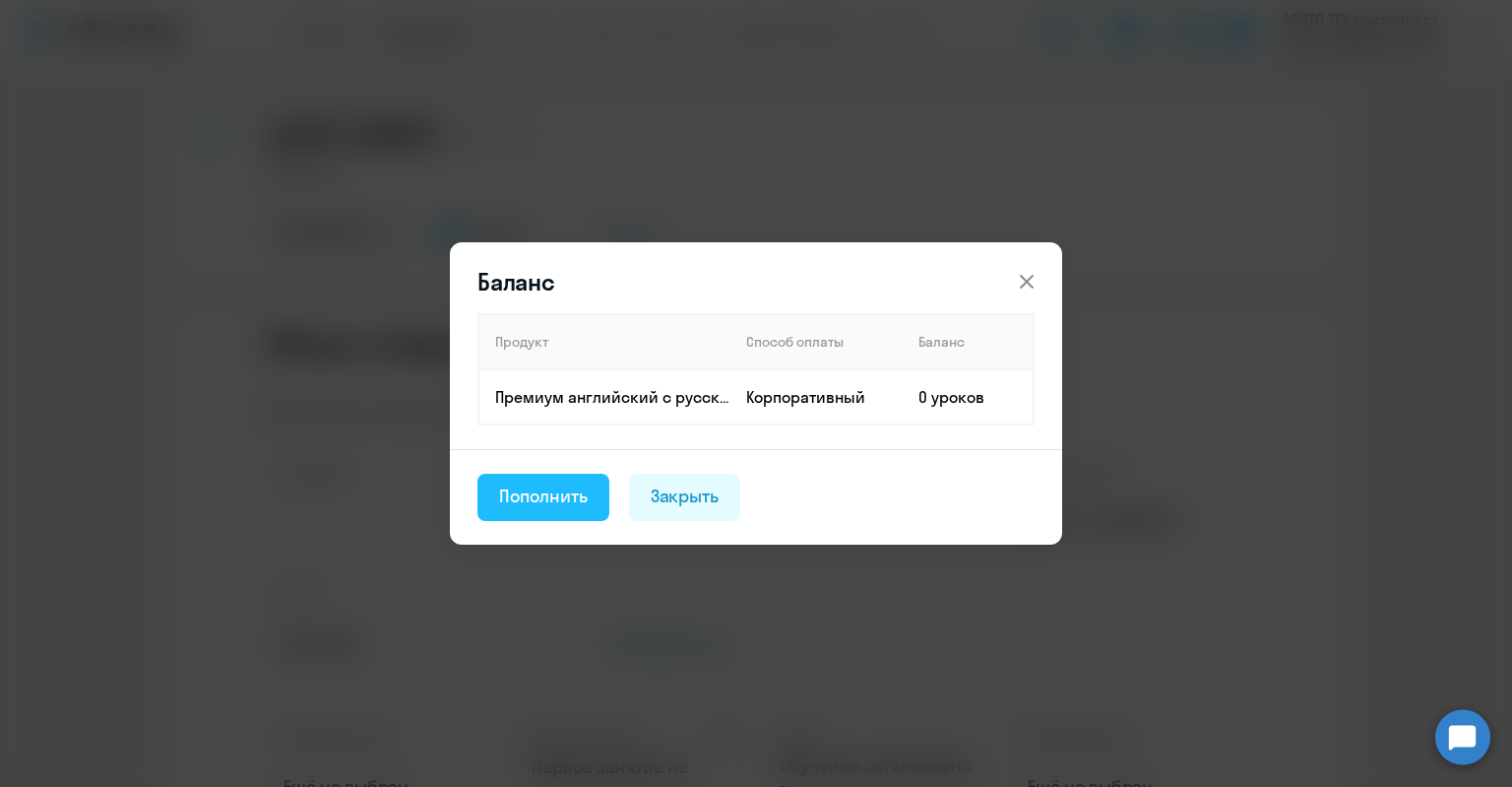 click on "Пополнить" at bounding box center [543, 497] 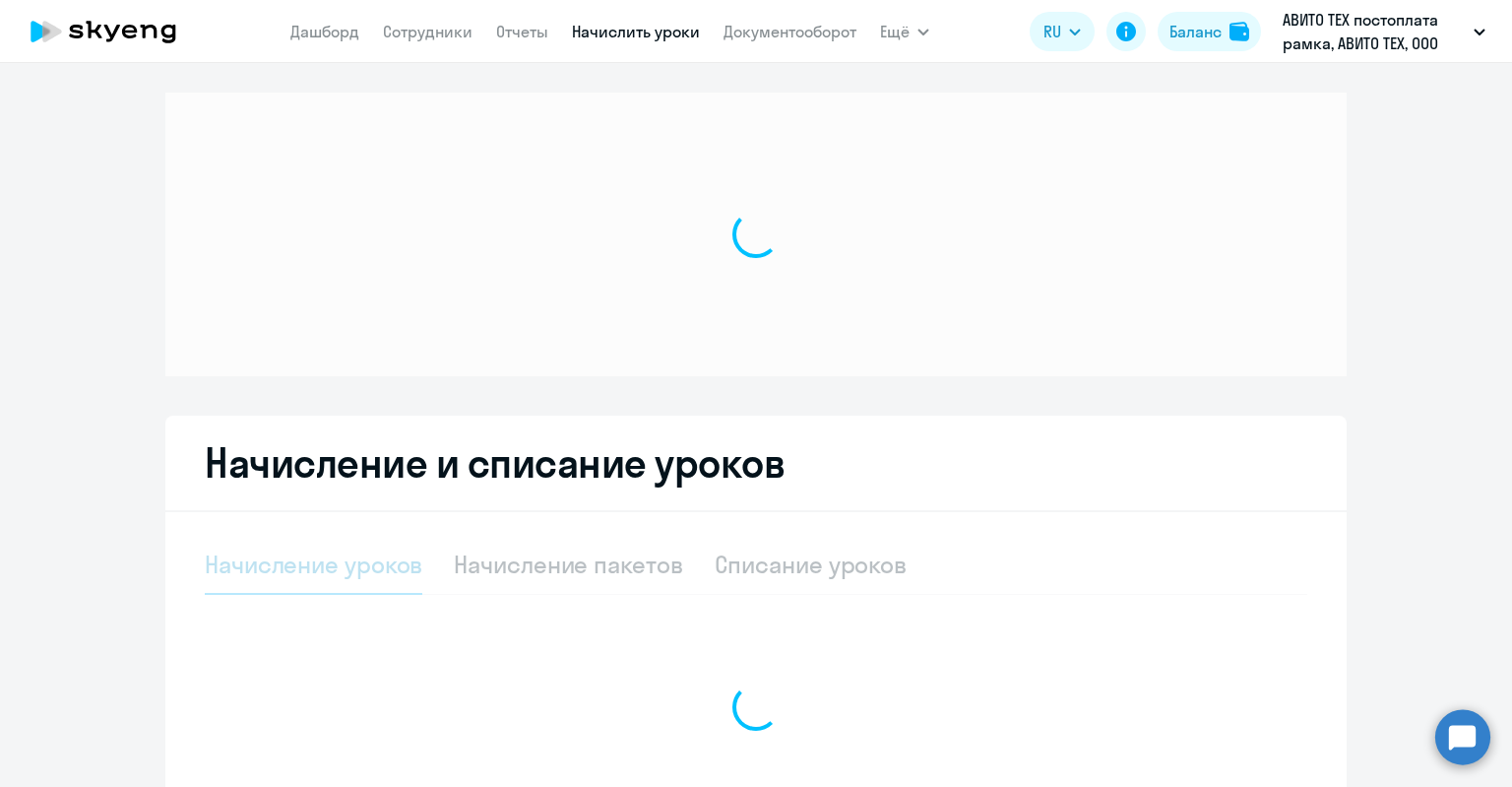 select on "10" 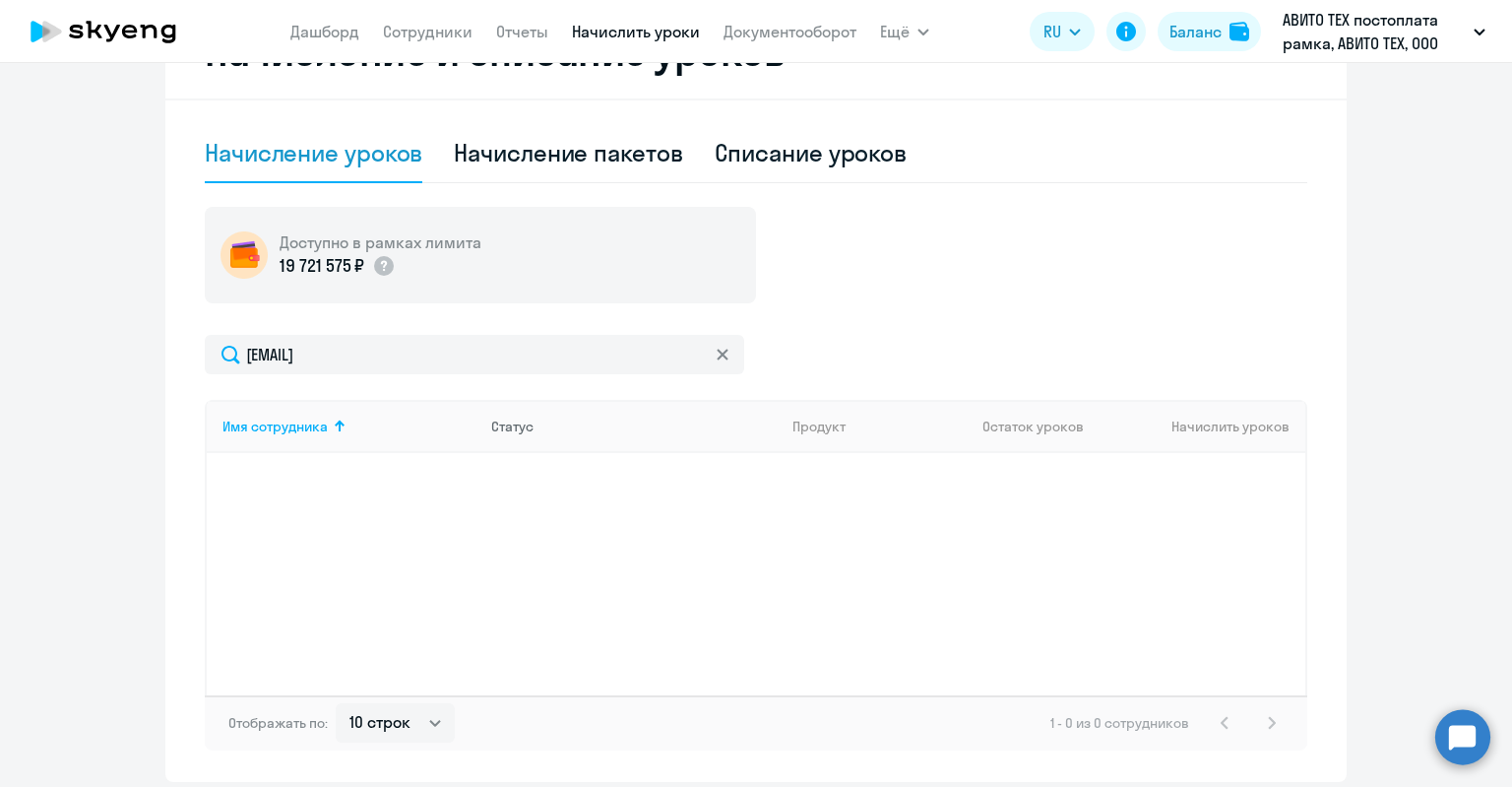 scroll, scrollTop: 396, scrollLeft: 0, axis: vertical 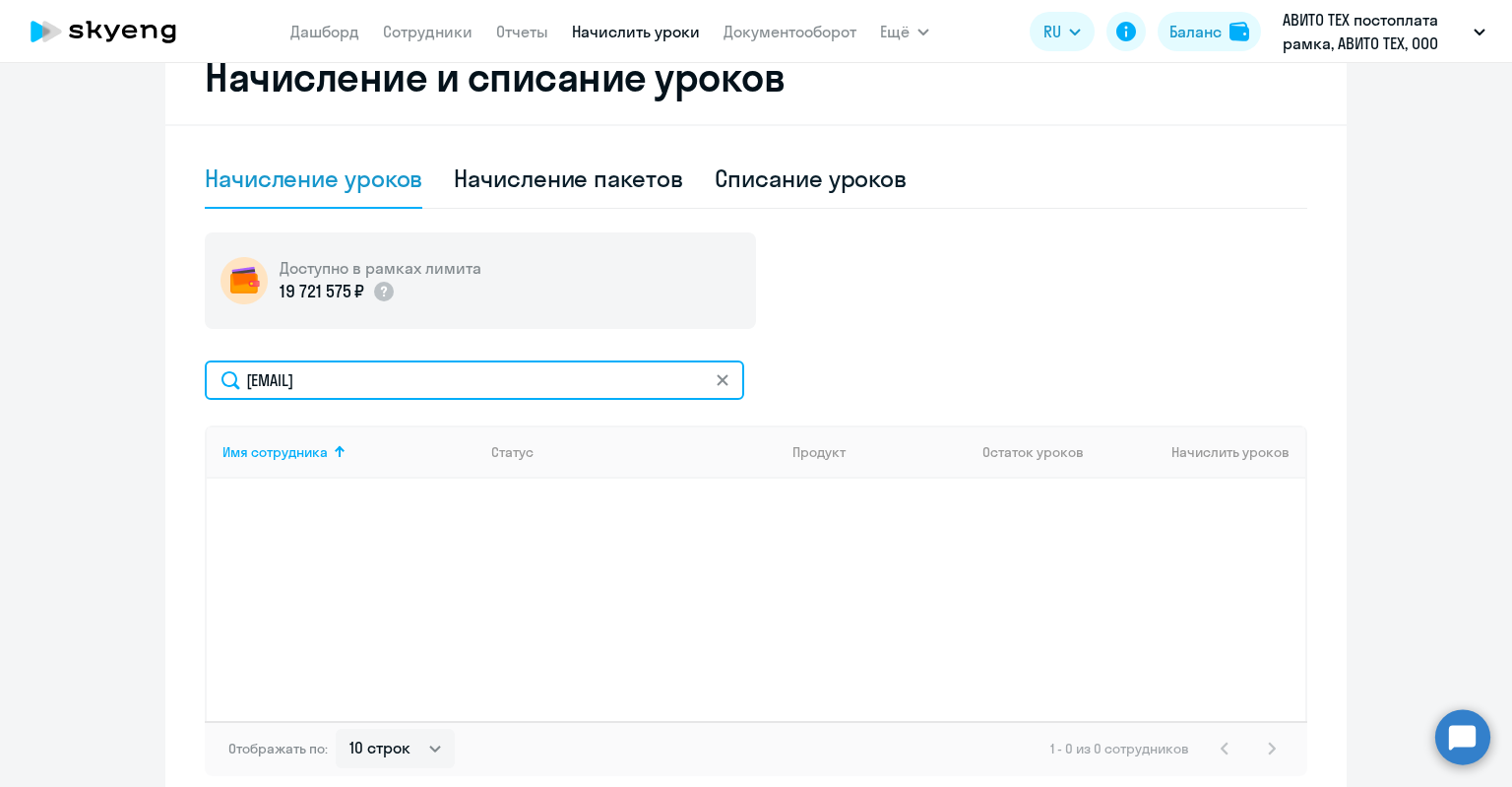 drag, startPoint x: 419, startPoint y: 387, endPoint x: 316, endPoint y: 393, distance: 103.17461 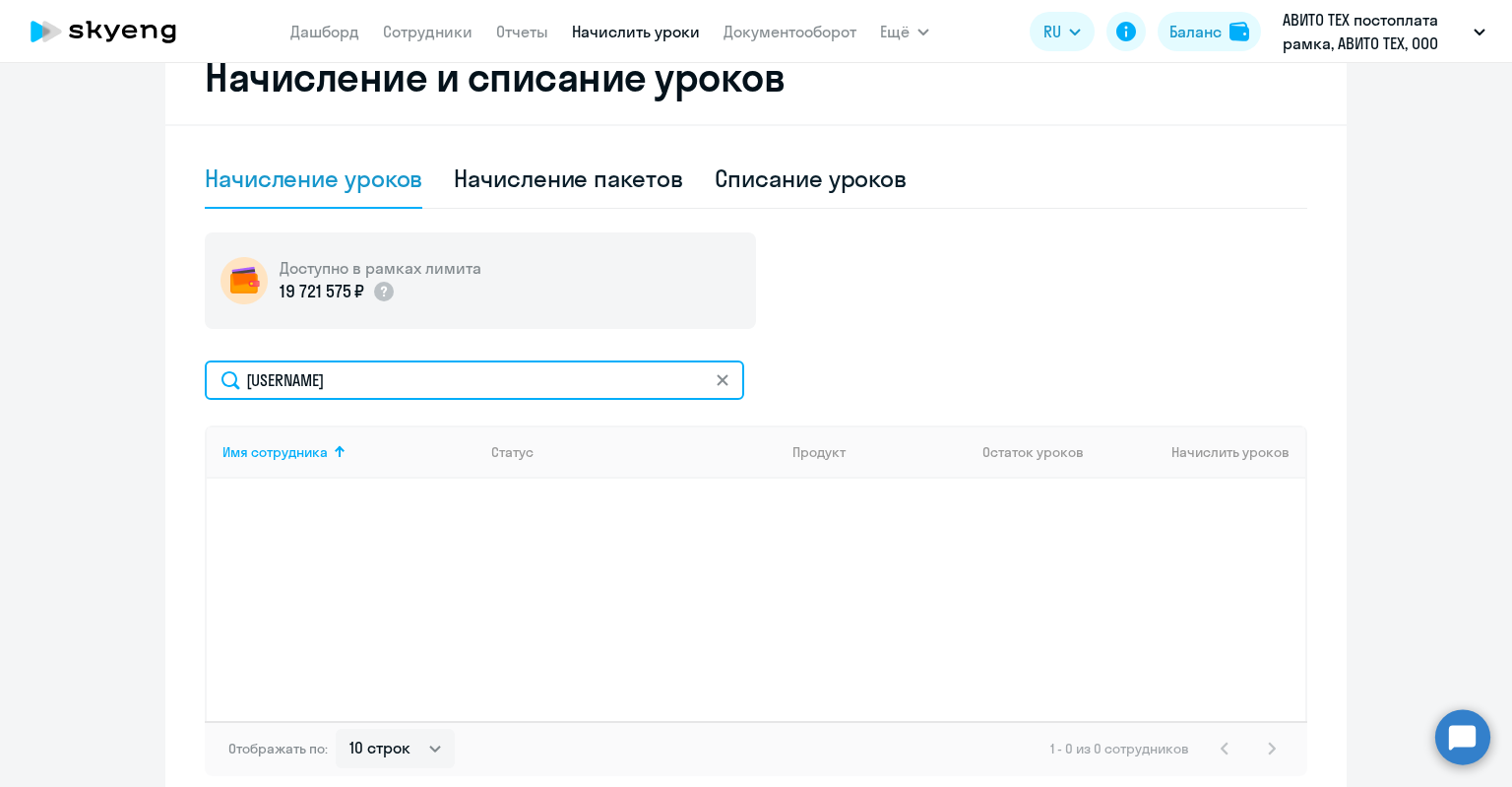 type on "a" 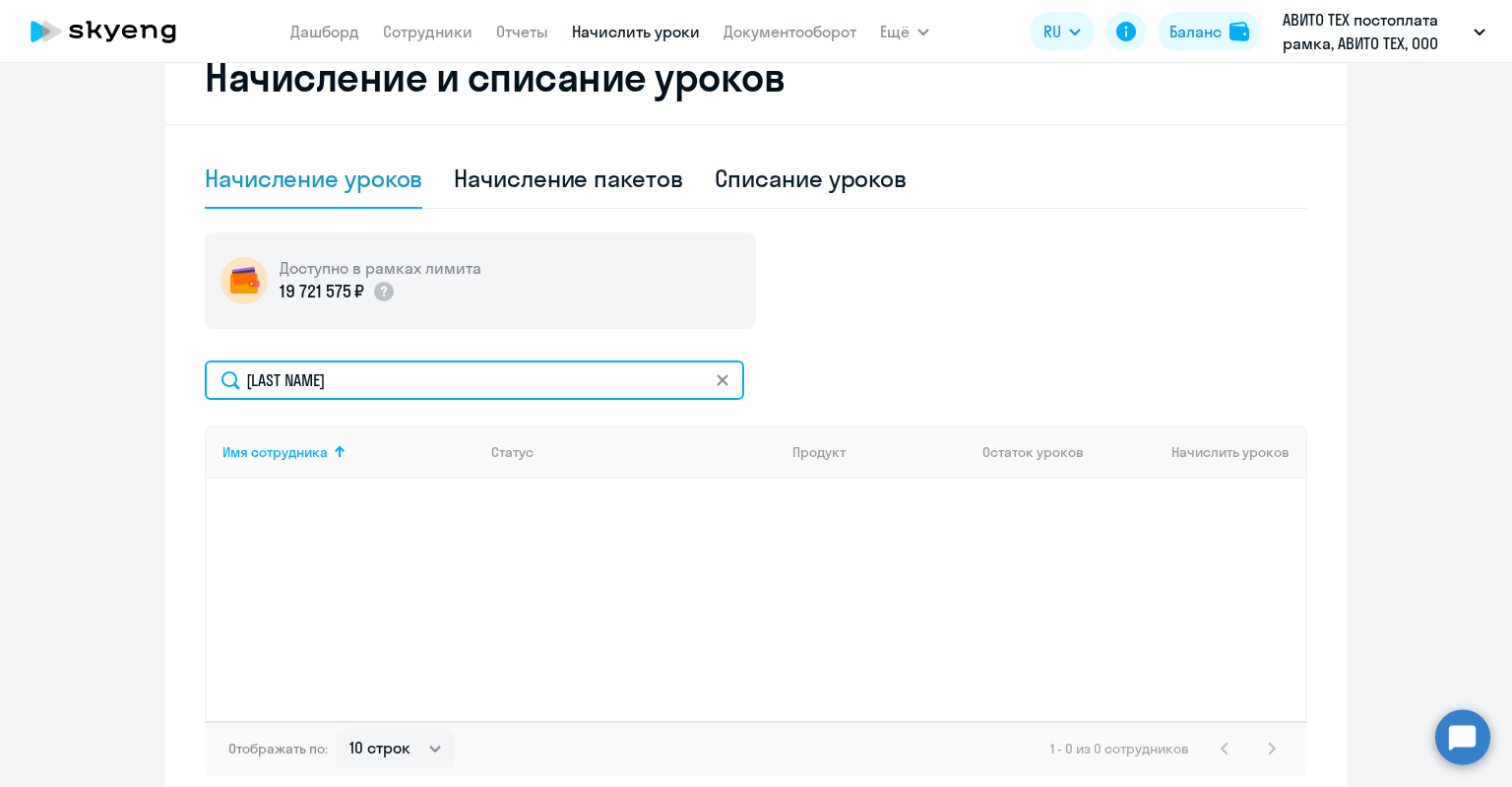 scroll, scrollTop: 0, scrollLeft: 0, axis: both 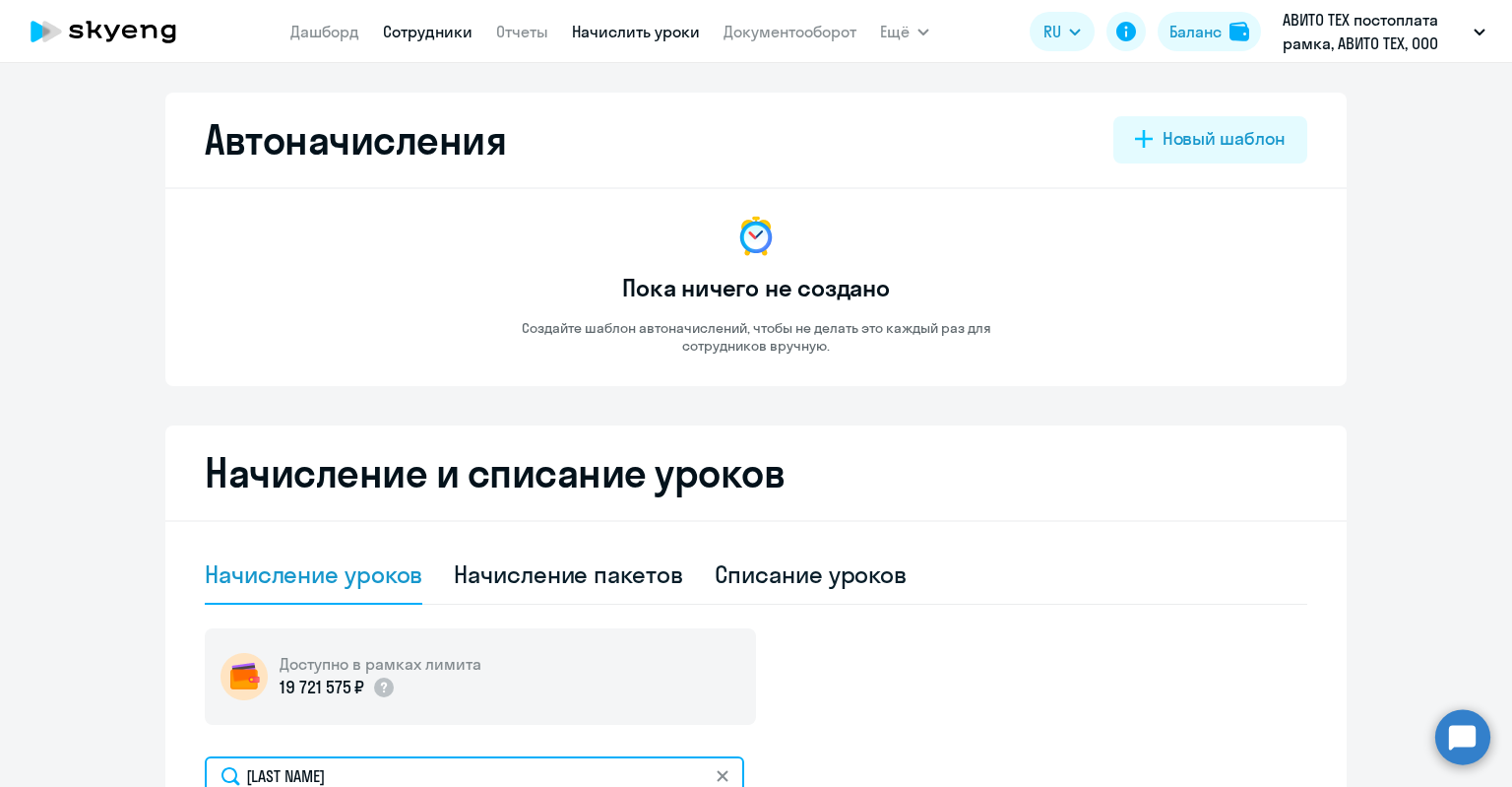 type on "[LAST NAME]" 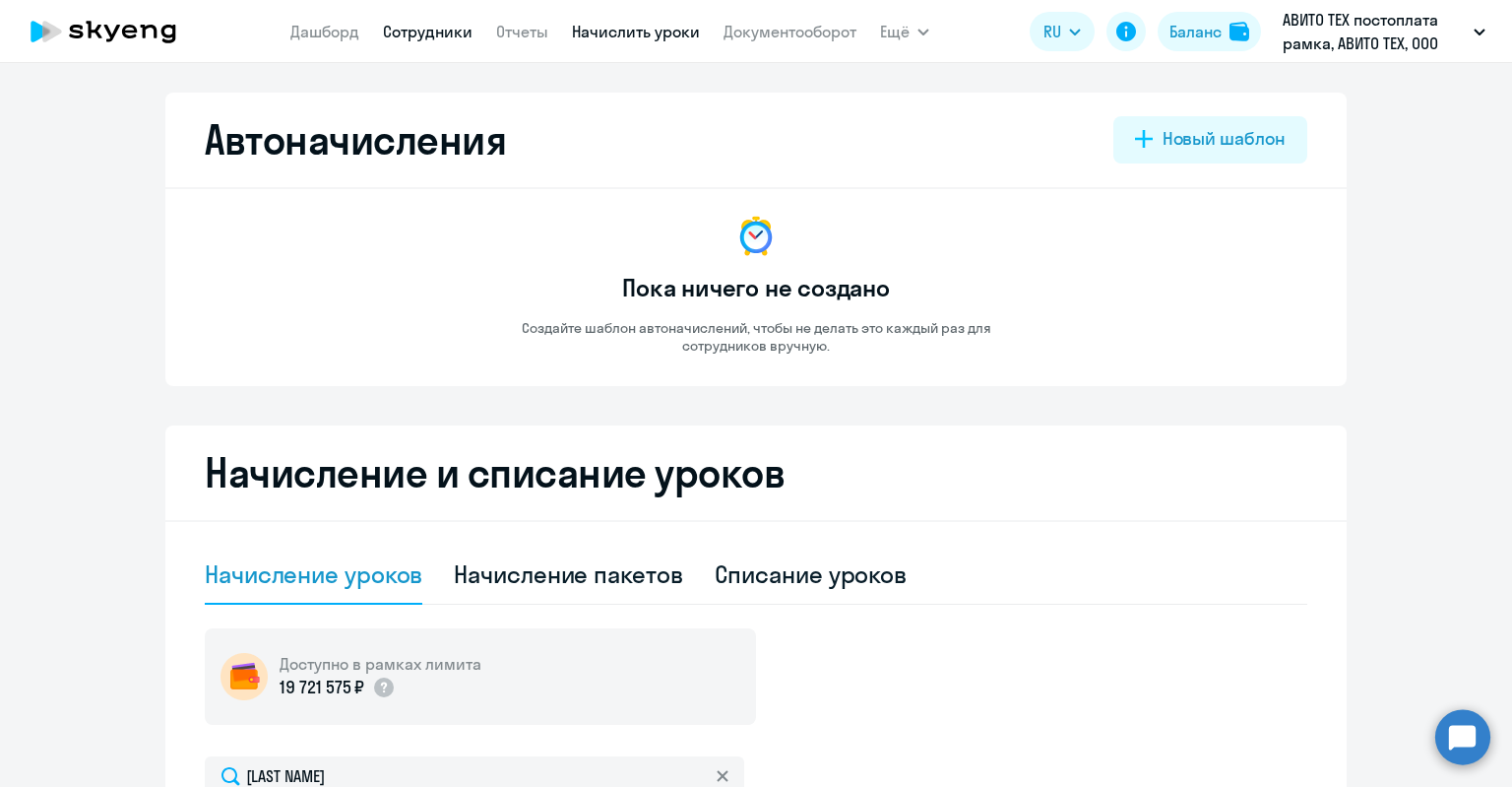 click on "Сотрудники" at bounding box center (427, 32) 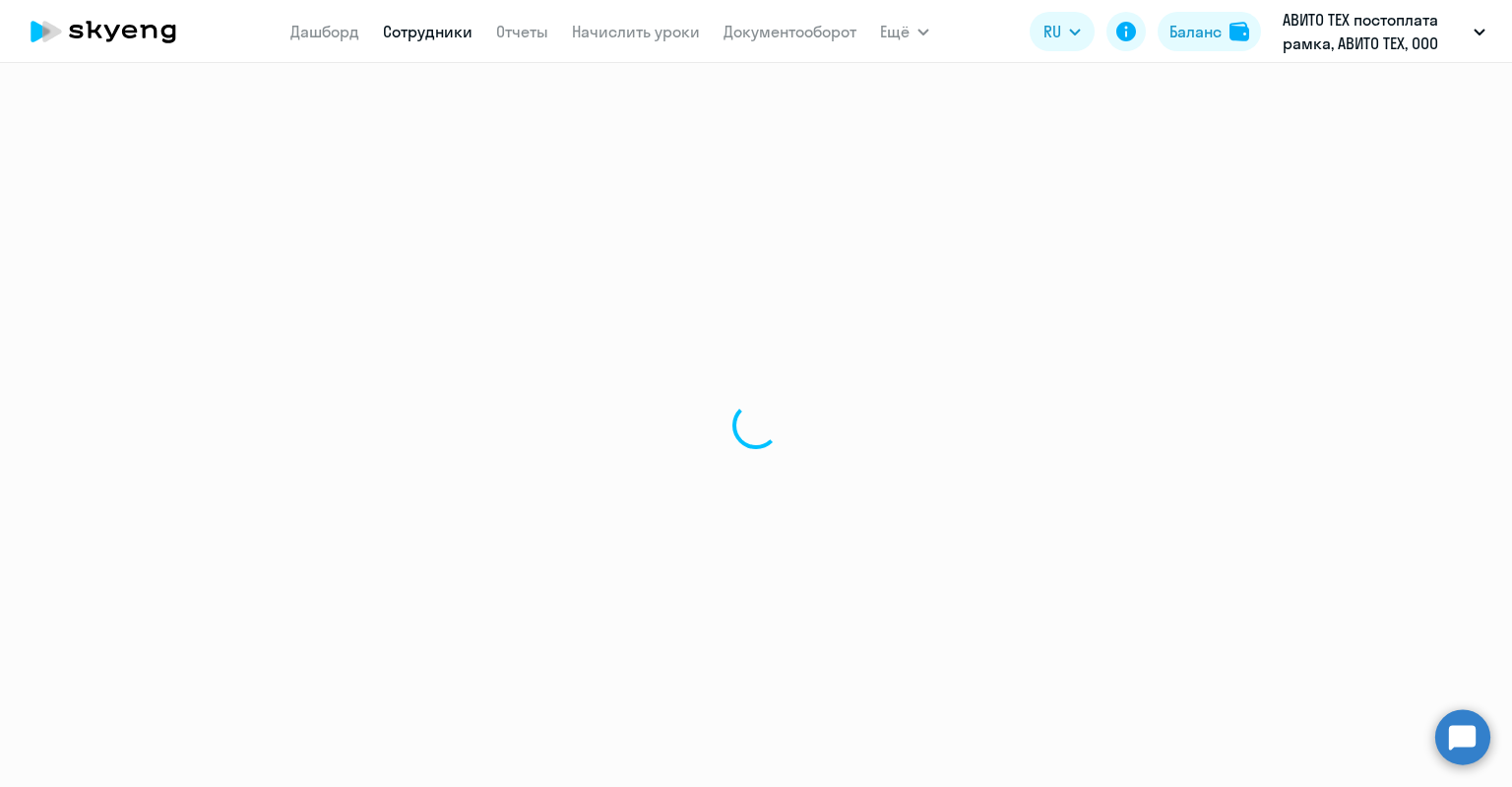 select on "30" 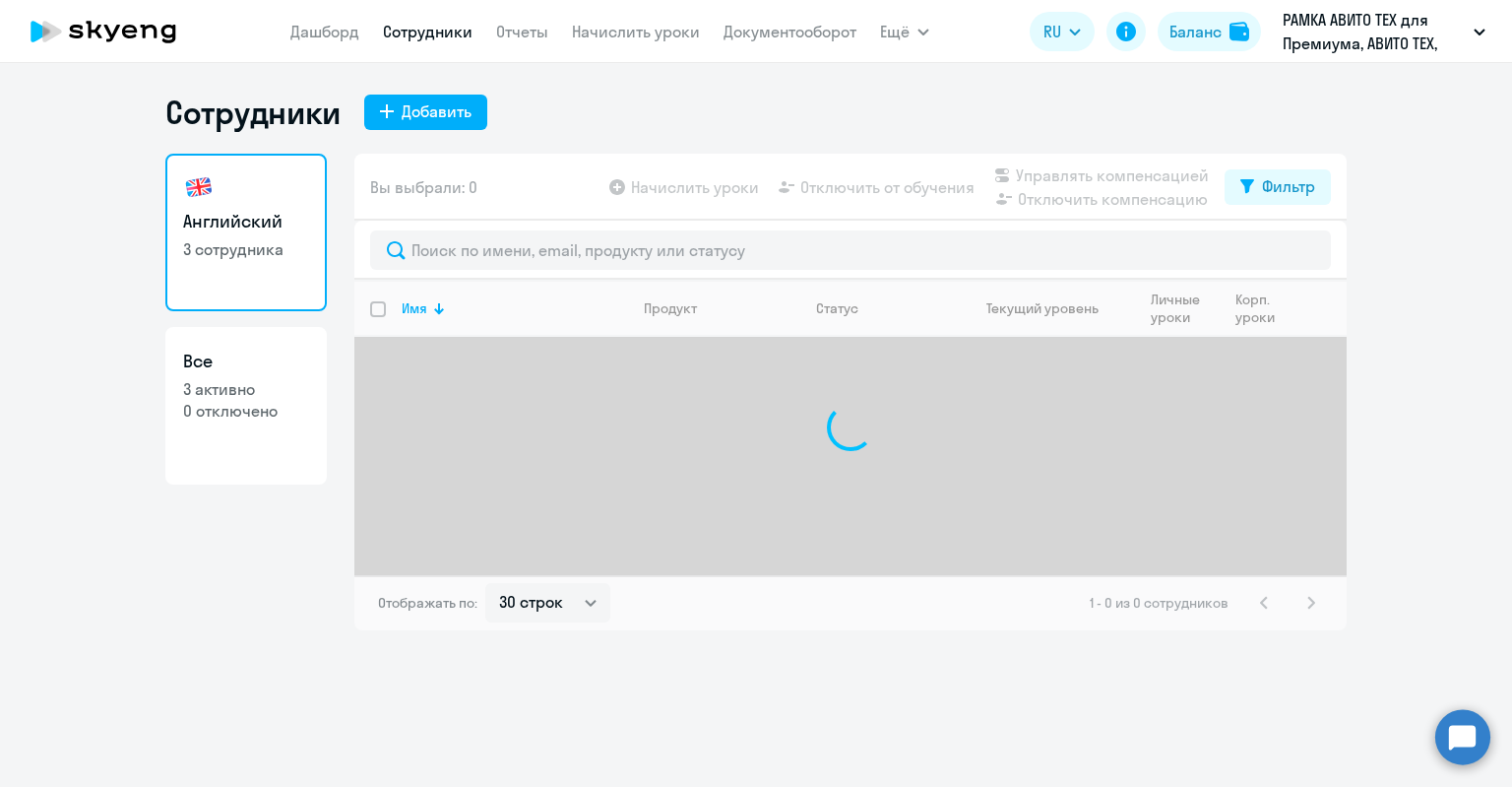 select on "30" 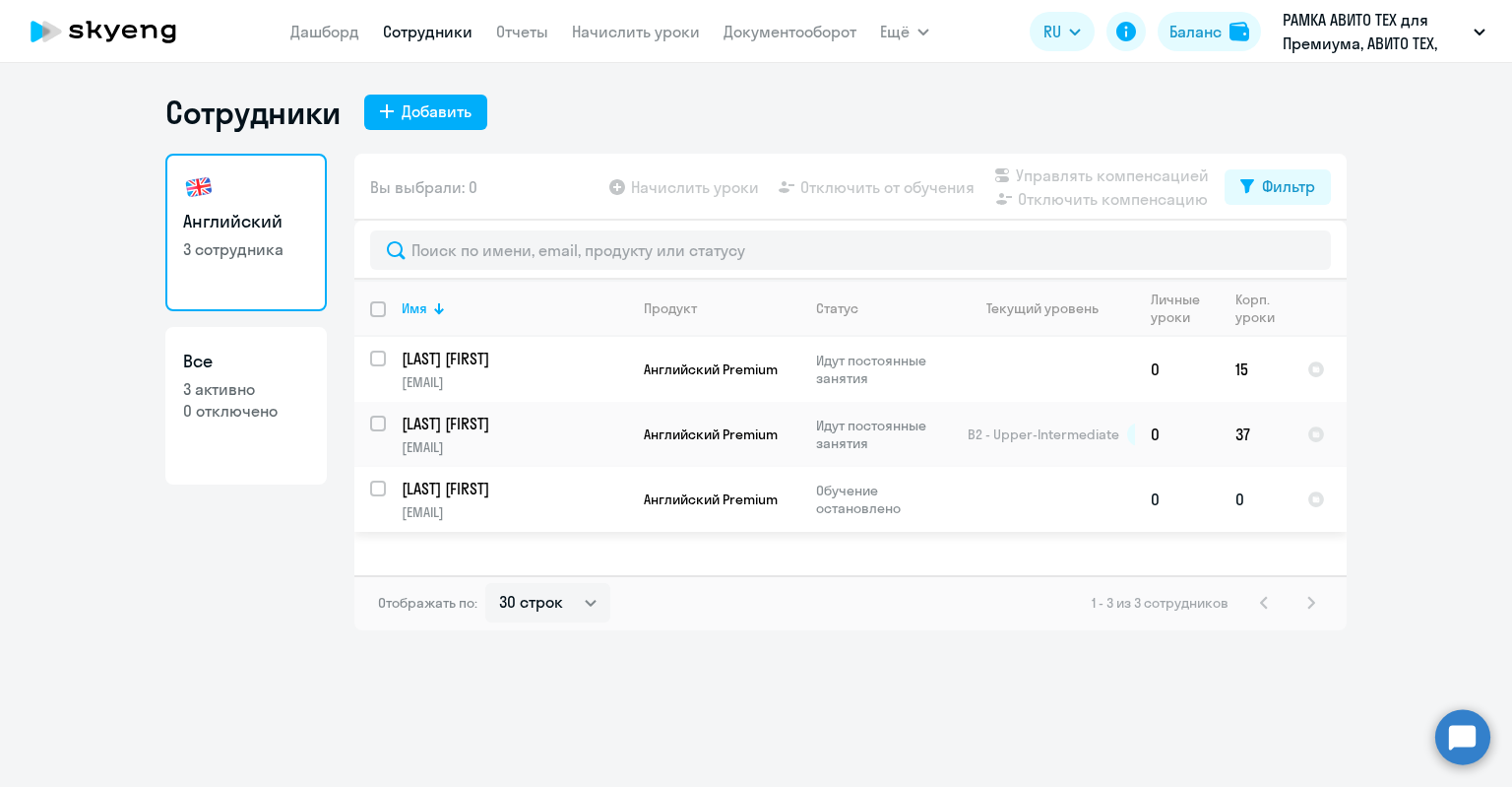 click on "Обучение остановлено" 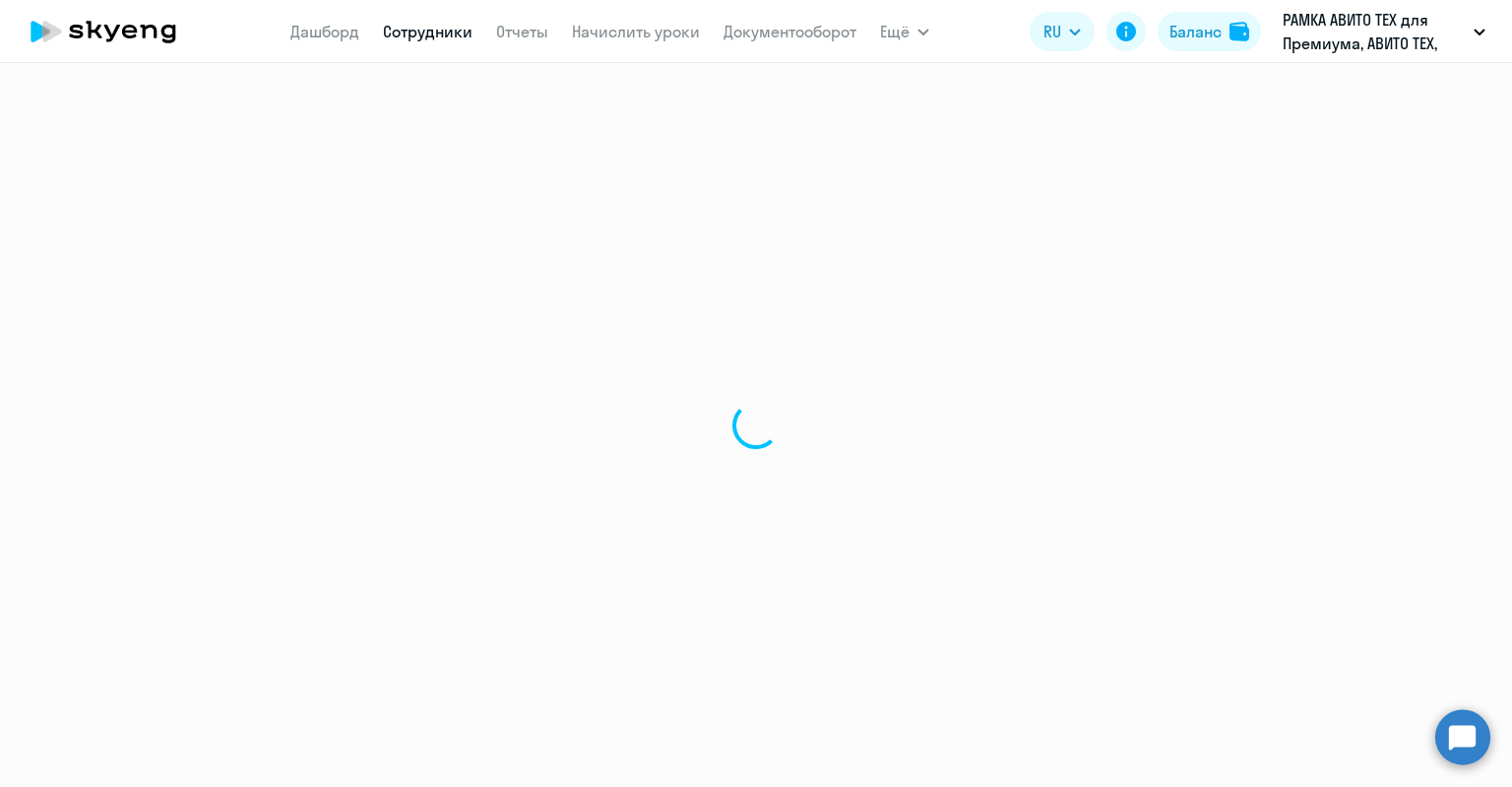 select on "english" 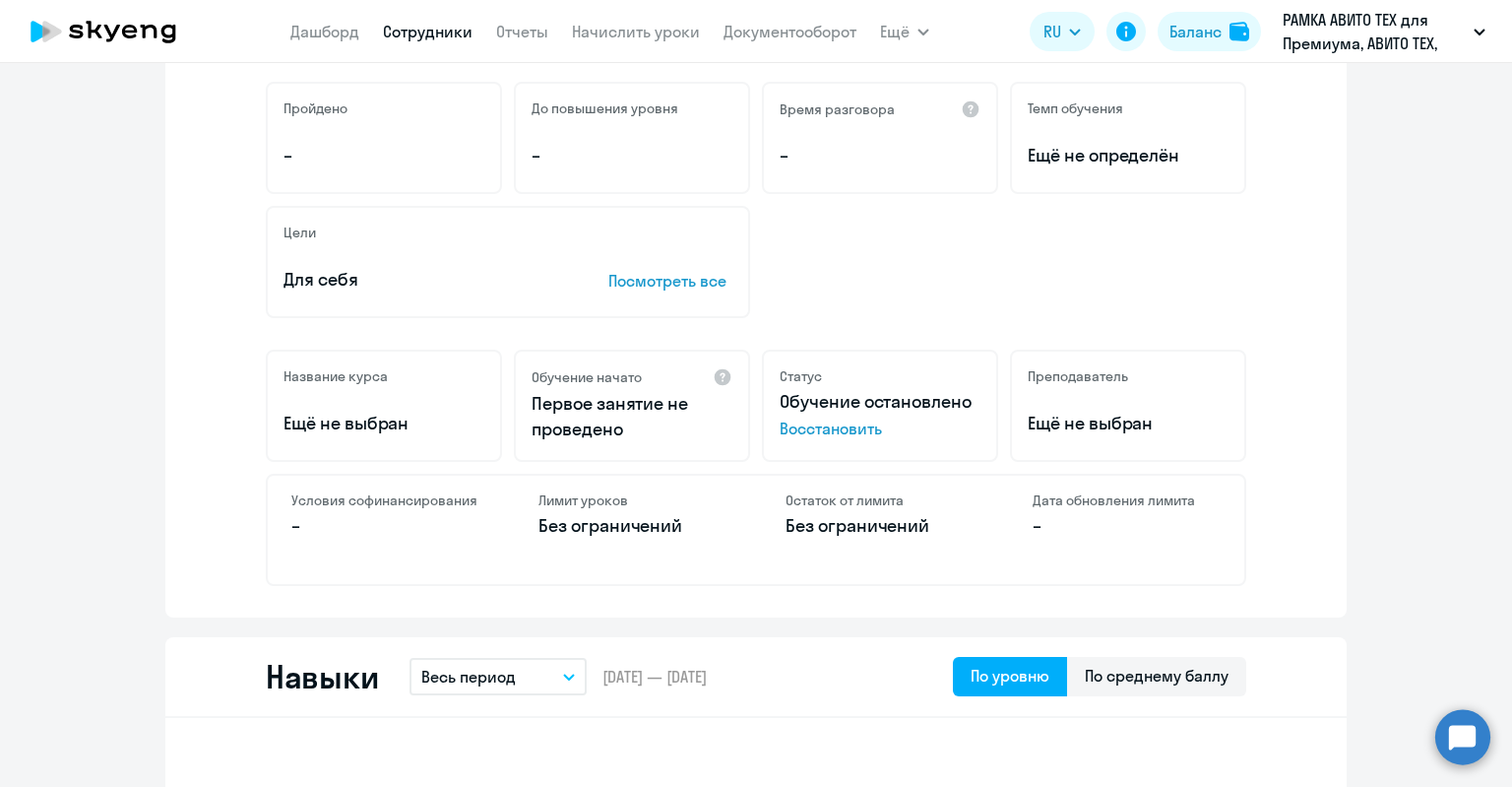 scroll, scrollTop: 394, scrollLeft: 0, axis: vertical 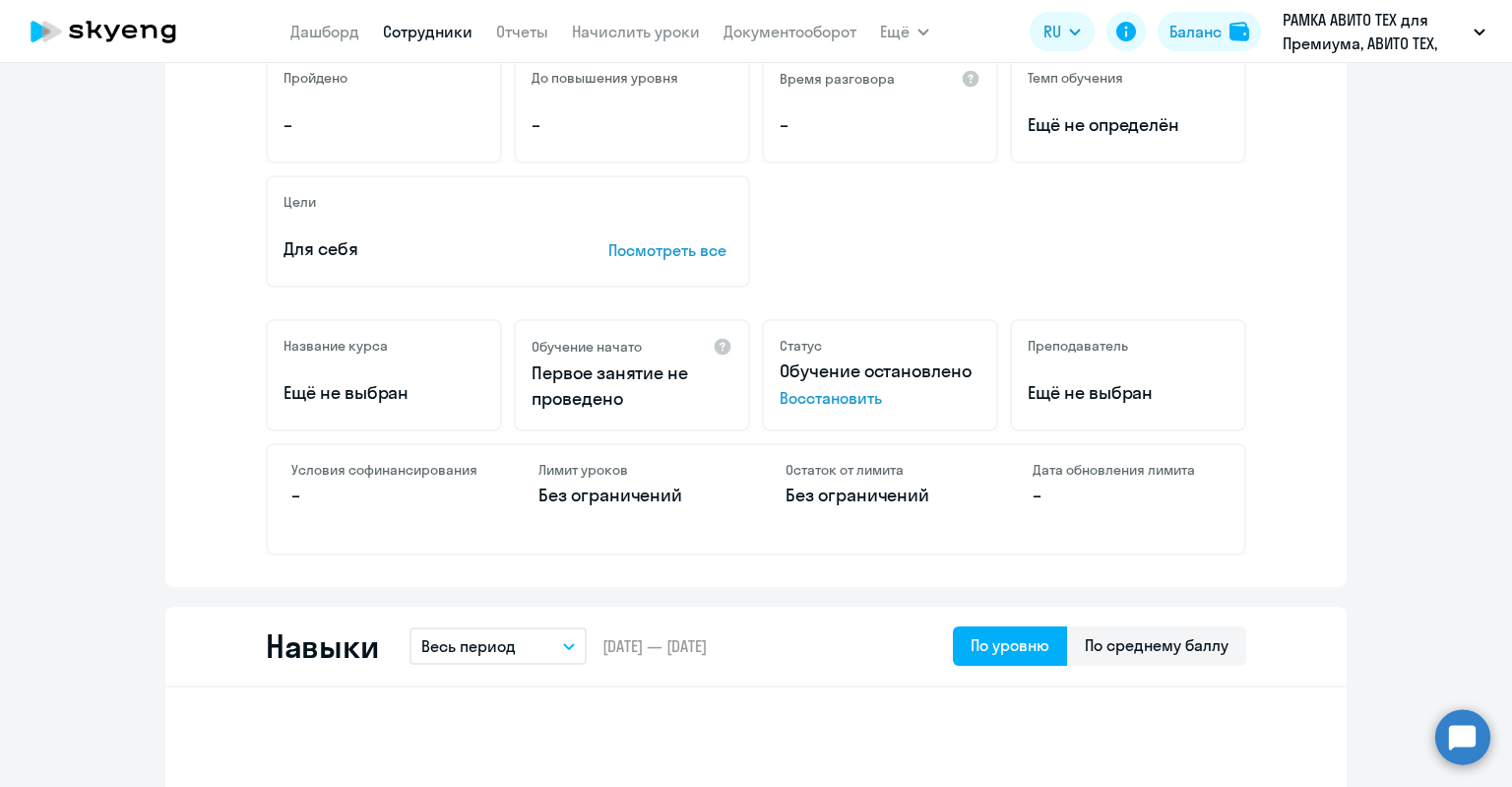 click on "Восстановить" 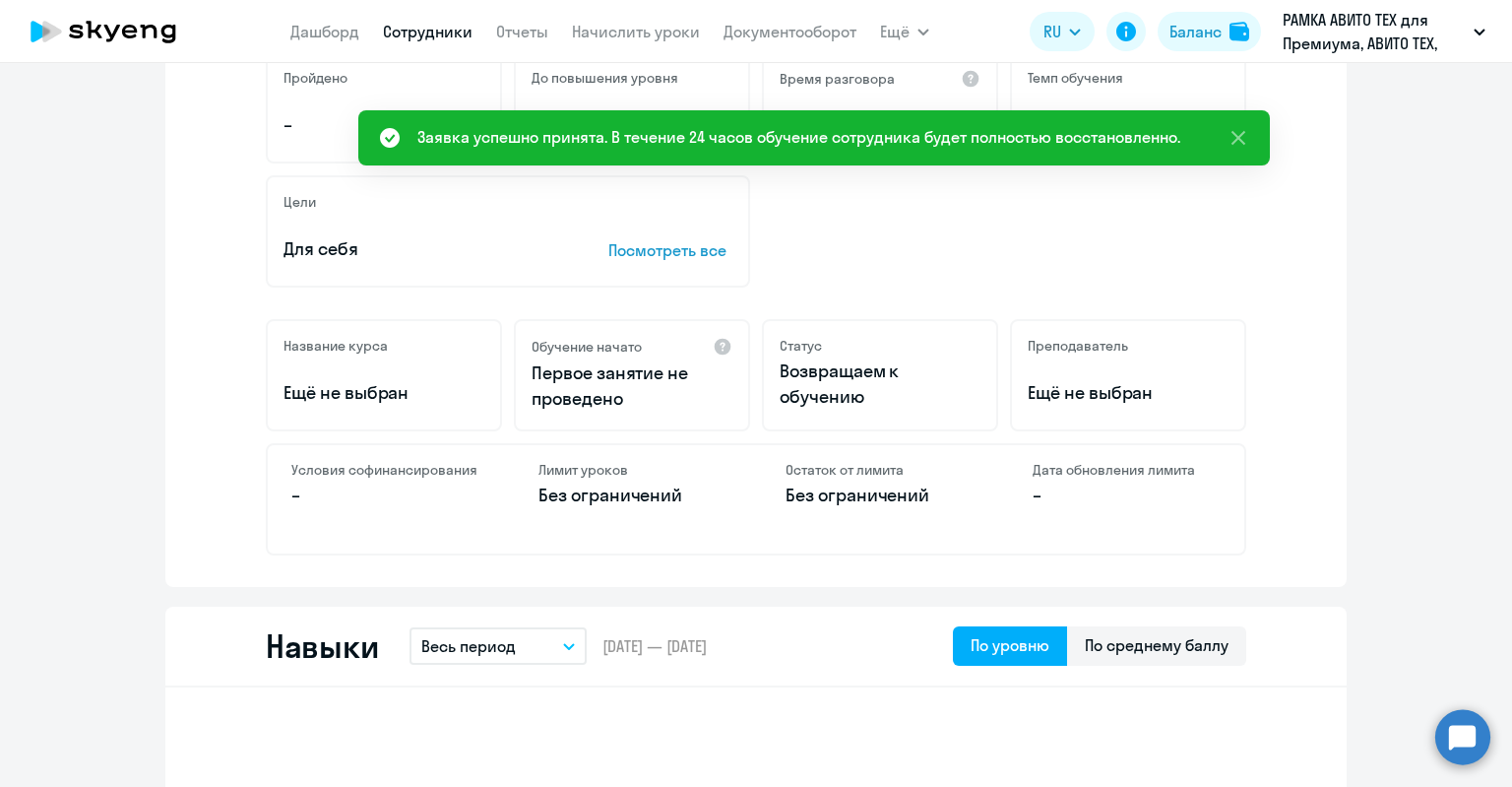 scroll, scrollTop: 0, scrollLeft: 0, axis: both 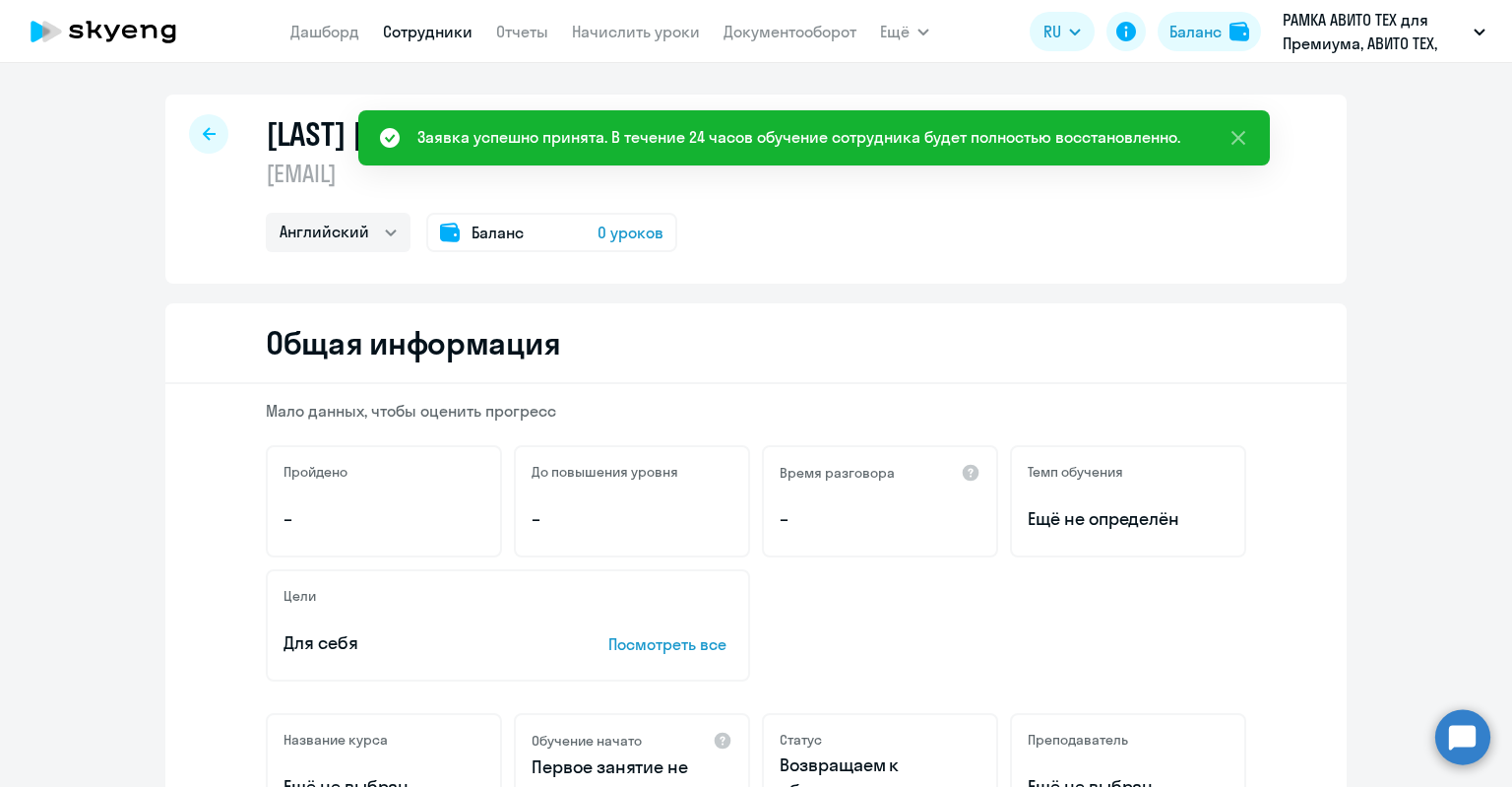 click on "Баланс" 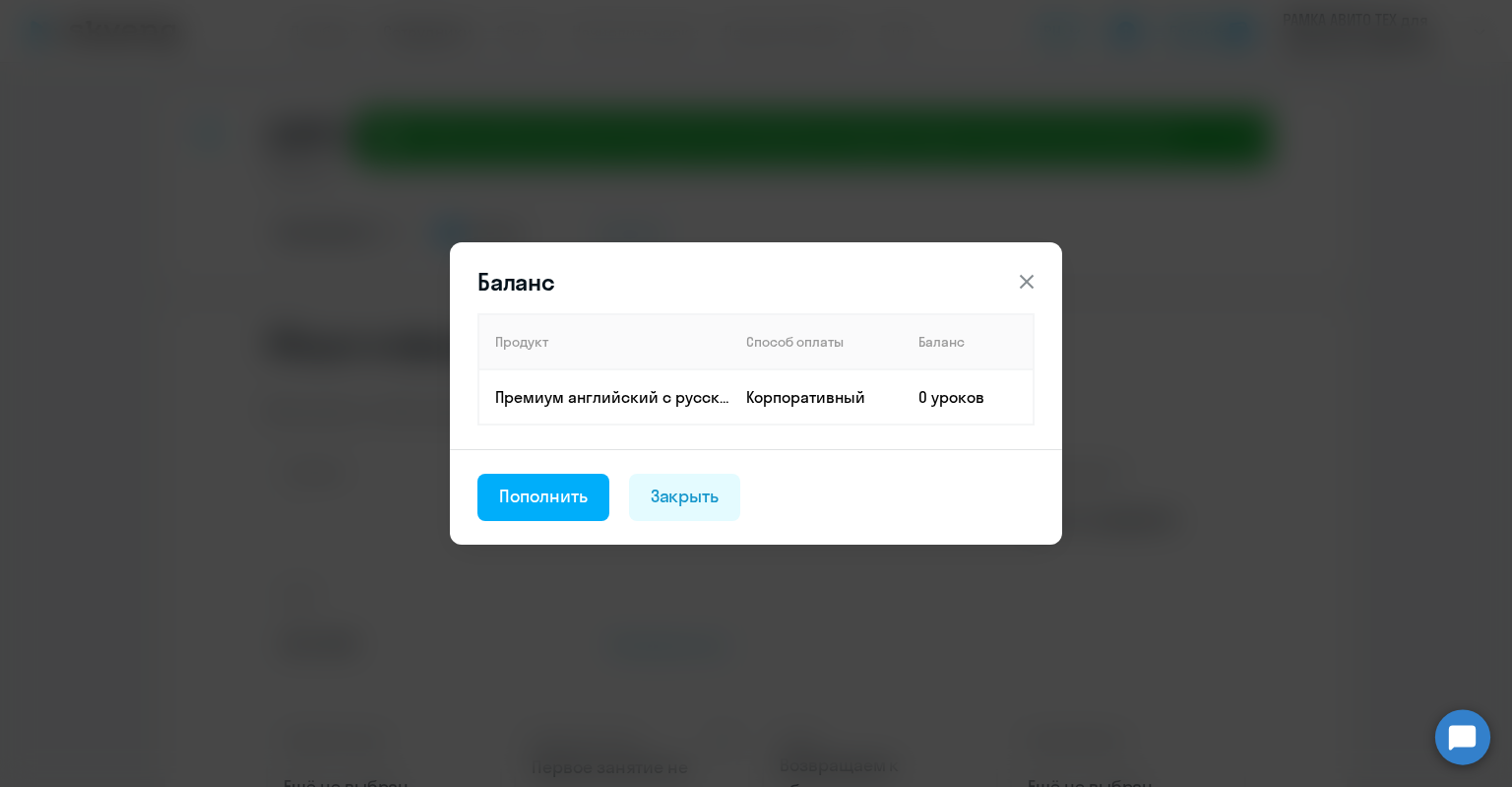 click on "Пополнить" at bounding box center (543, 496) 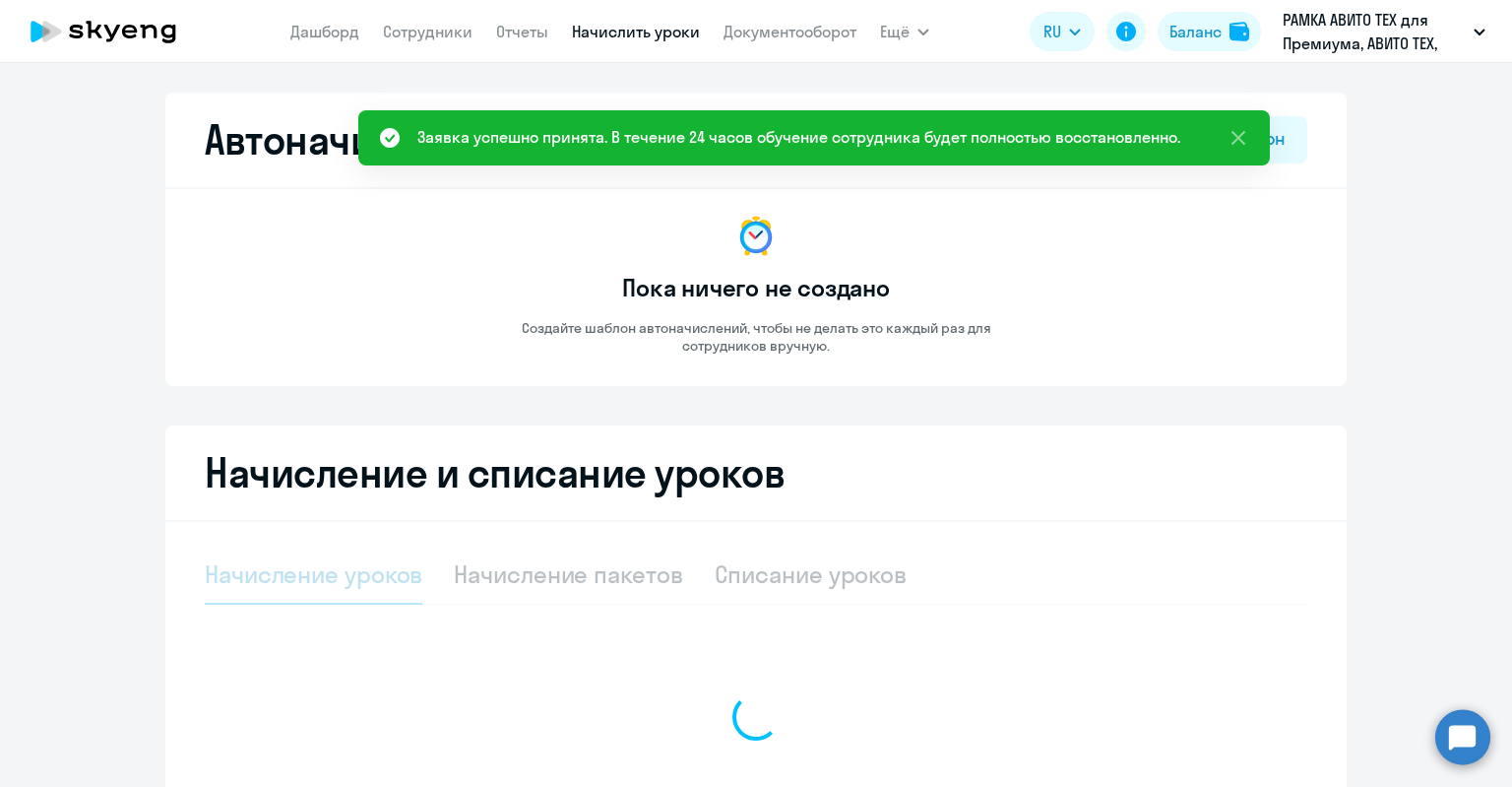 select on "10" 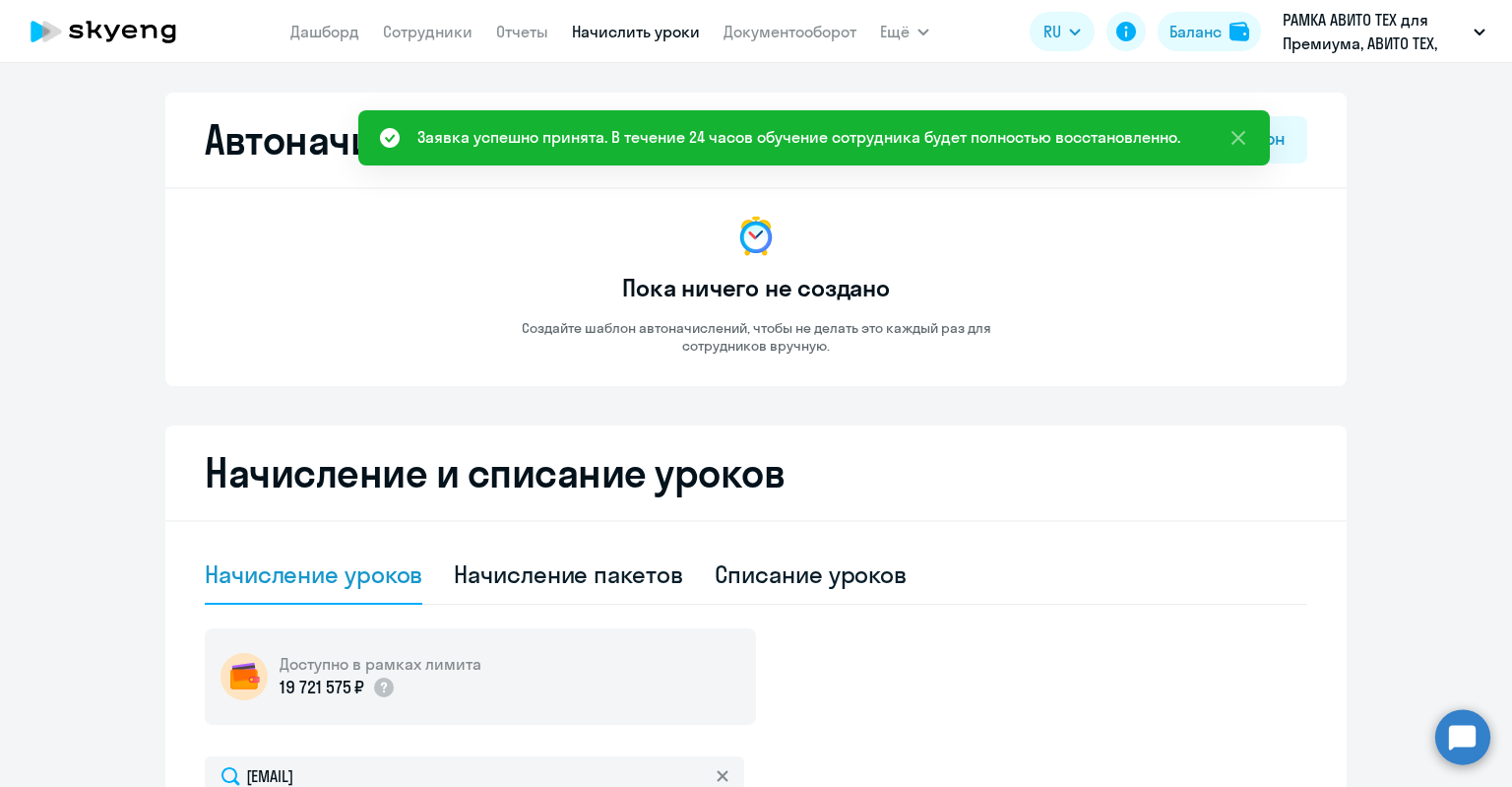 scroll, scrollTop: 494, scrollLeft: 0, axis: vertical 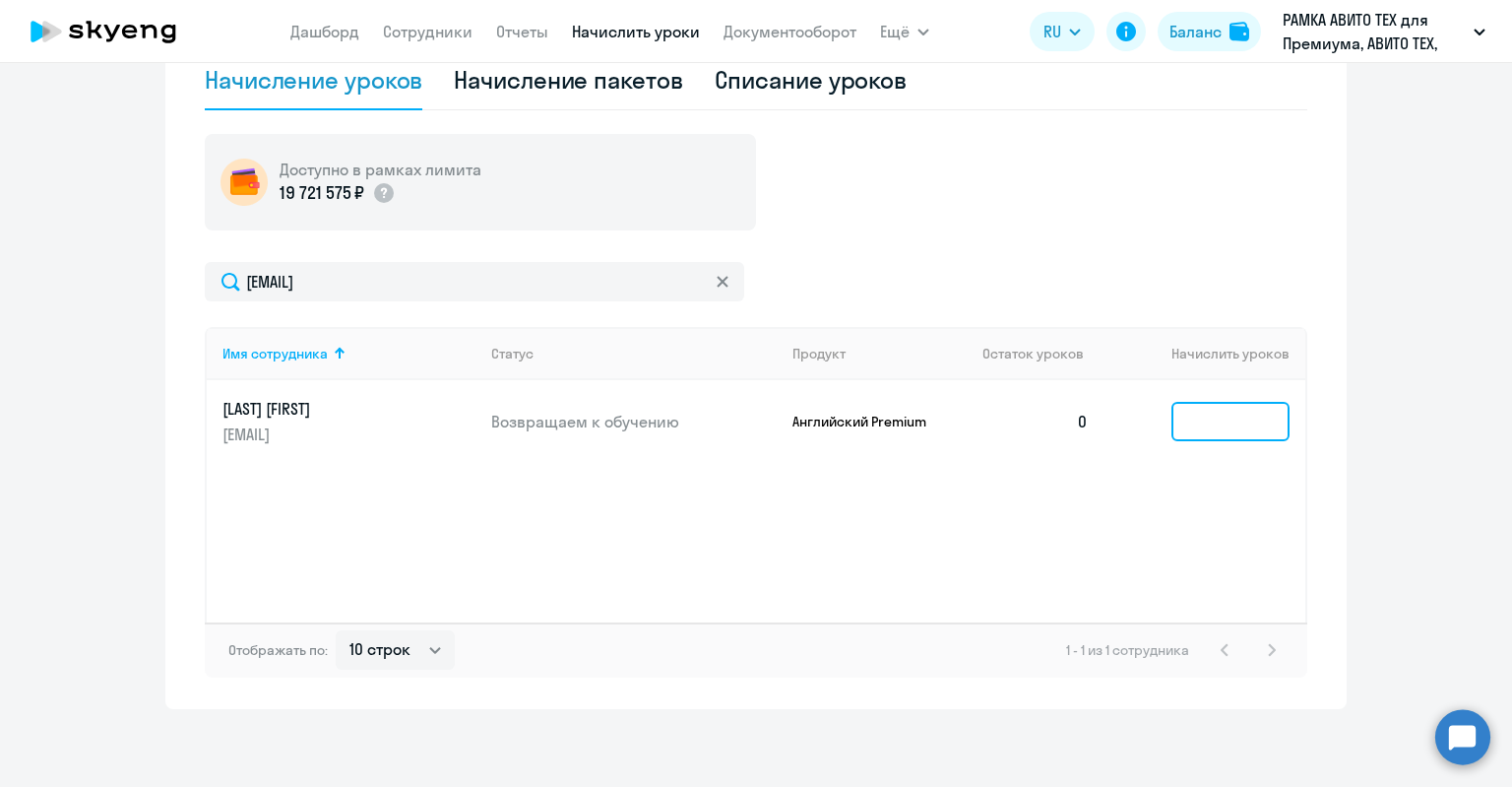 click 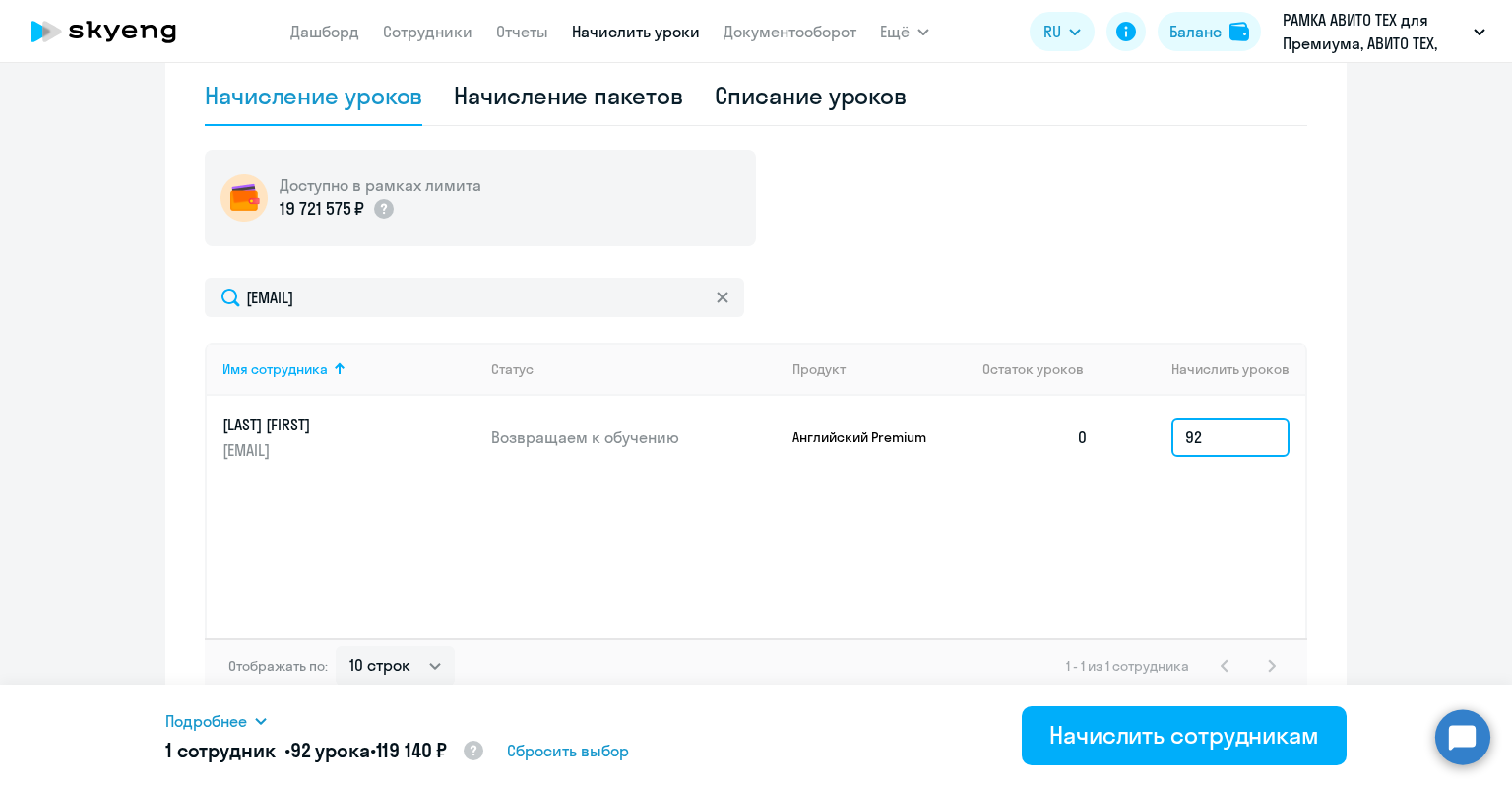 scroll, scrollTop: 494, scrollLeft: 0, axis: vertical 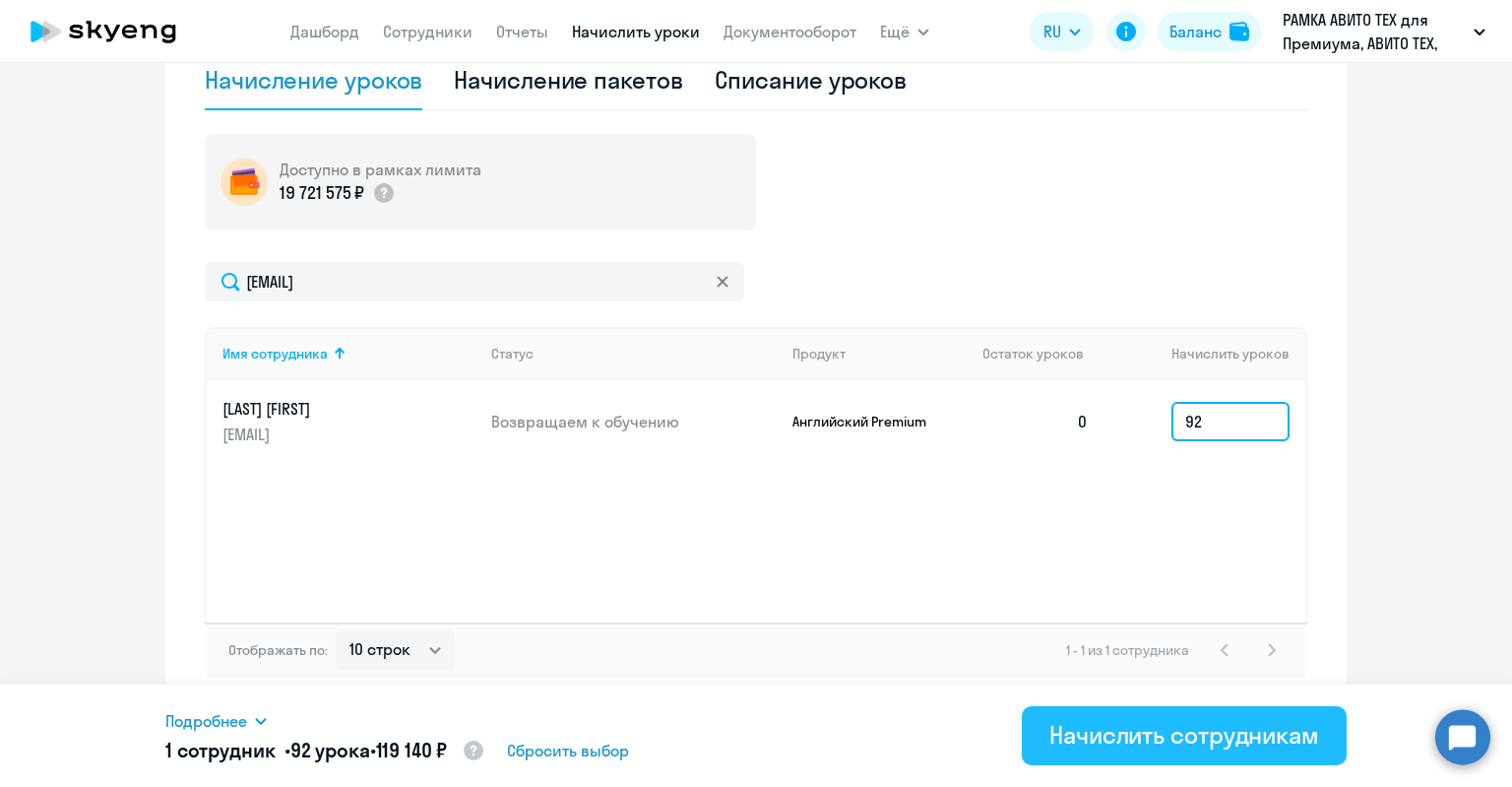 type on "92" 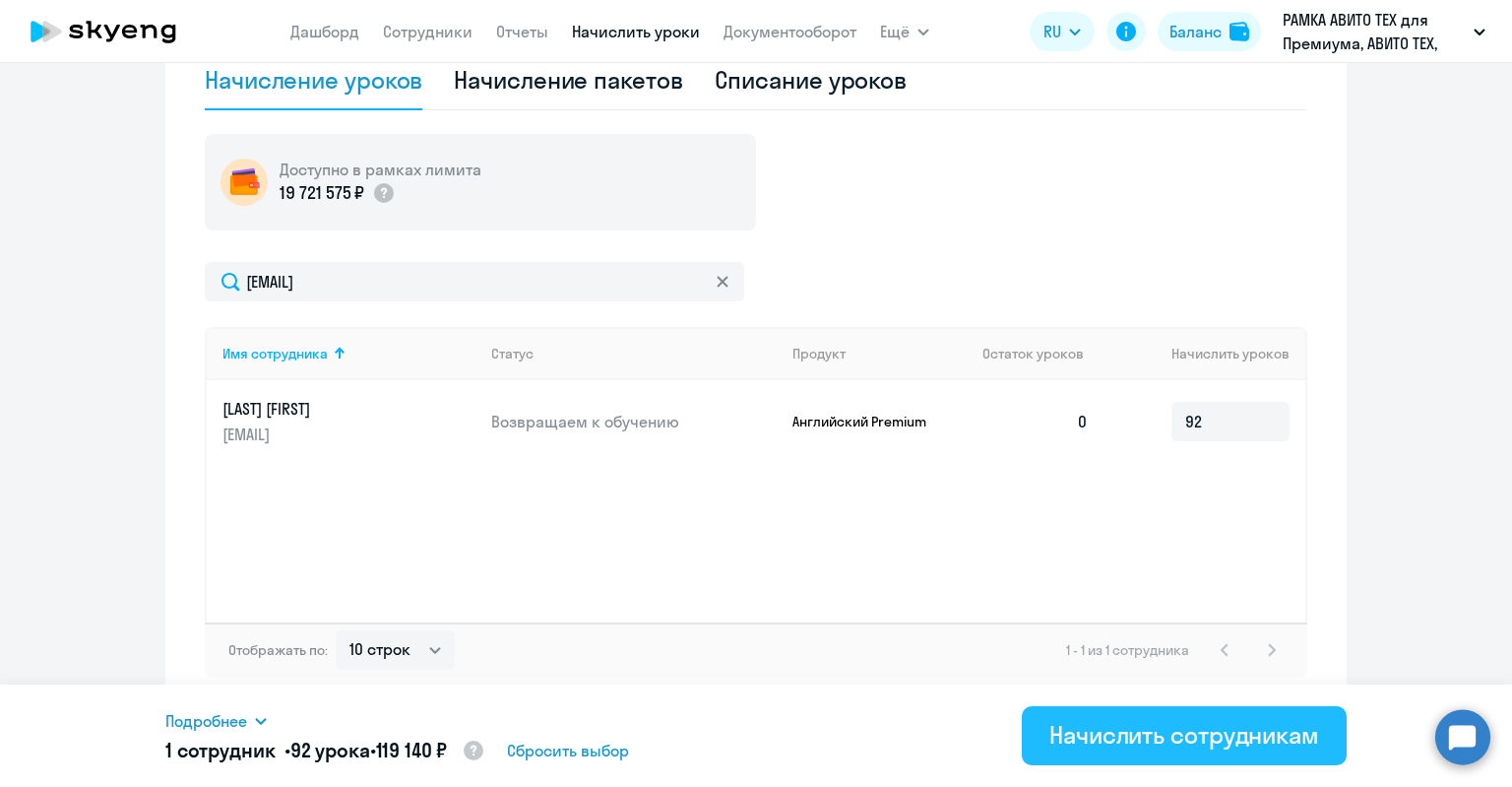 click on "Начислить сотрудникам" at bounding box center [1184, 735] 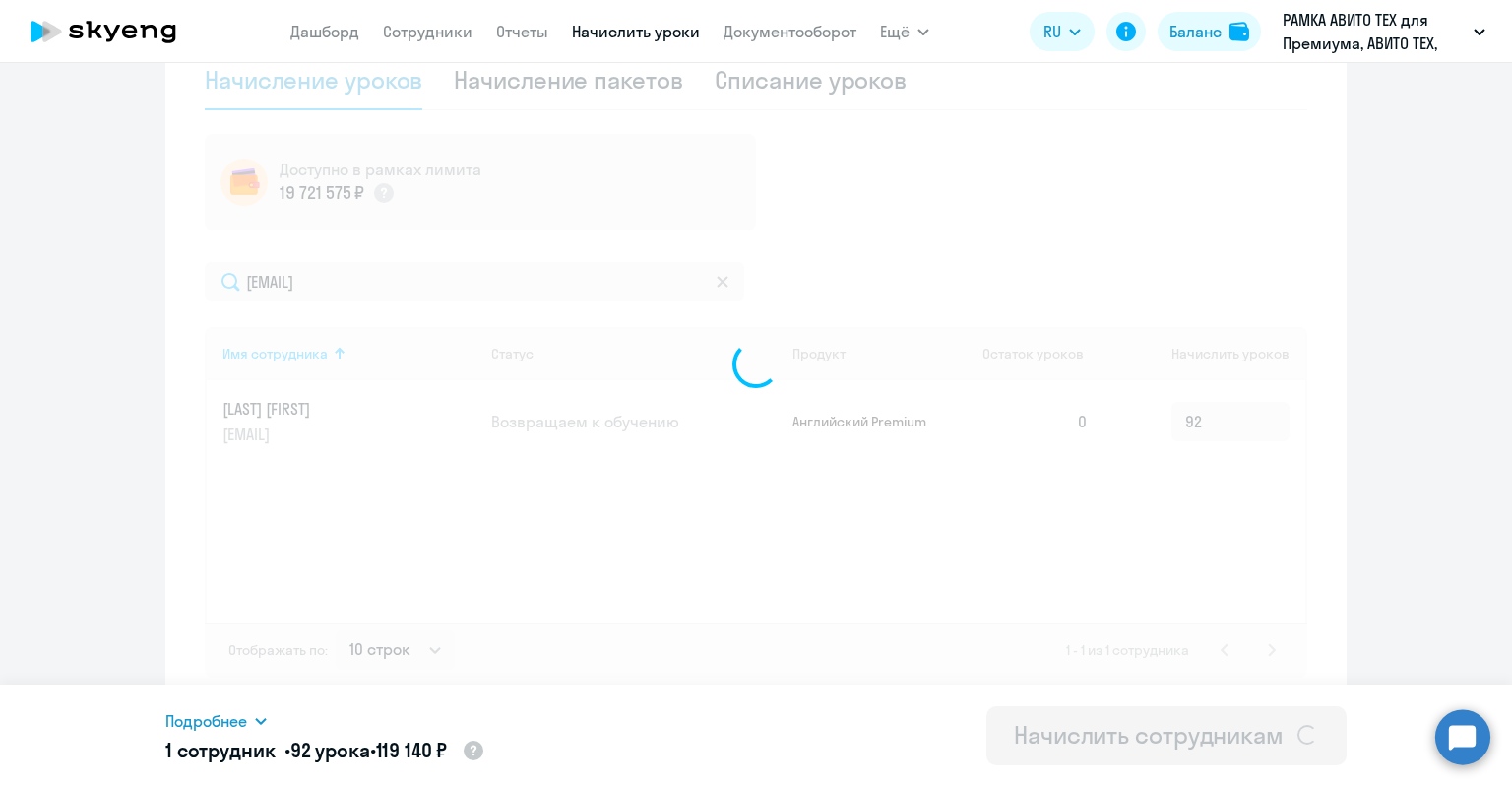 type 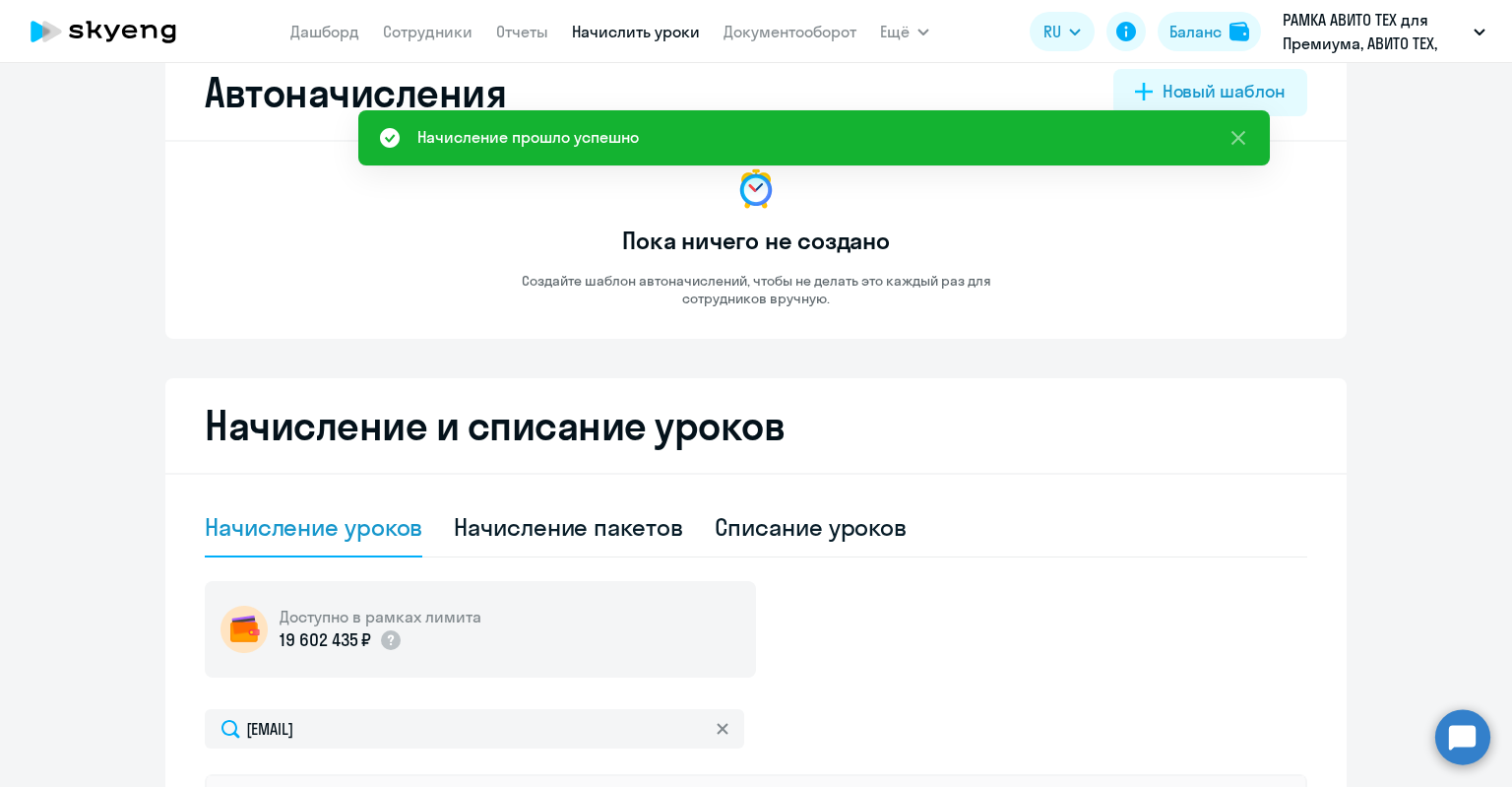 scroll, scrollTop: 2, scrollLeft: 0, axis: vertical 